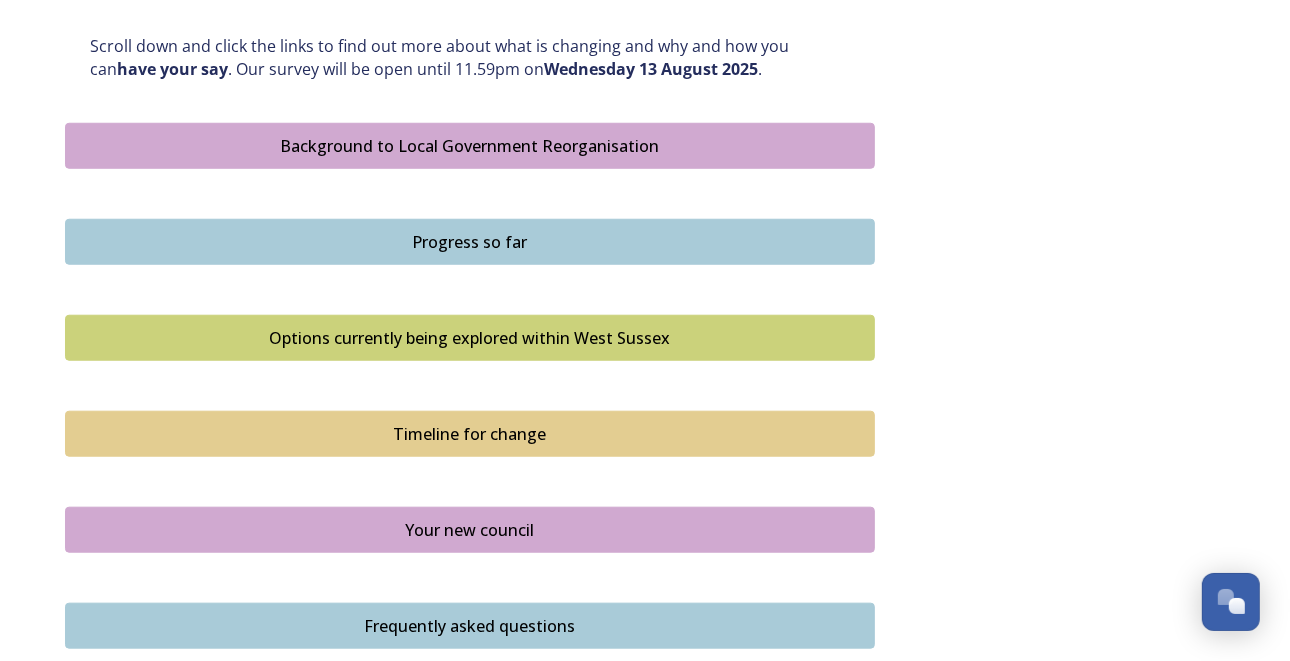 scroll, scrollTop: 1485, scrollLeft: 0, axis: vertical 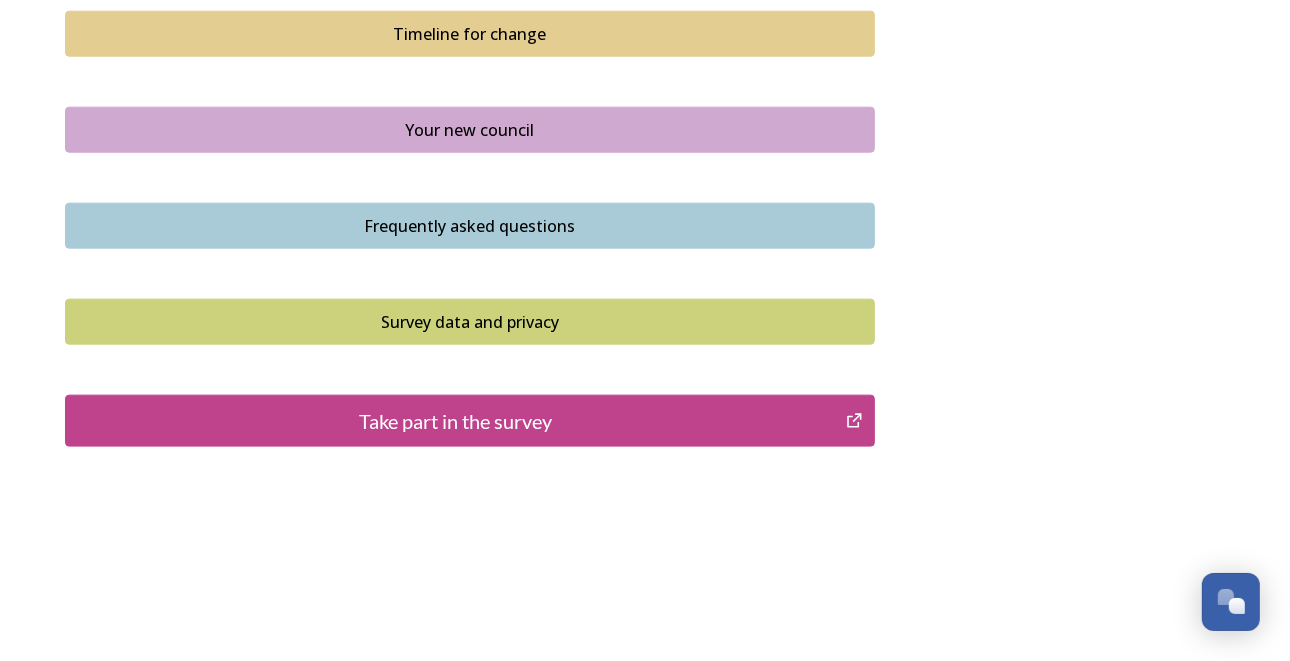 click on "Take part in the survey" at bounding box center (470, 421) 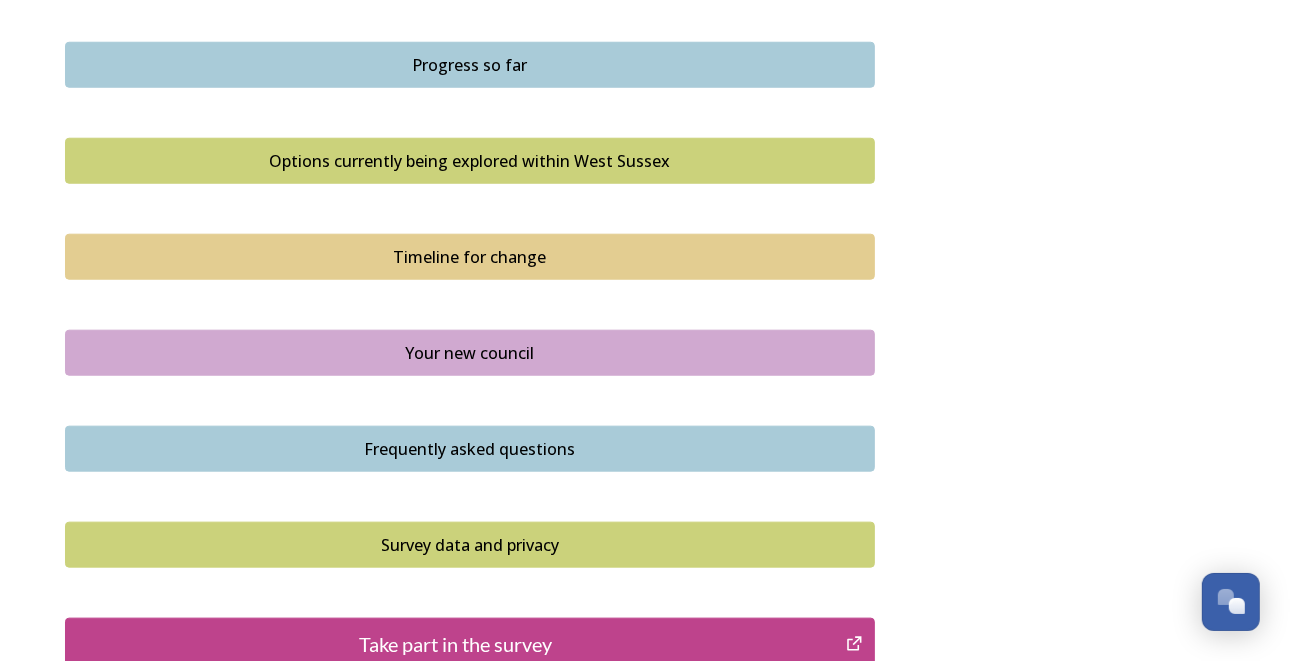 scroll, scrollTop: 1400, scrollLeft: 0, axis: vertical 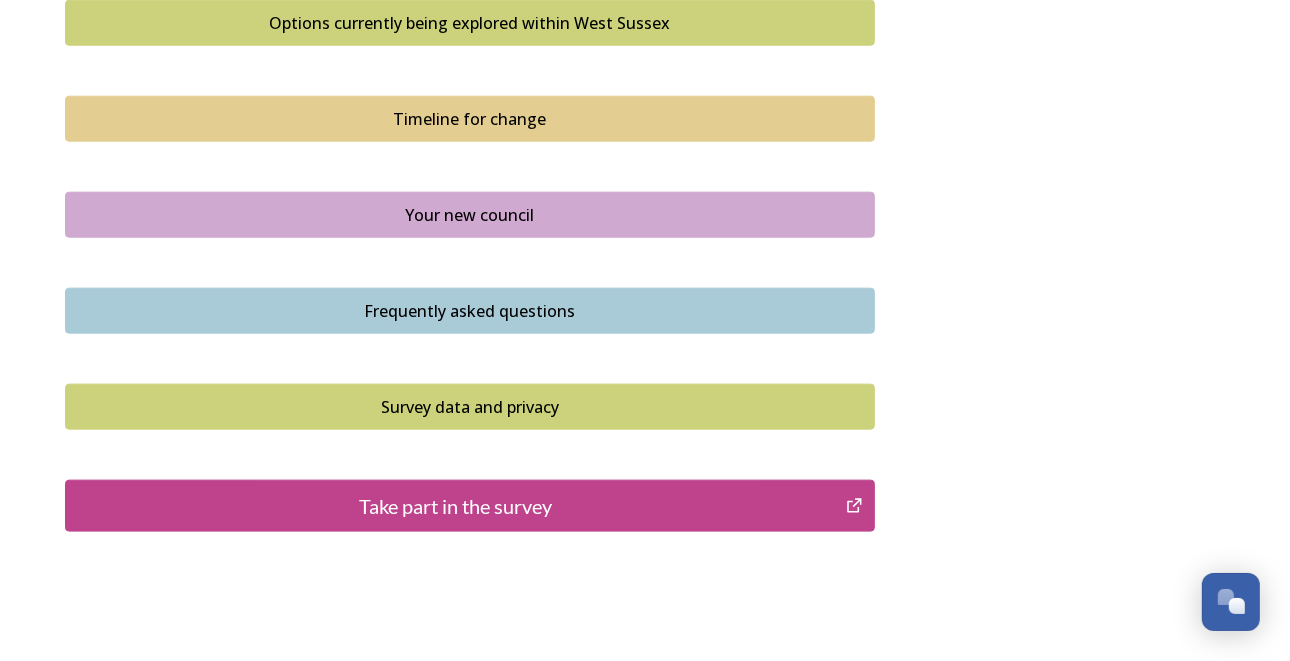 click on "Take part in the survey" at bounding box center [455, 506] 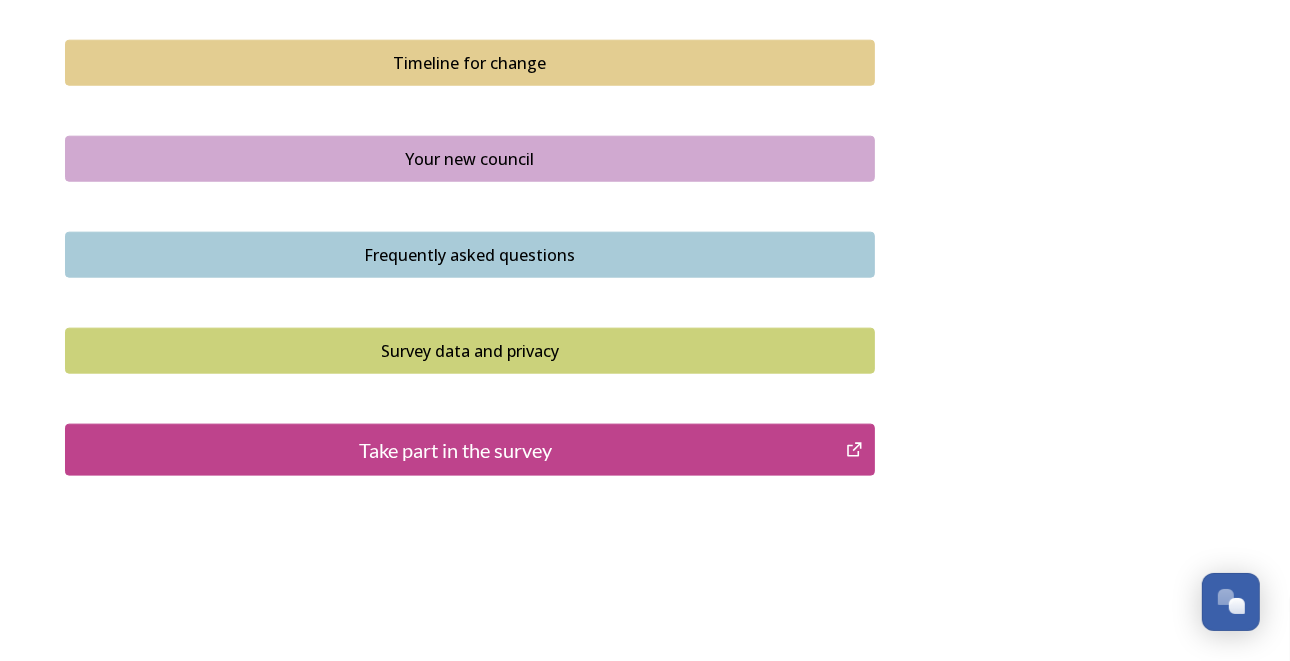 scroll, scrollTop: 1485, scrollLeft: 0, axis: vertical 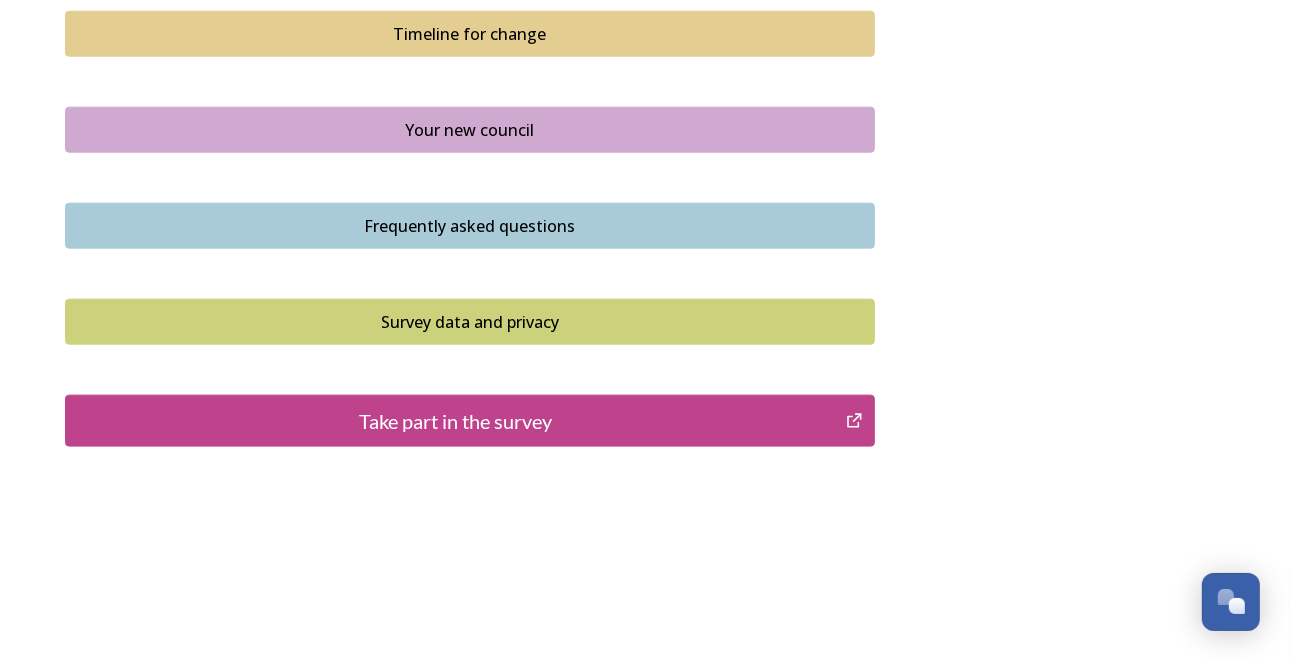 click on "Take part in the survey" at bounding box center (455, 421) 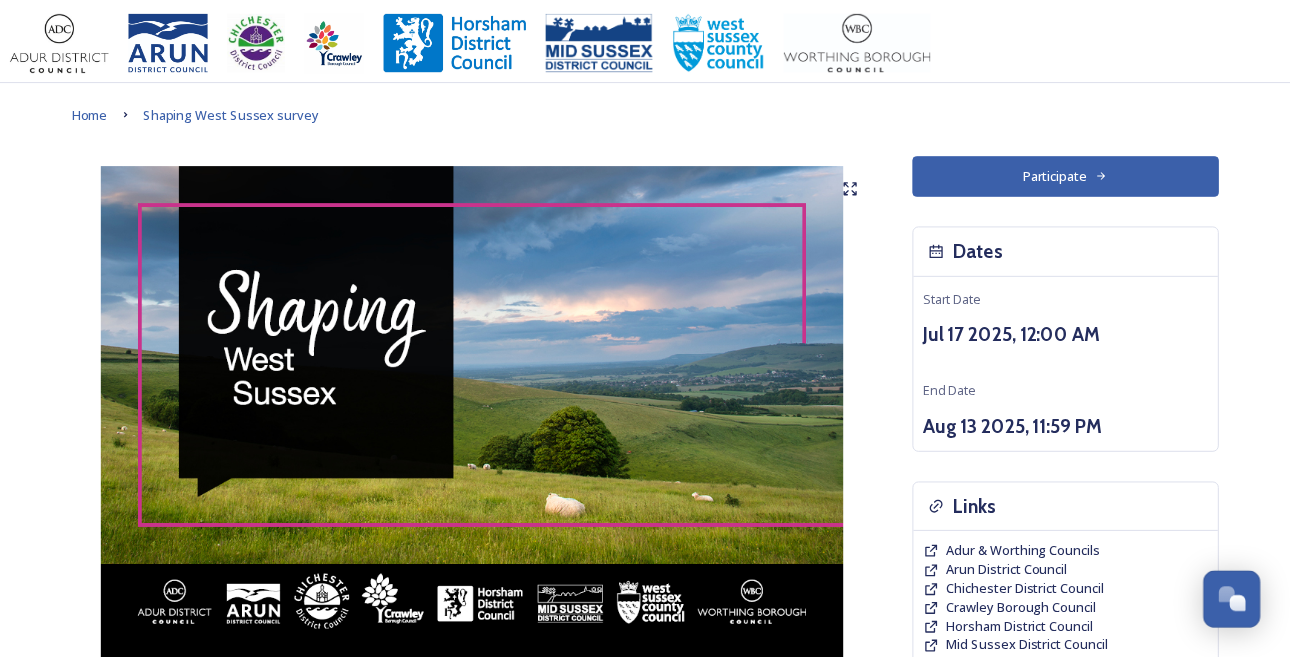 scroll, scrollTop: 0, scrollLeft: 0, axis: both 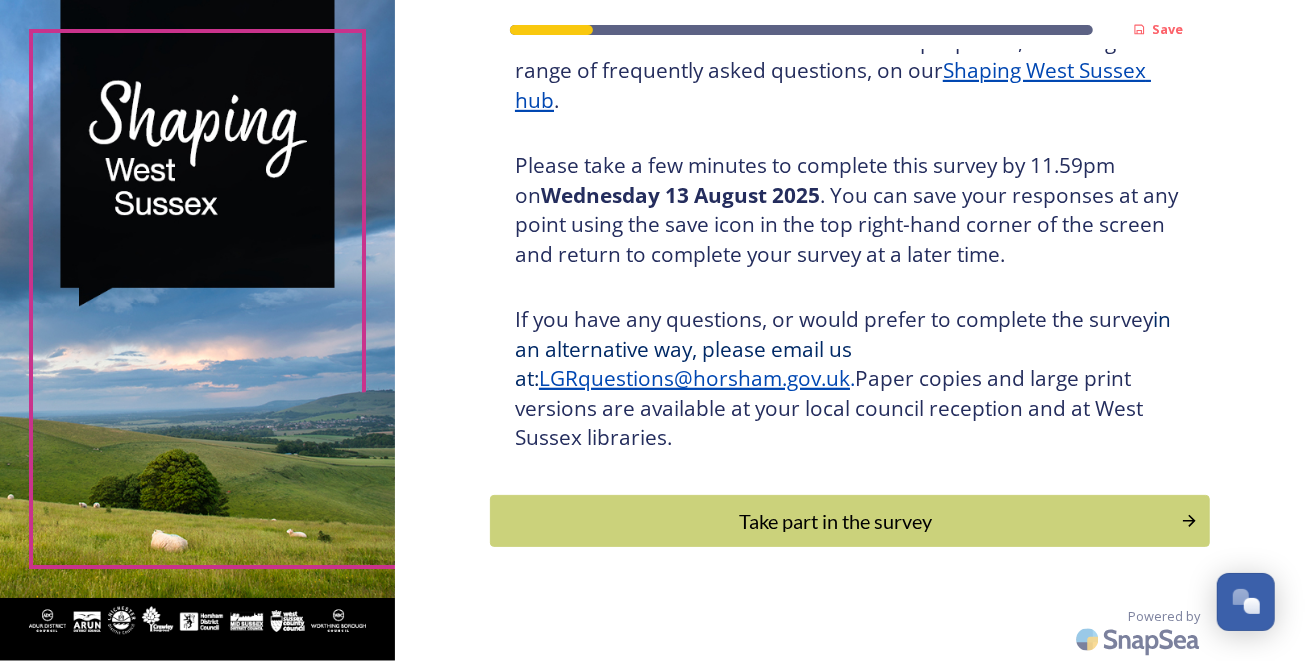 click on "Take part in the survey" at bounding box center [835, 521] 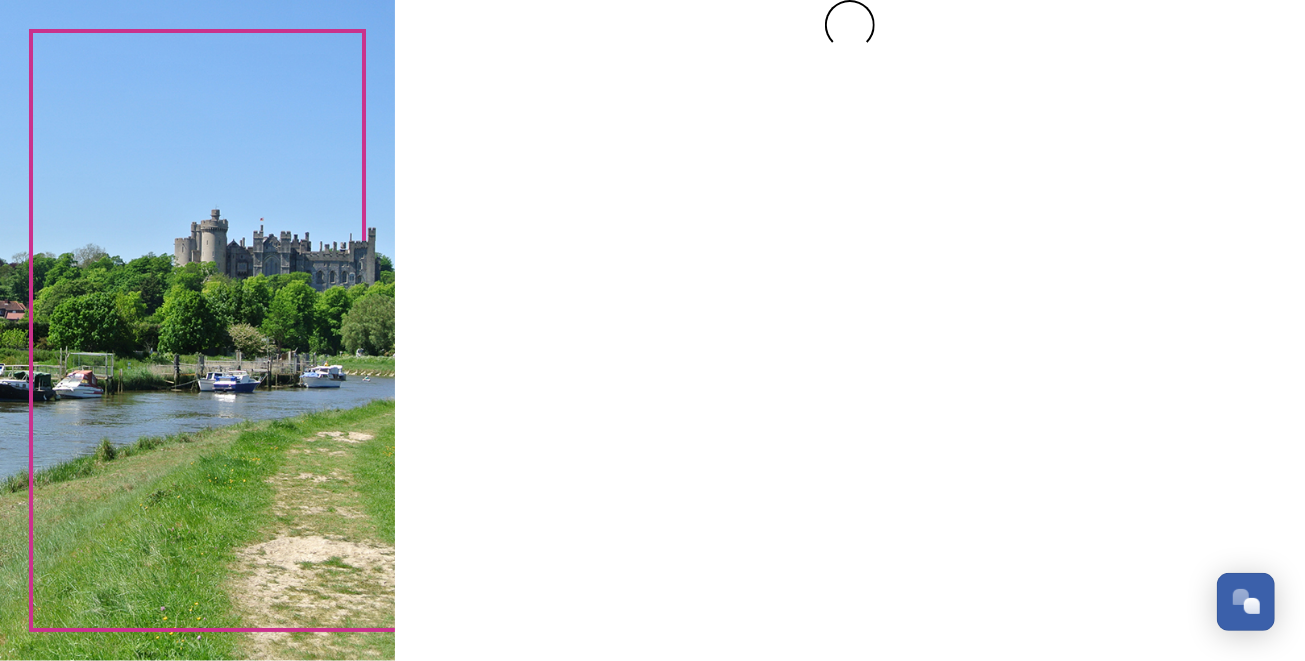 scroll, scrollTop: 0, scrollLeft: 0, axis: both 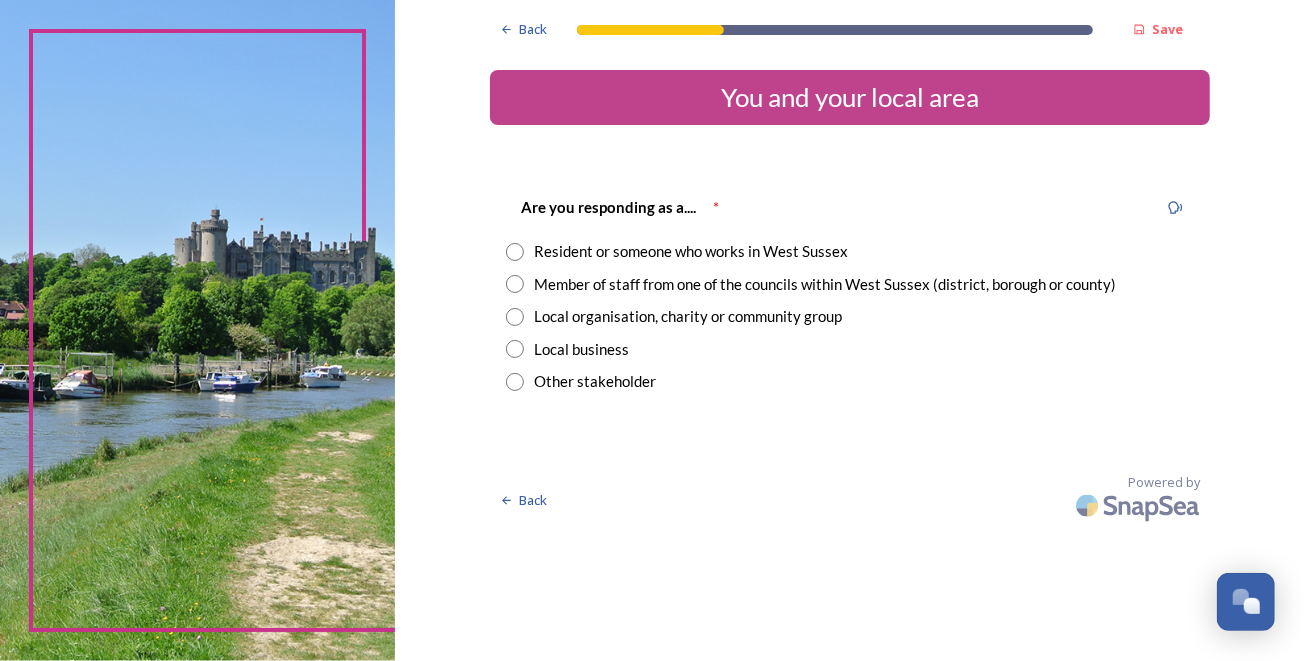 click at bounding box center (515, 284) 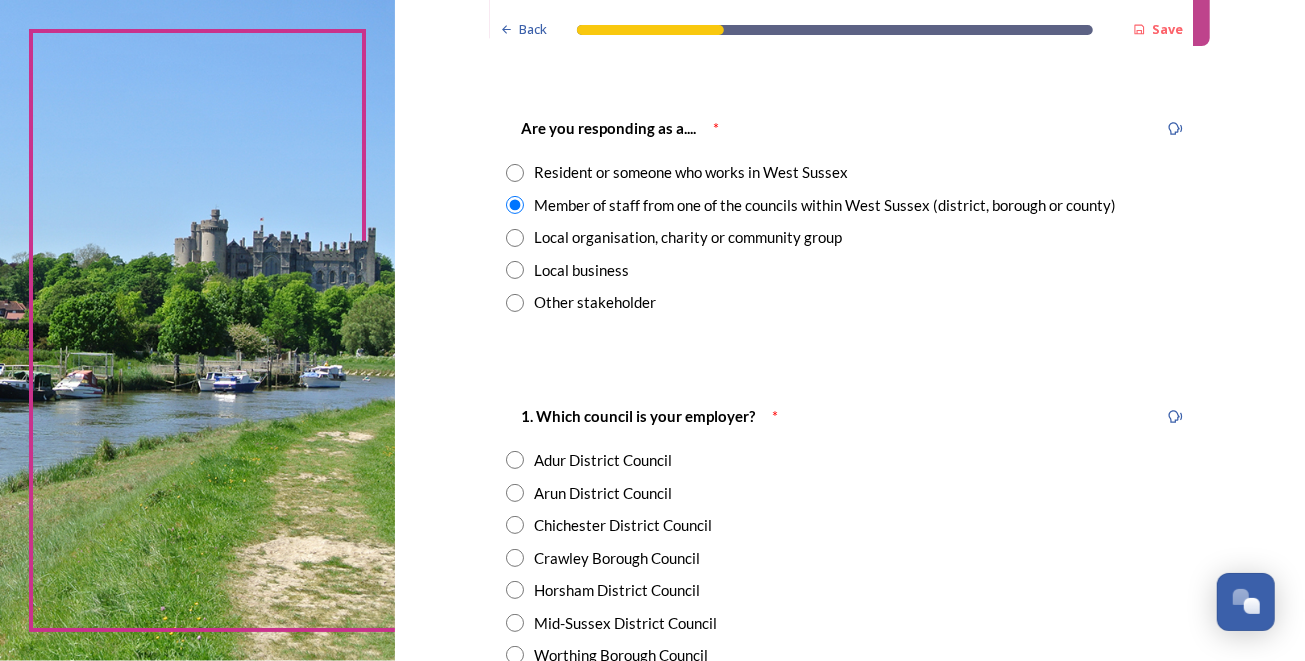 scroll, scrollTop: 300, scrollLeft: 0, axis: vertical 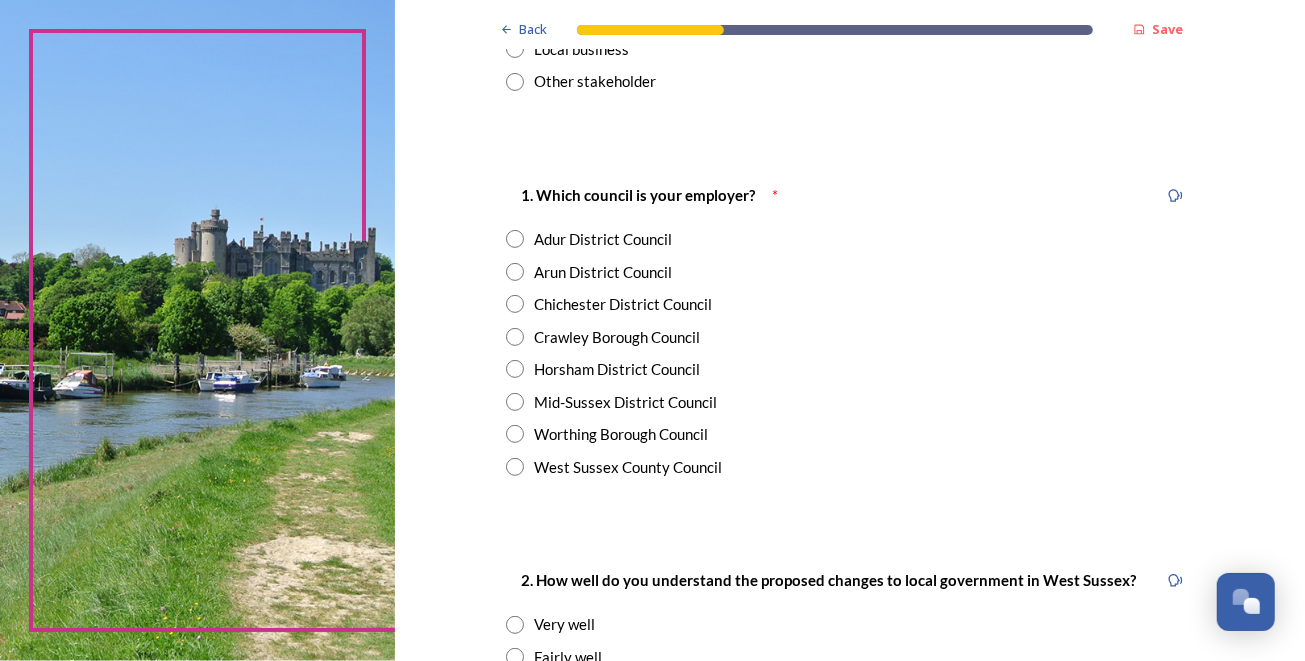 click on "Crawley Borough Council" at bounding box center [617, 337] 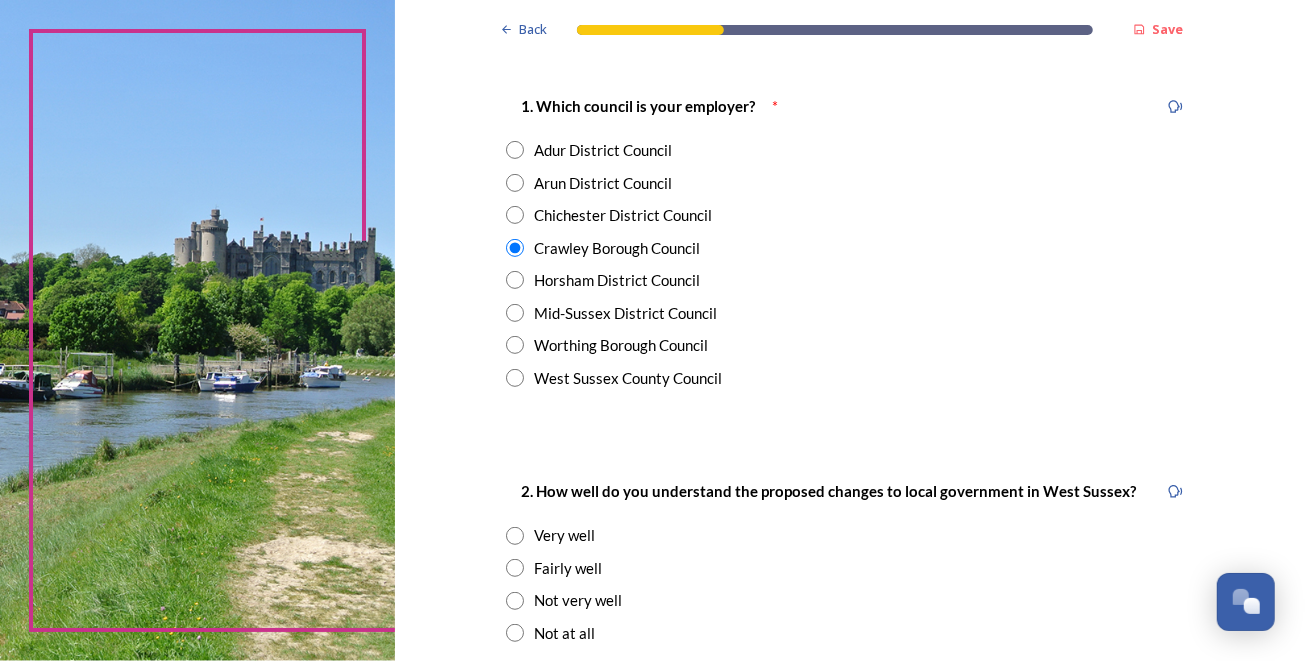 scroll, scrollTop: 600, scrollLeft: 0, axis: vertical 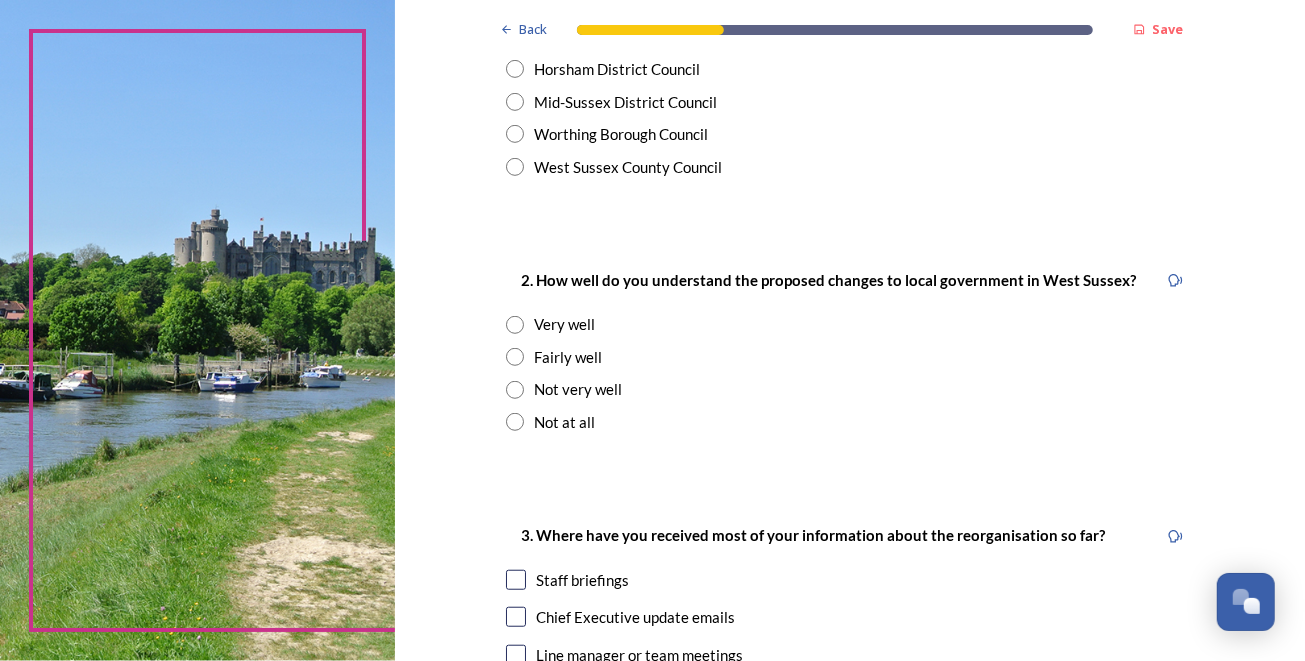 click on "Very well" at bounding box center [564, 324] 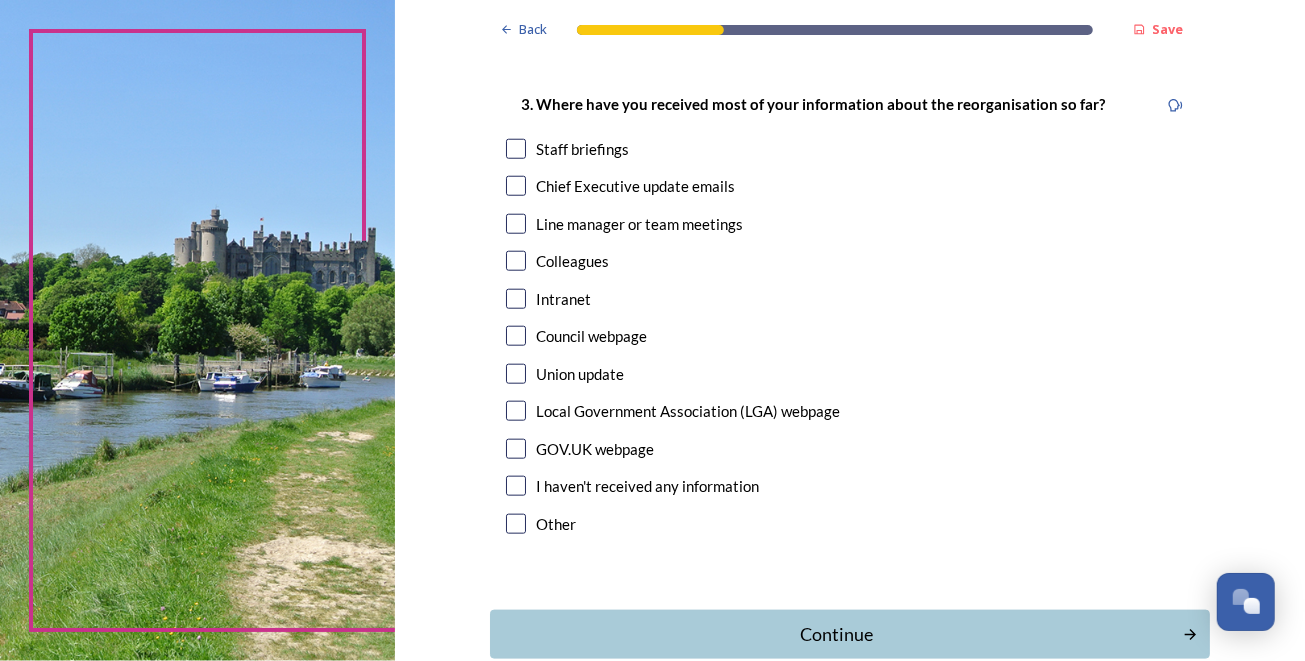 scroll, scrollTop: 1000, scrollLeft: 0, axis: vertical 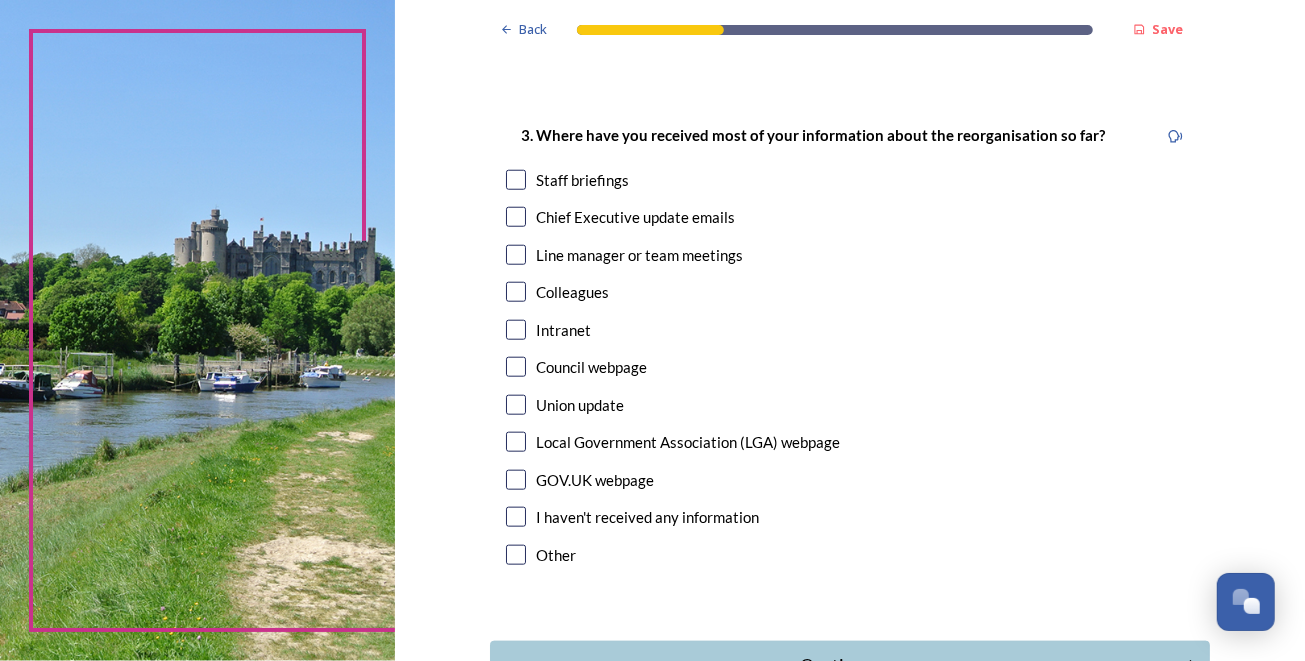 click at bounding box center (516, 180) 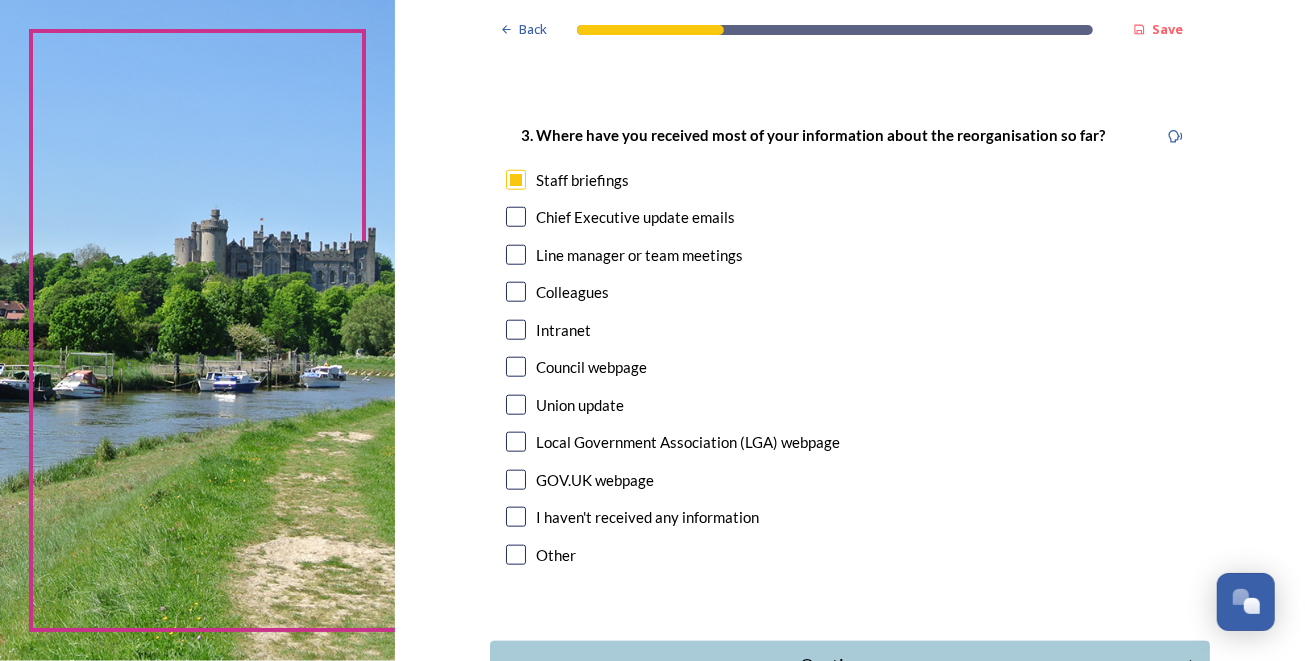 click at bounding box center [516, 180] 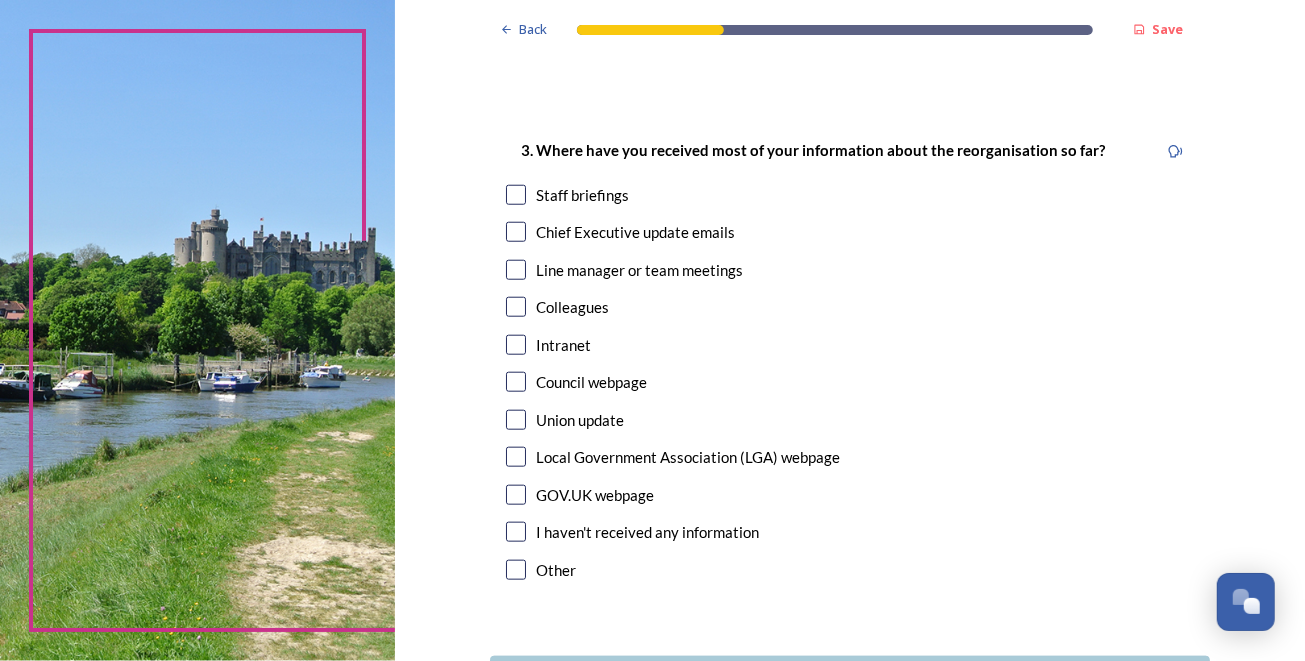 scroll, scrollTop: 1000, scrollLeft: 0, axis: vertical 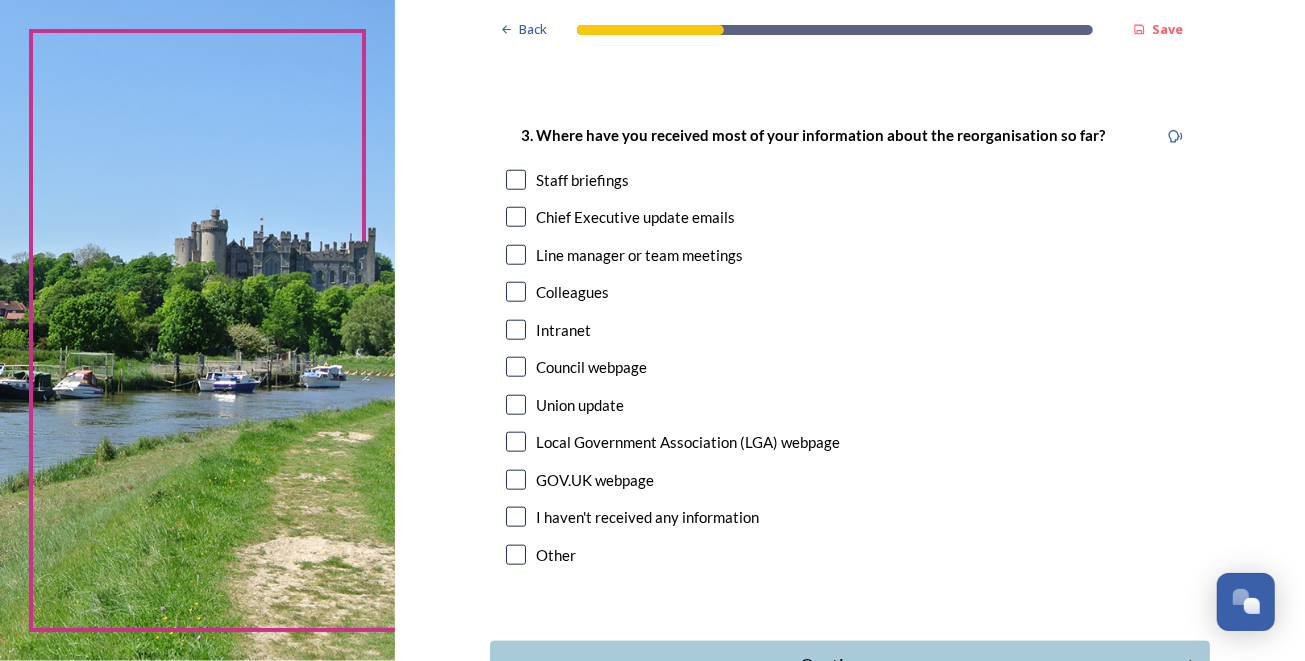 click at bounding box center [516, 555] 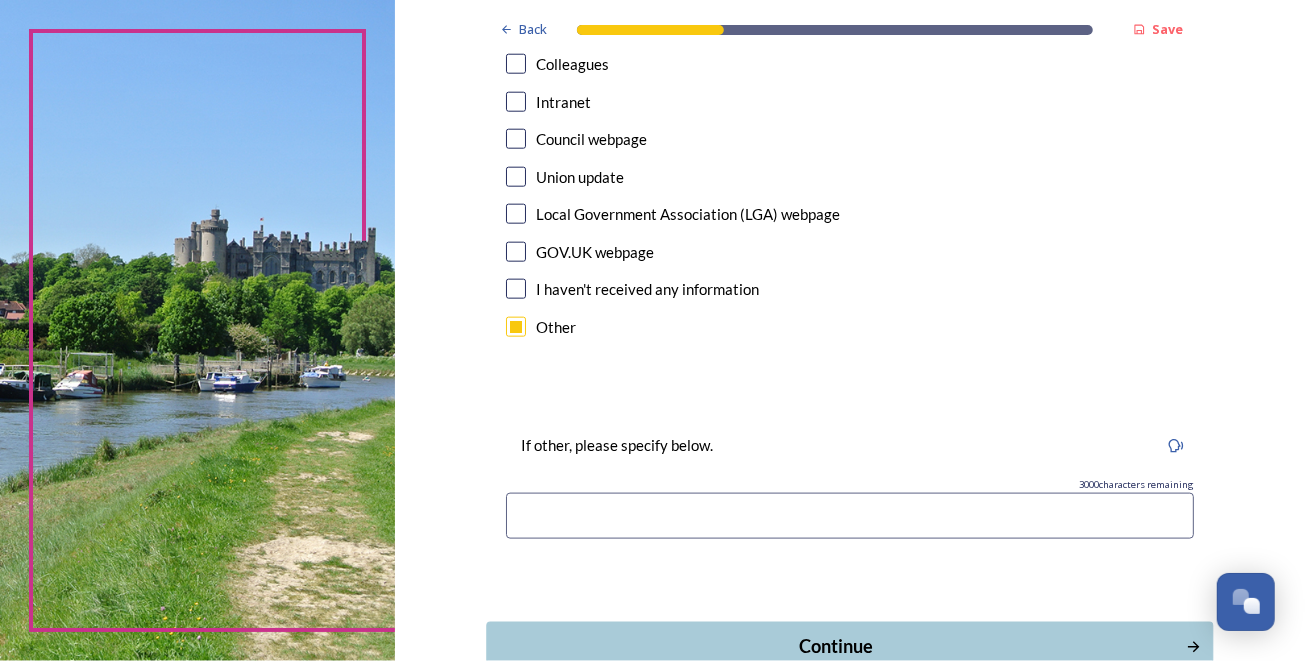 scroll, scrollTop: 1299, scrollLeft: 0, axis: vertical 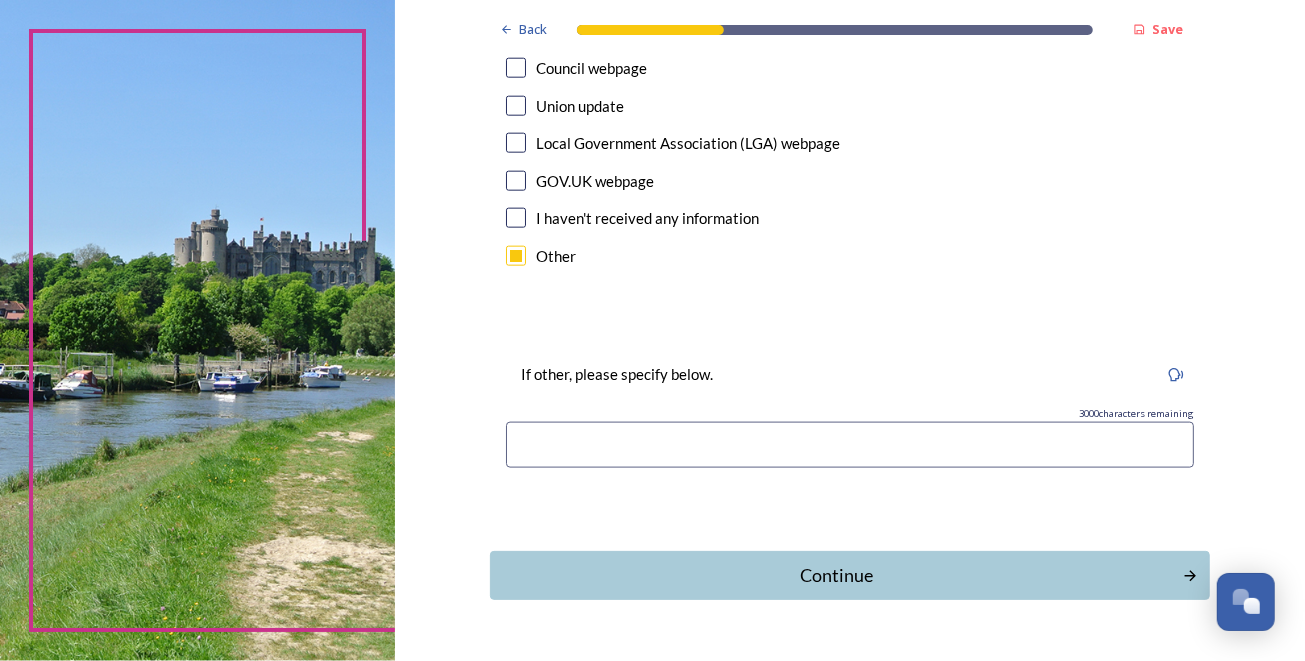 click on "Continue" at bounding box center (836, 575) 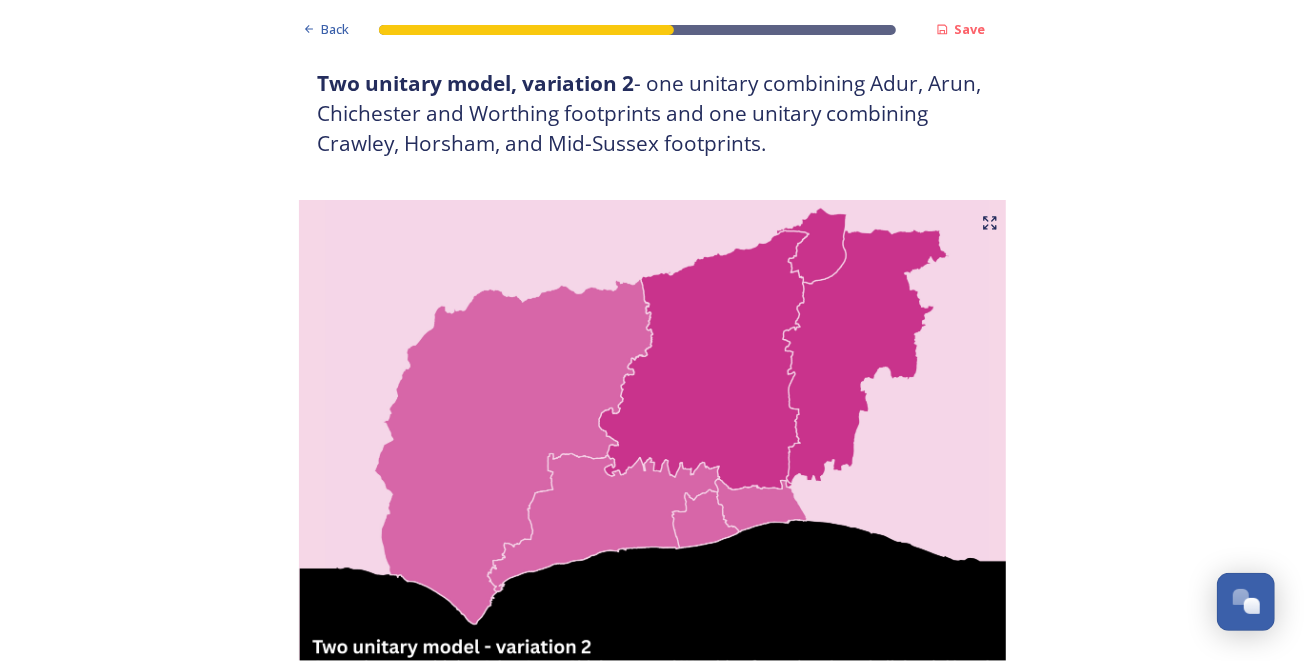 scroll, scrollTop: 2300, scrollLeft: 0, axis: vertical 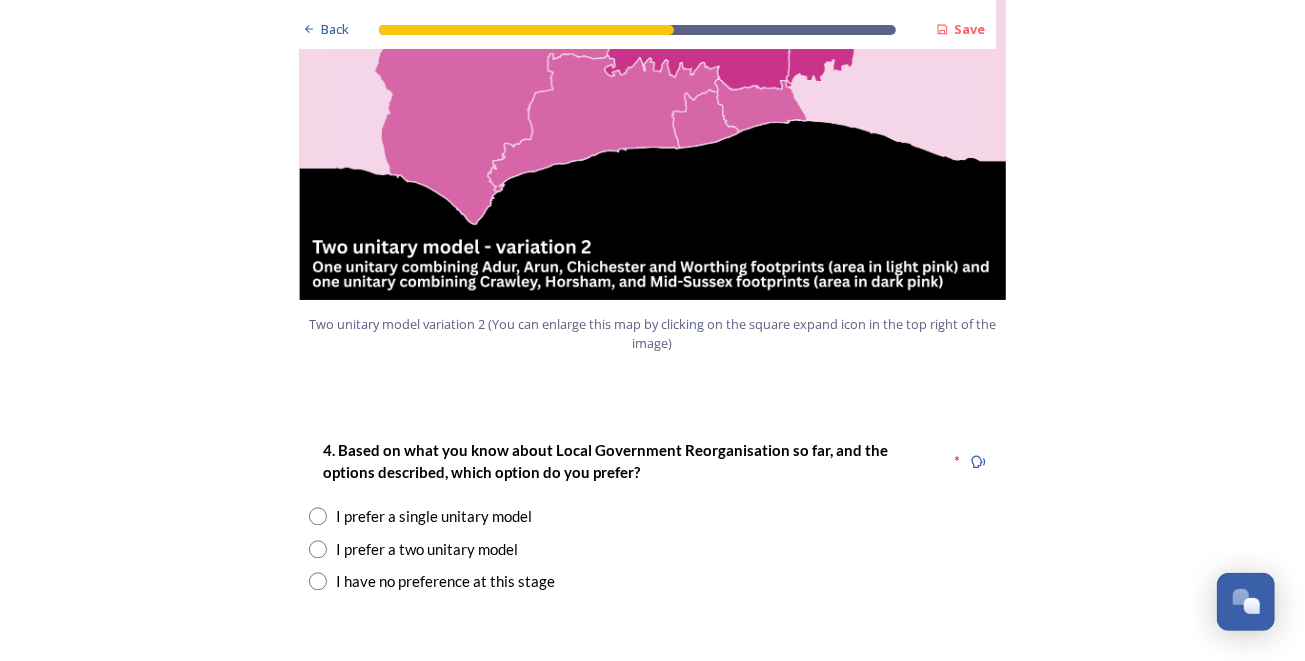 click at bounding box center [318, 549] 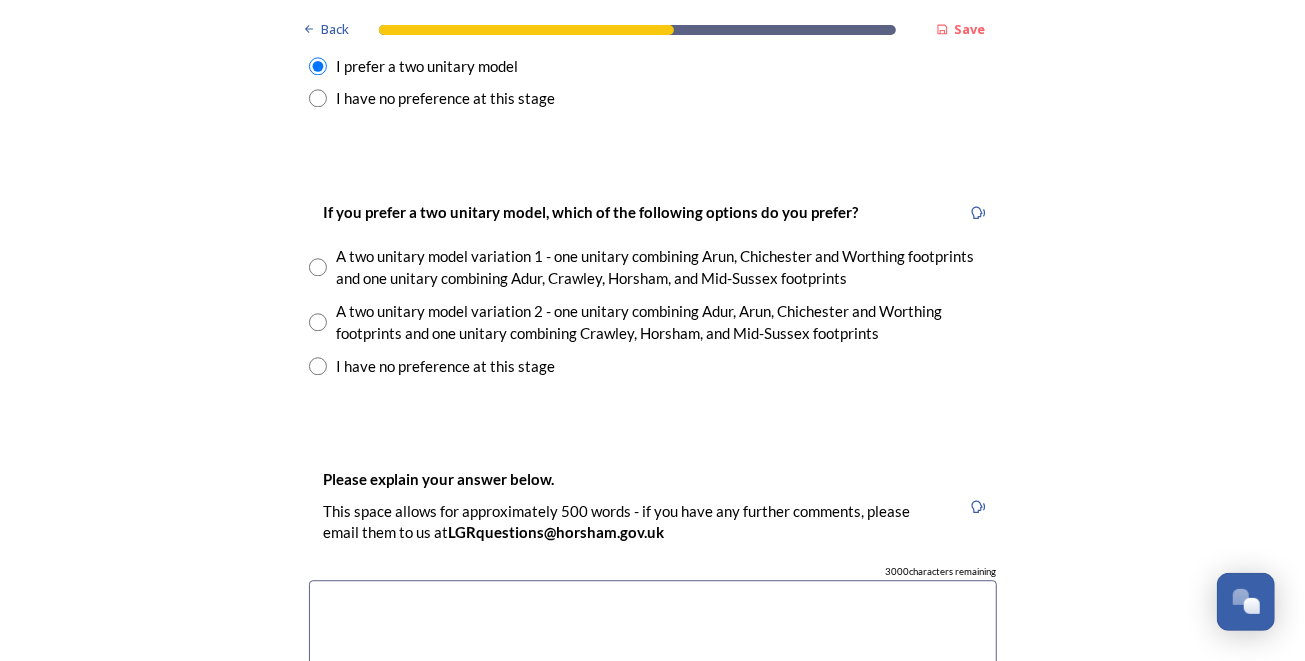 scroll, scrollTop: 2899, scrollLeft: 0, axis: vertical 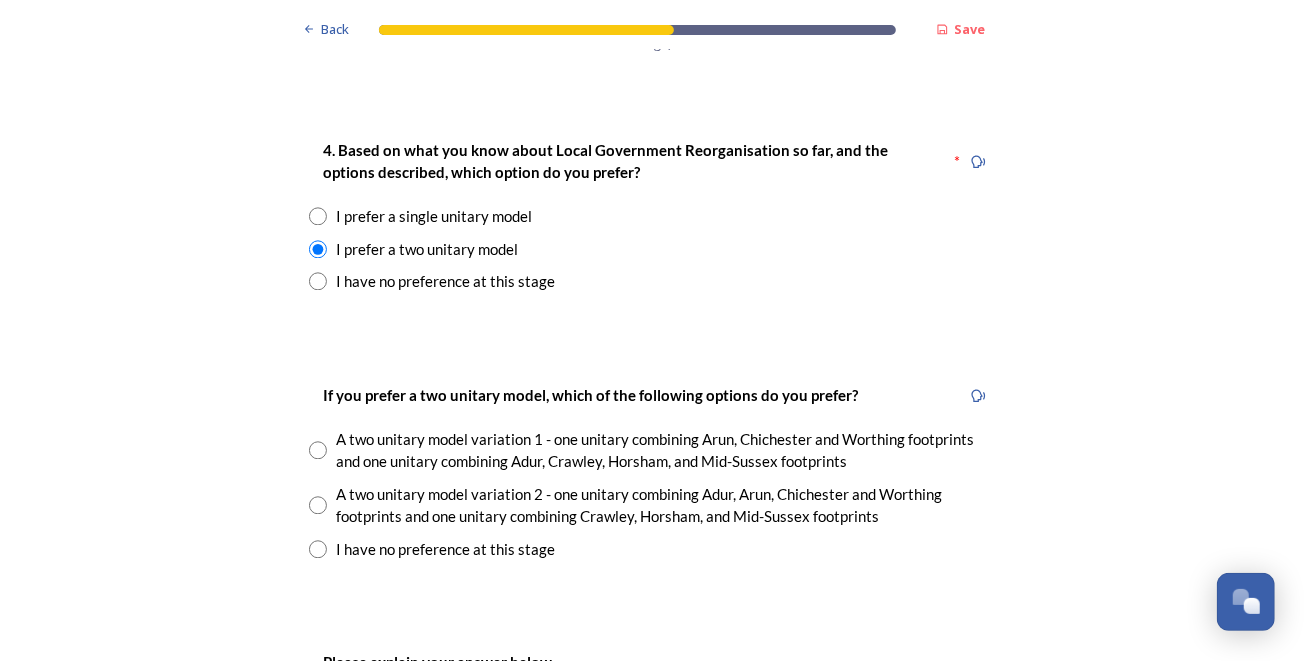click at bounding box center (318, 505) 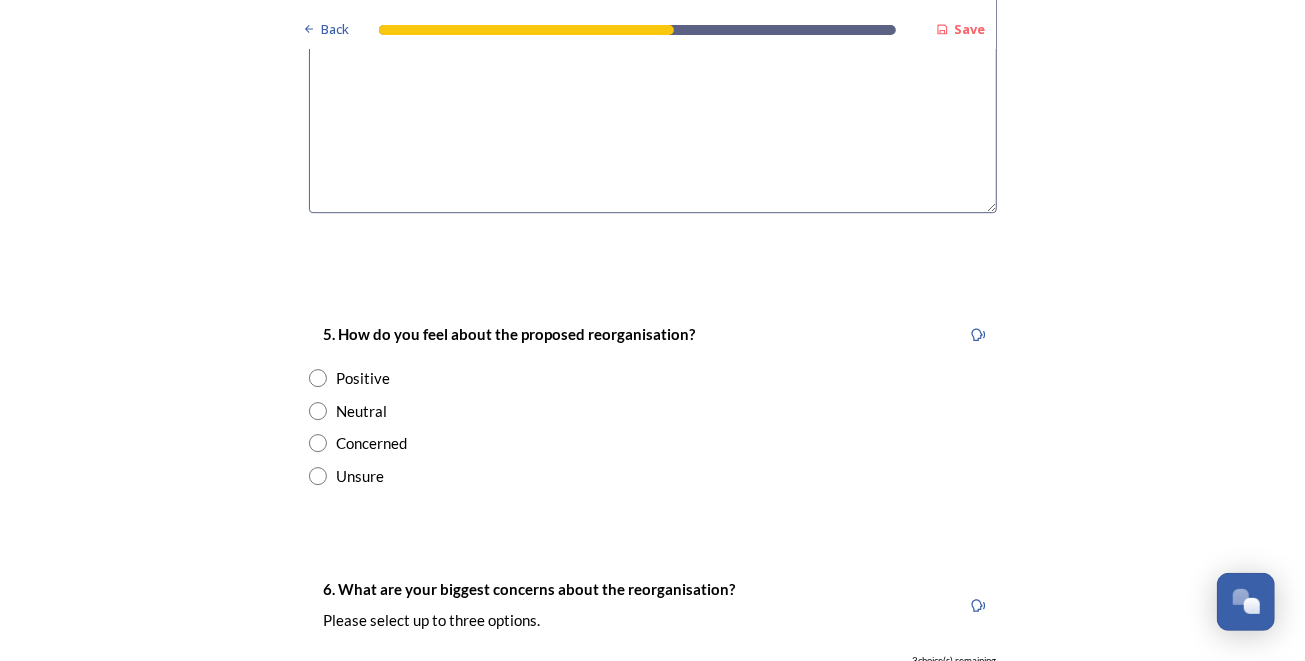 scroll, scrollTop: 3500, scrollLeft: 0, axis: vertical 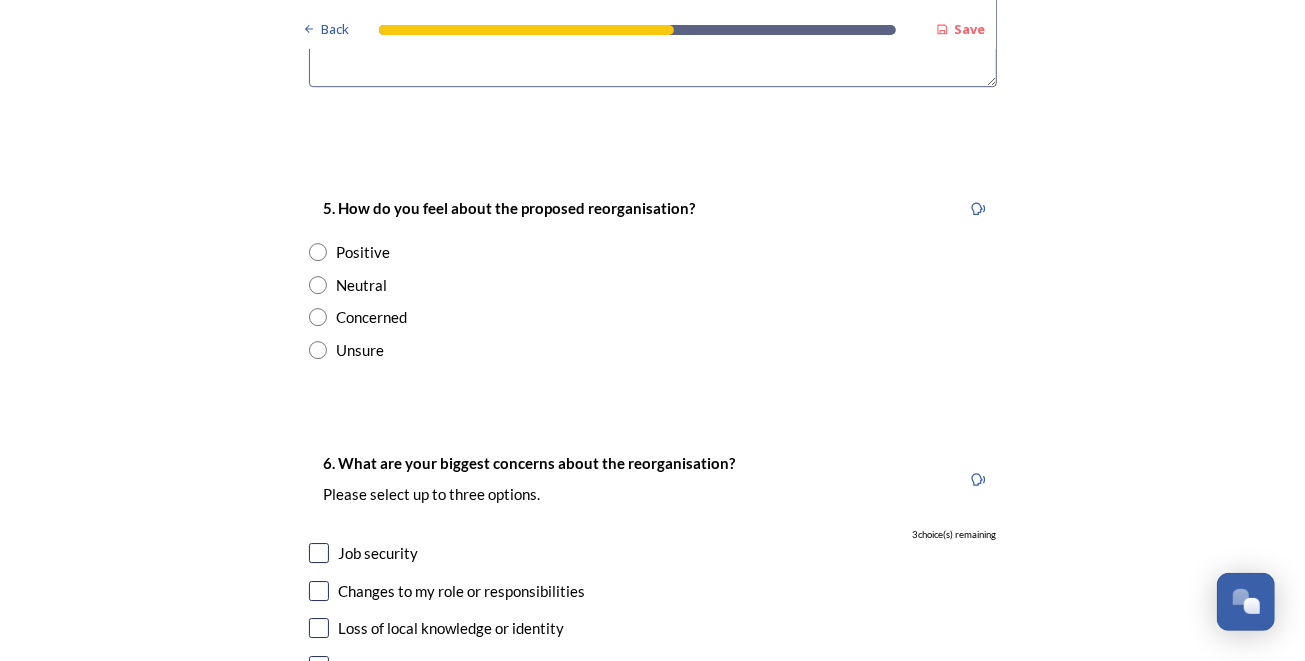 click at bounding box center [318, 317] 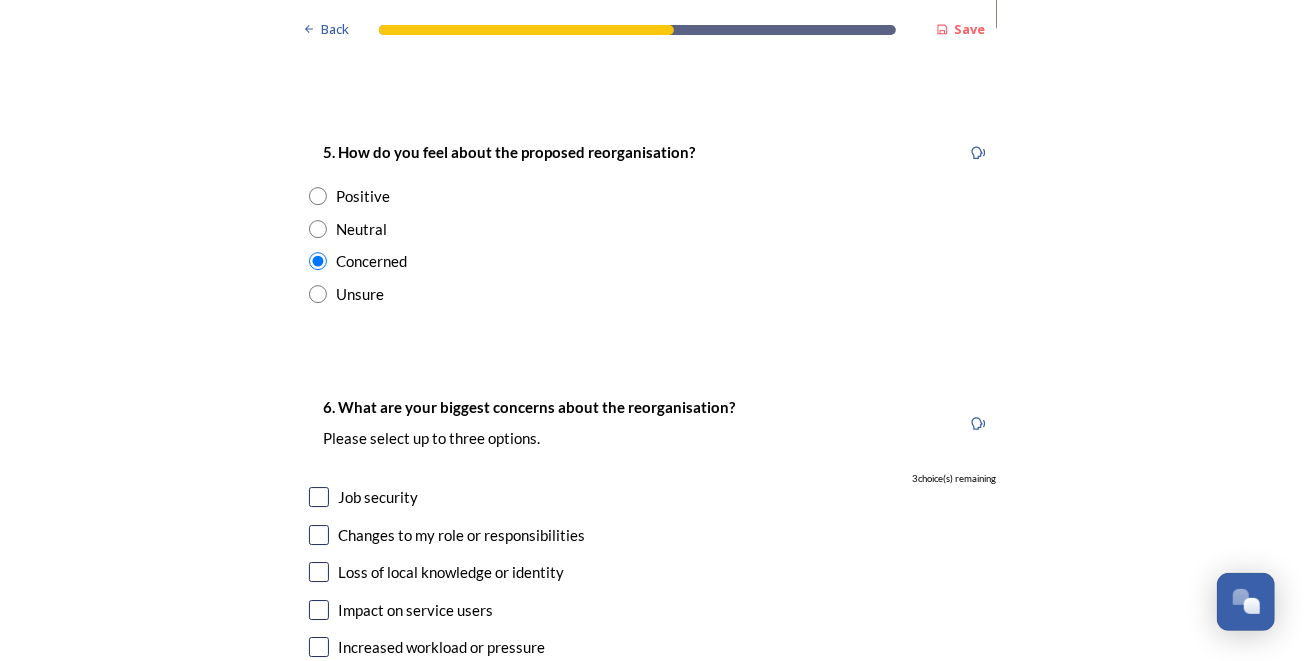 scroll, scrollTop: 3800, scrollLeft: 0, axis: vertical 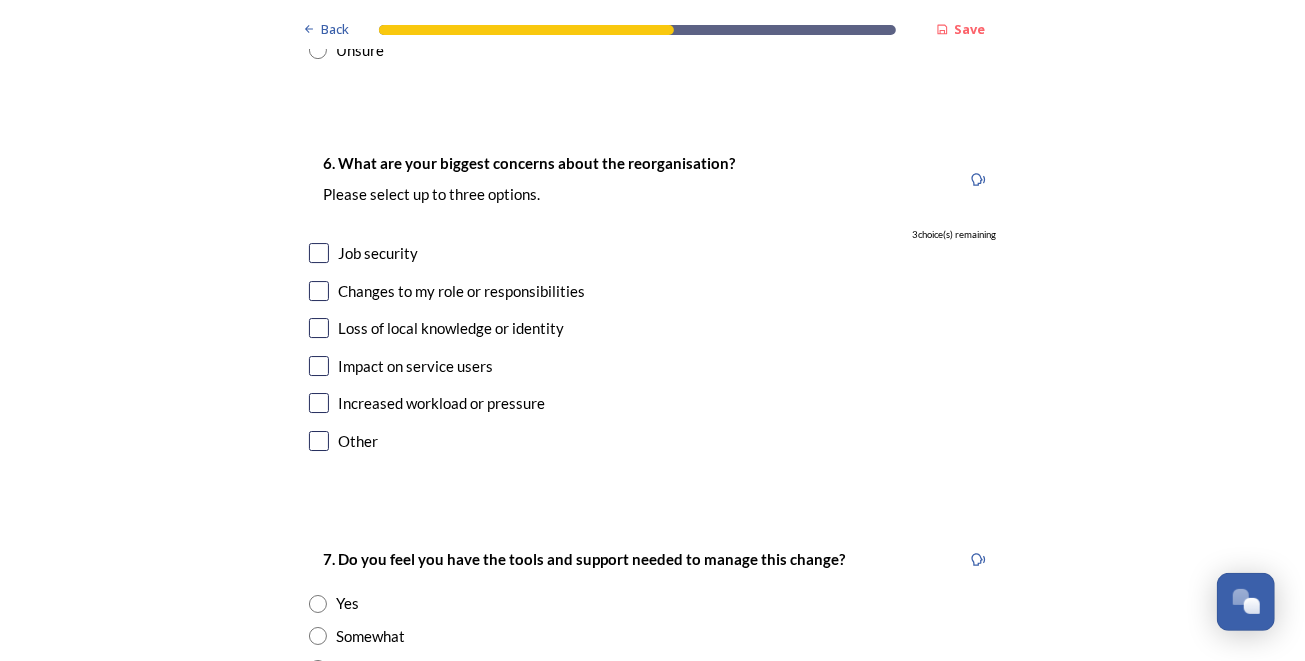 click at bounding box center [319, 253] 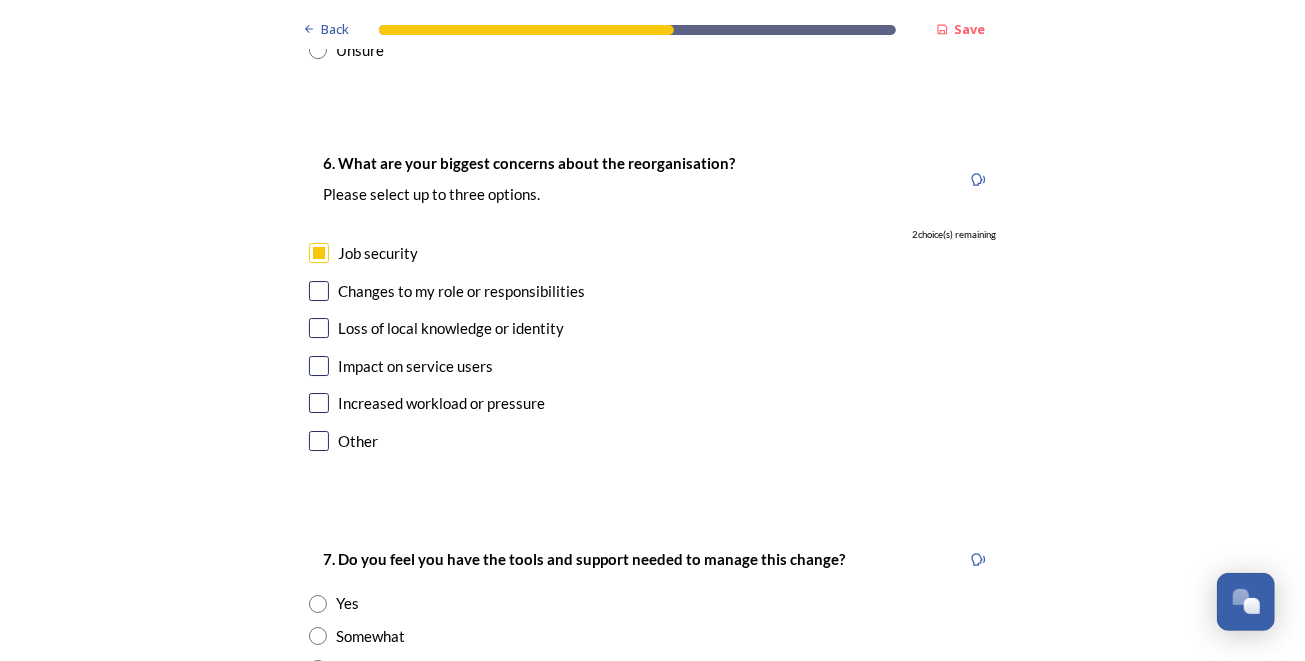 click at bounding box center [319, 366] 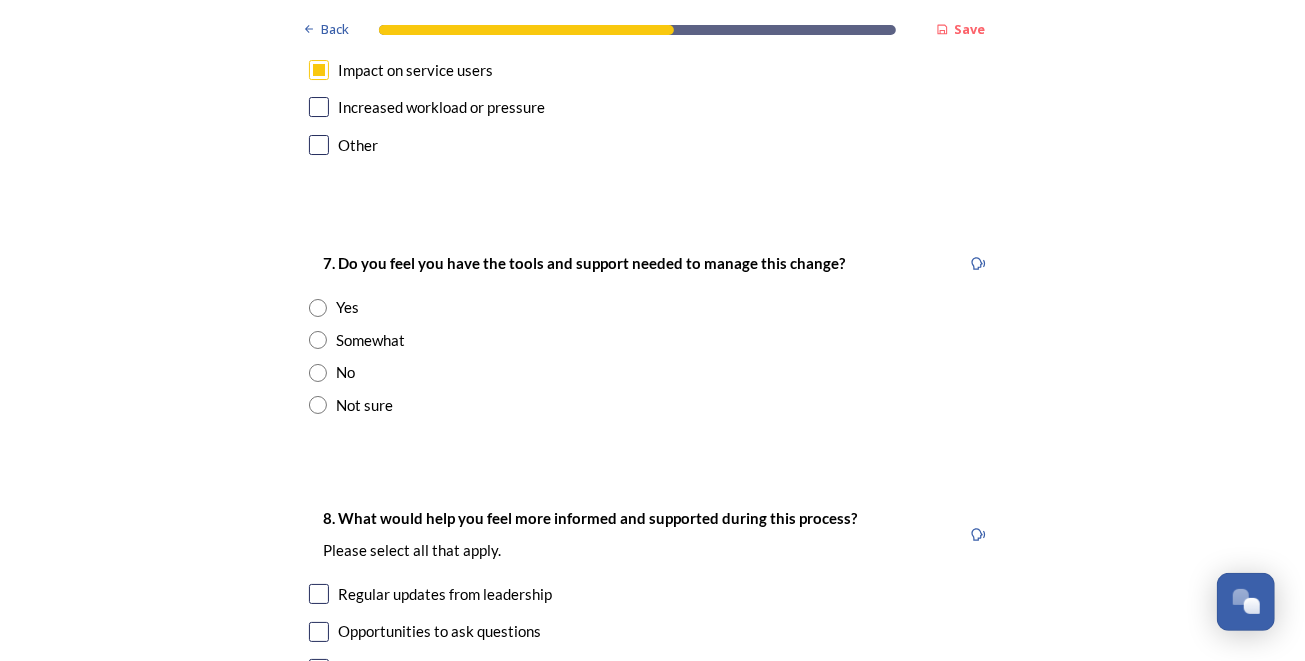 scroll, scrollTop: 4099, scrollLeft: 0, axis: vertical 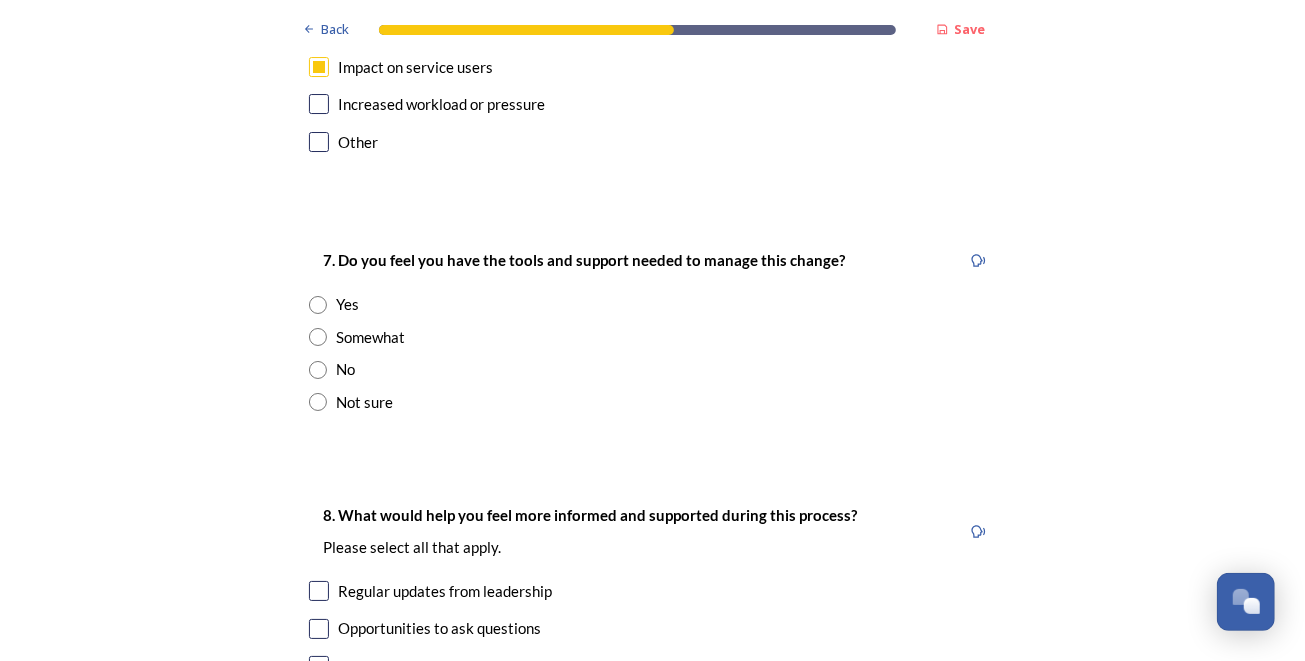 drag, startPoint x: 293, startPoint y: 364, endPoint x: 304, endPoint y: 367, distance: 11.401754 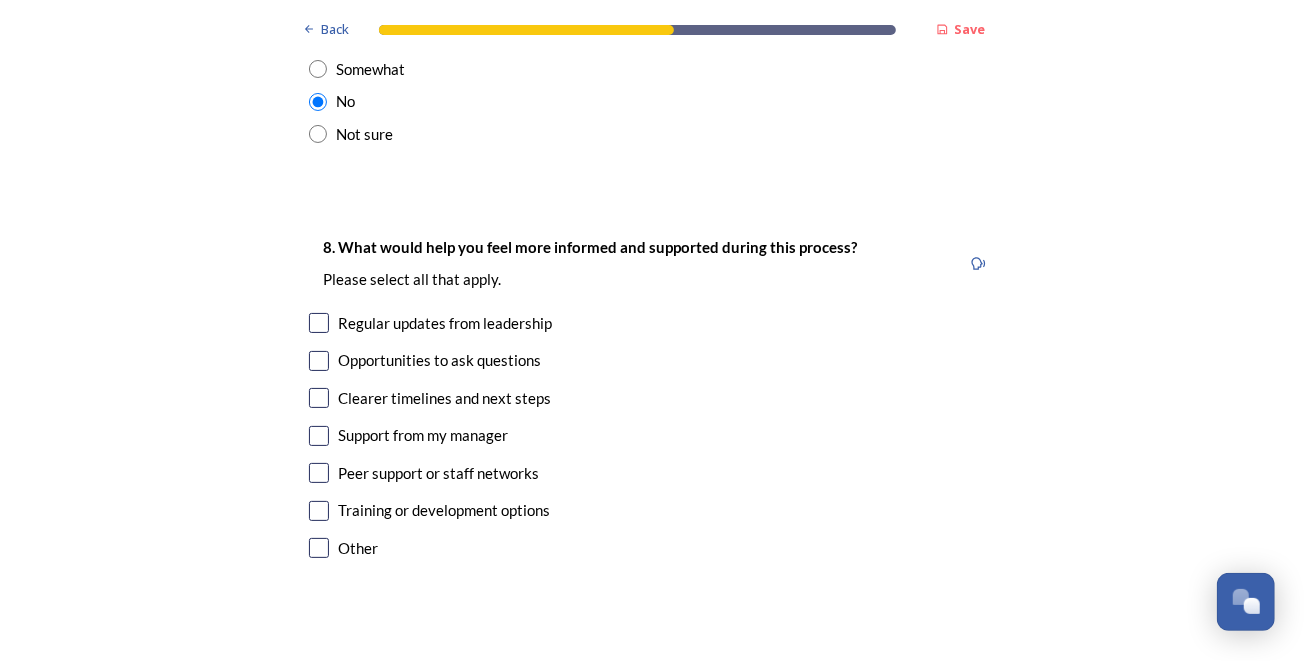 scroll, scrollTop: 4400, scrollLeft: 0, axis: vertical 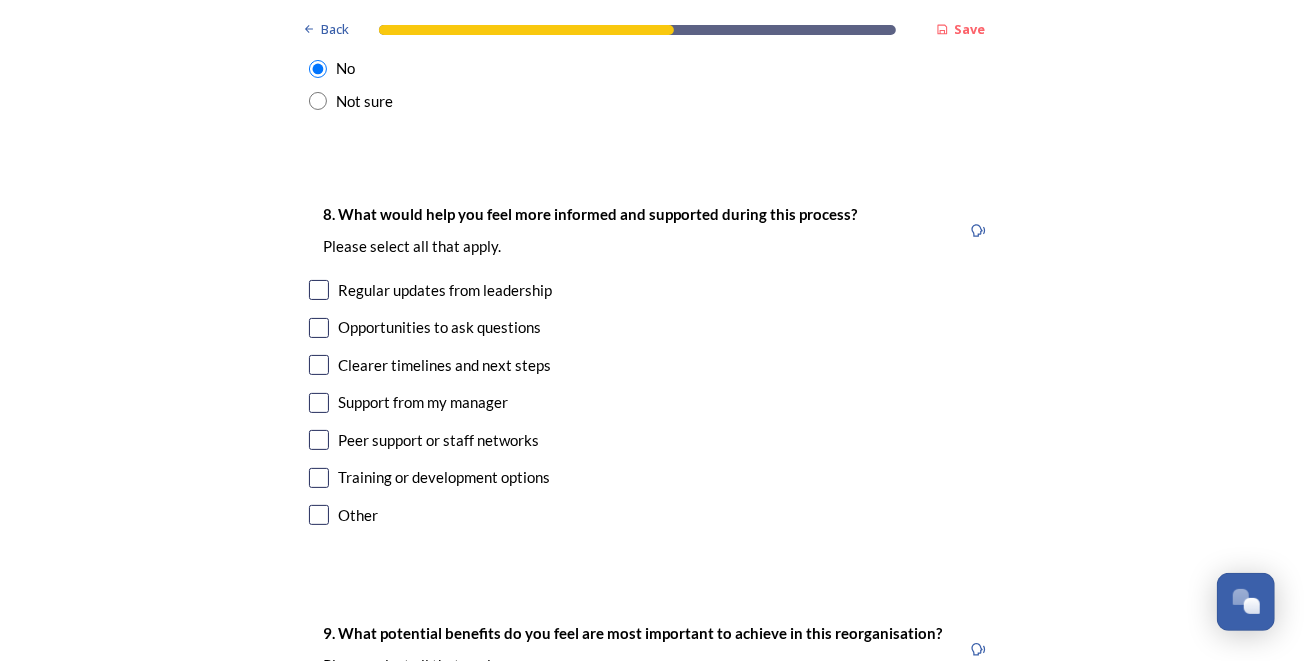 click at bounding box center [319, 478] 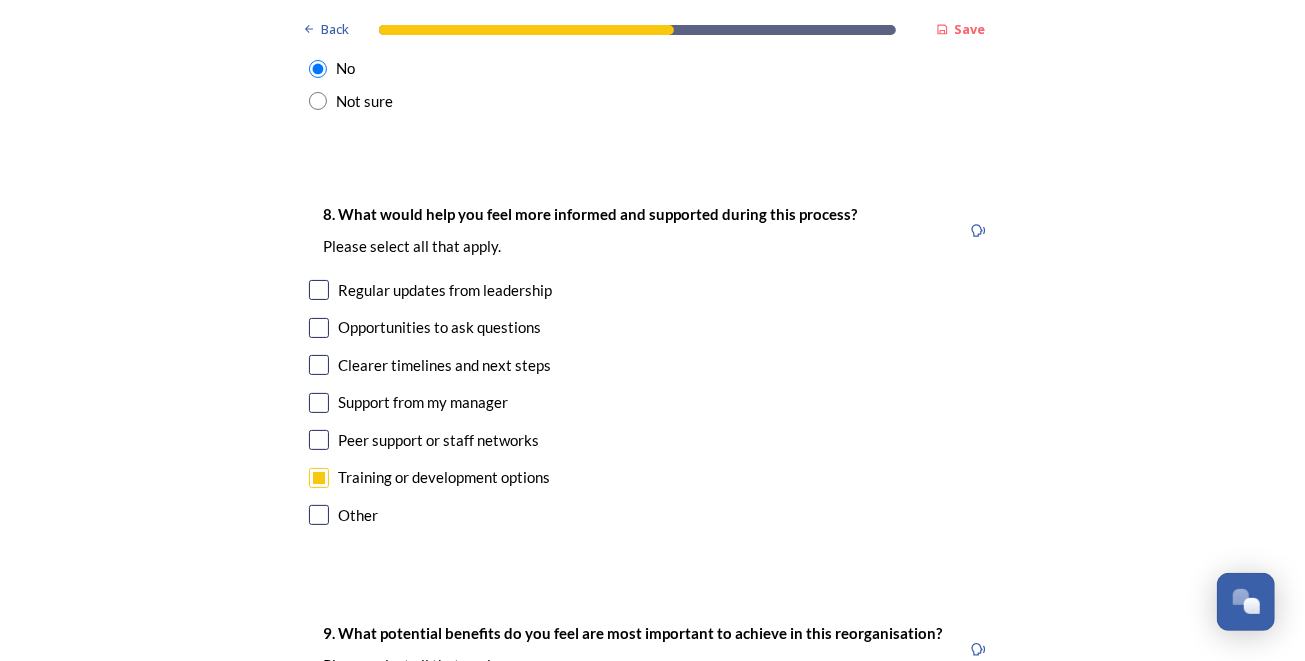 click on "8. What would help you feel more informed and supported during this process? Please select all that apply. Regular updates from leadership Opportunities to ask questions Clearer timelines and next steps Support from my manager Peer support or staff networks Training or development options Other" at bounding box center (653, 366) 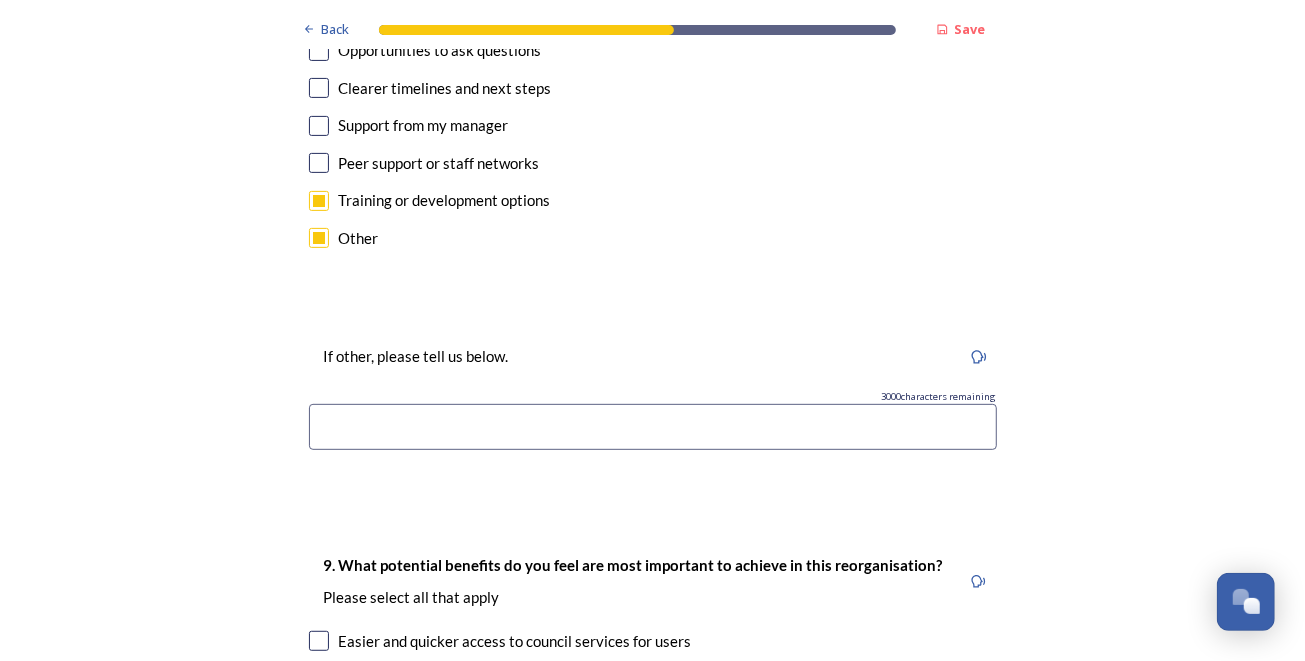 scroll, scrollTop: 4700, scrollLeft: 0, axis: vertical 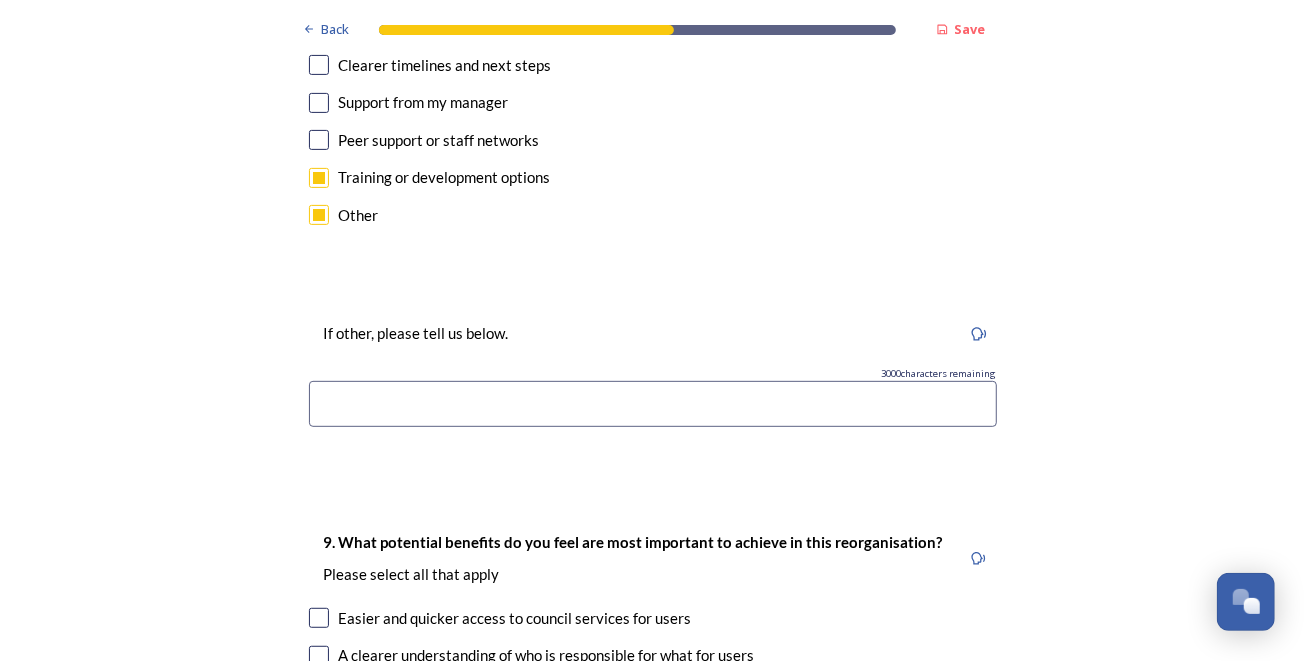 click at bounding box center [653, 404] 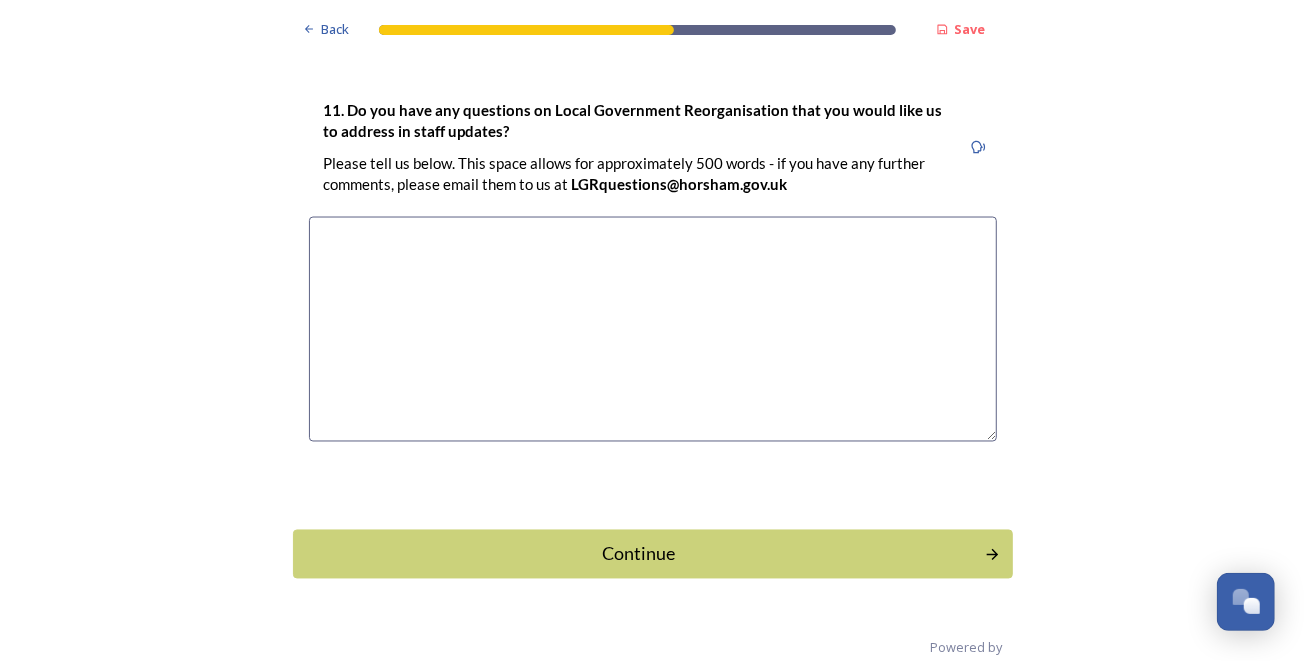 scroll, scrollTop: 6259, scrollLeft: 0, axis: vertical 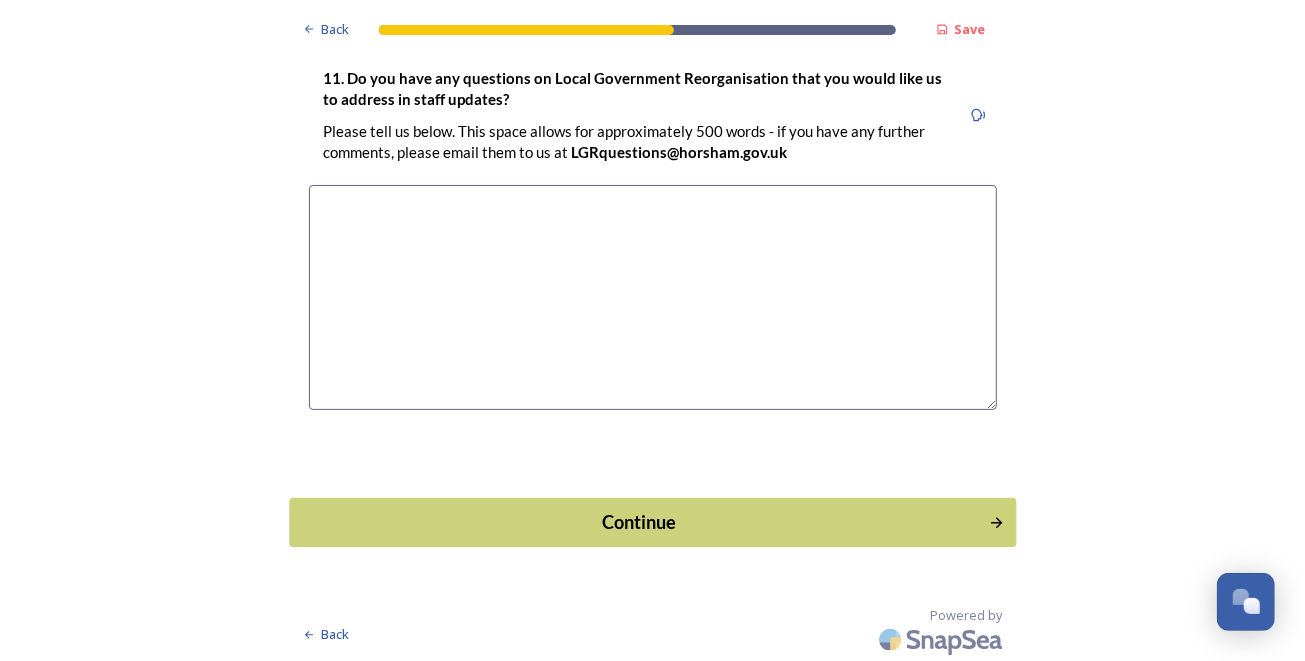 click on "Continue" at bounding box center (638, 522) 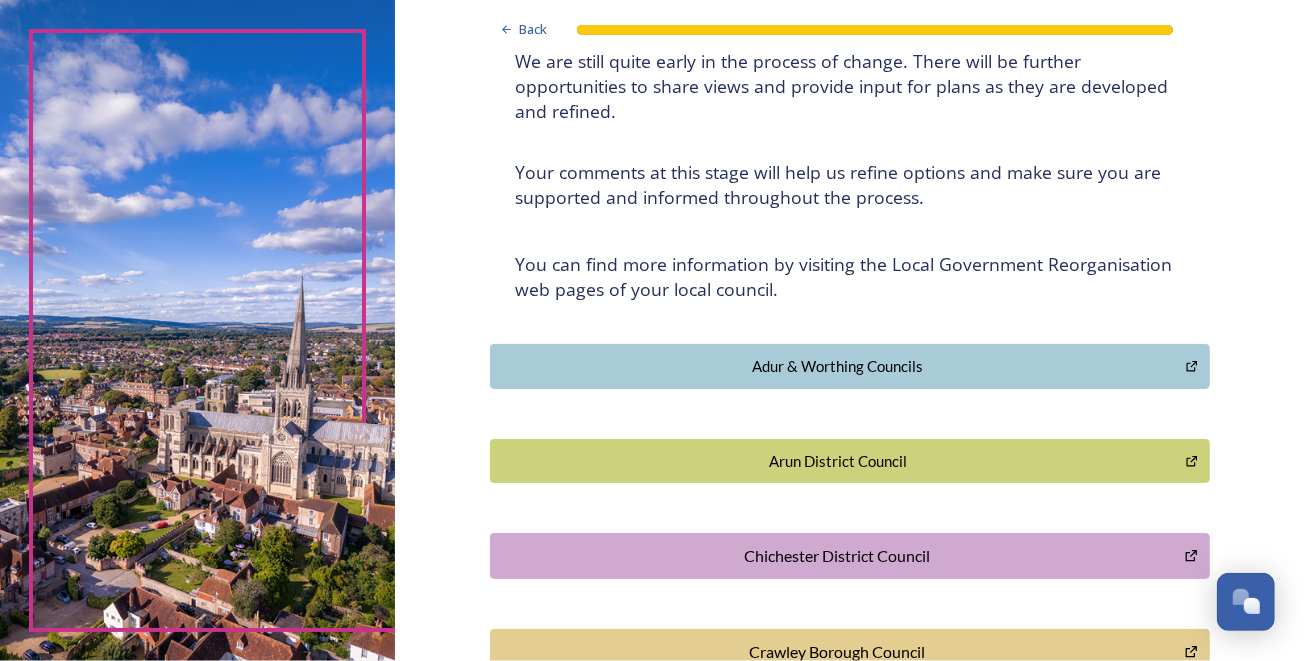 scroll, scrollTop: 0, scrollLeft: 0, axis: both 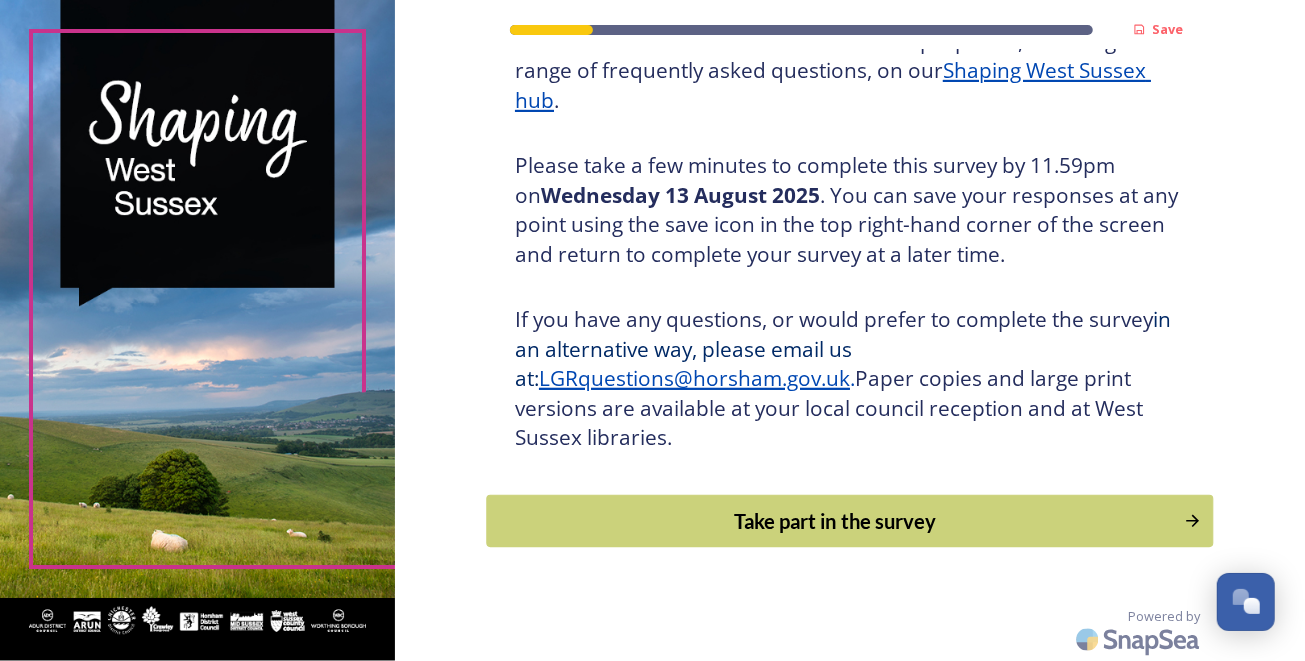 click on "Take part in the survey" at bounding box center (835, 521) 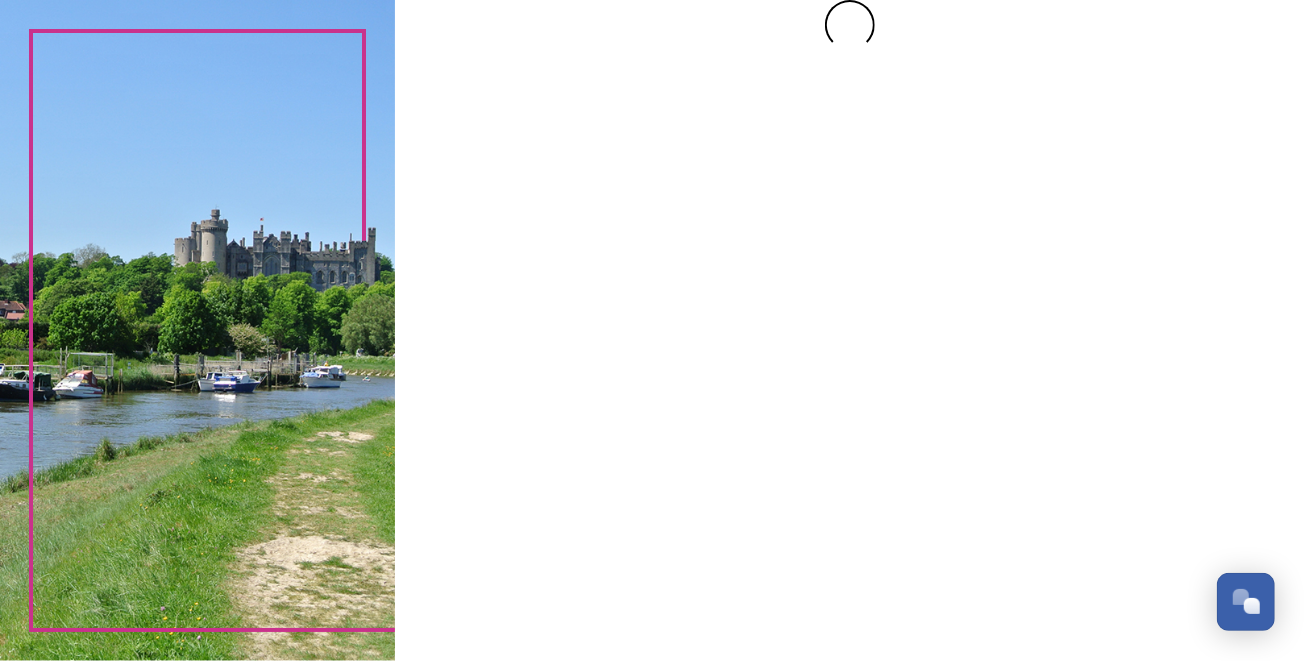 scroll, scrollTop: 0, scrollLeft: 0, axis: both 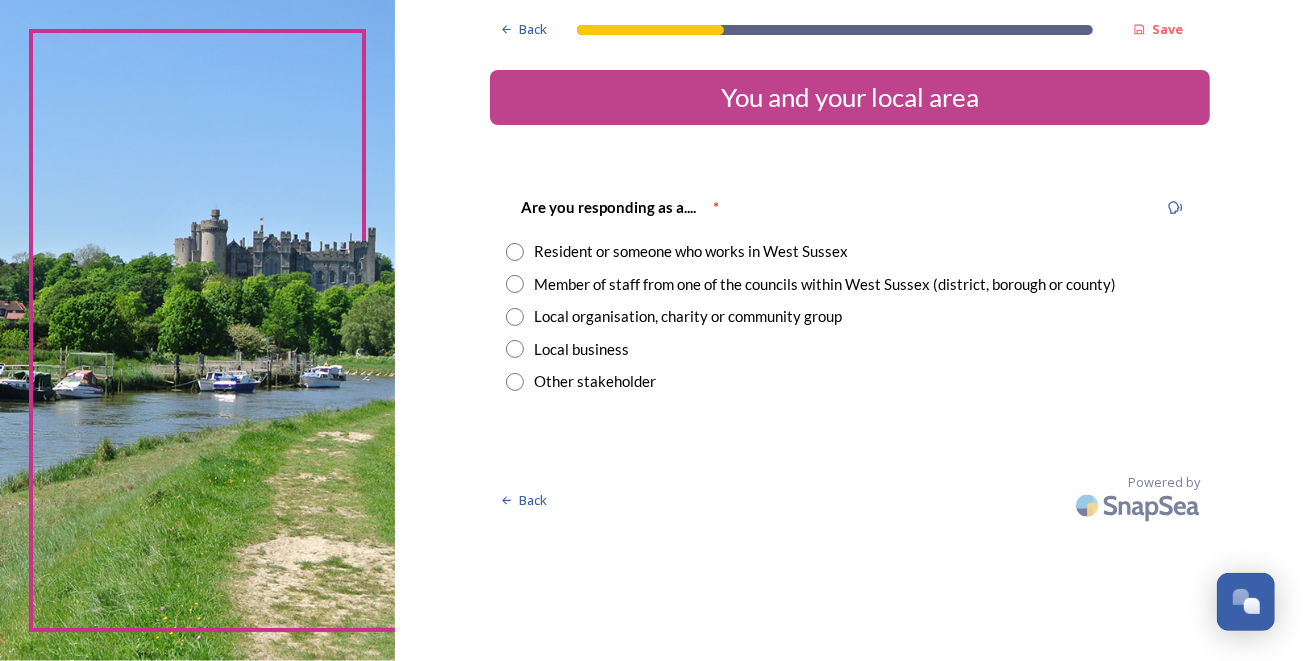 click on "Resident or someone who works in West Sussex" at bounding box center [850, 251] 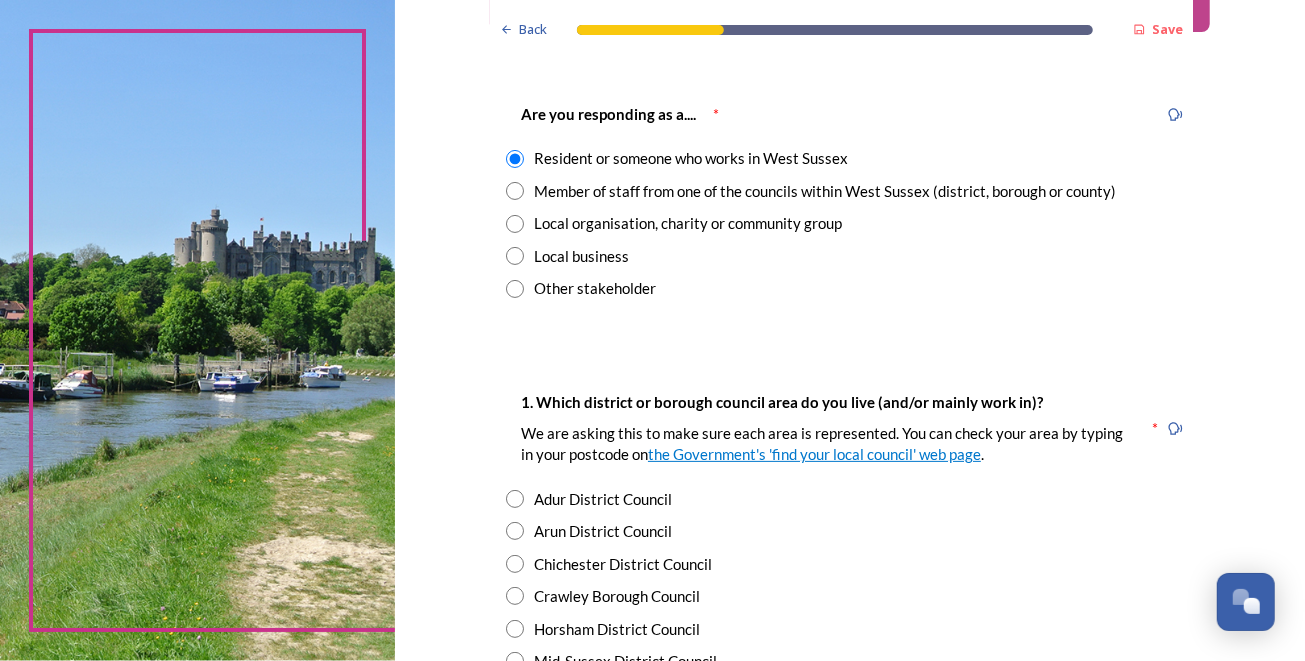scroll, scrollTop: 300, scrollLeft: 0, axis: vertical 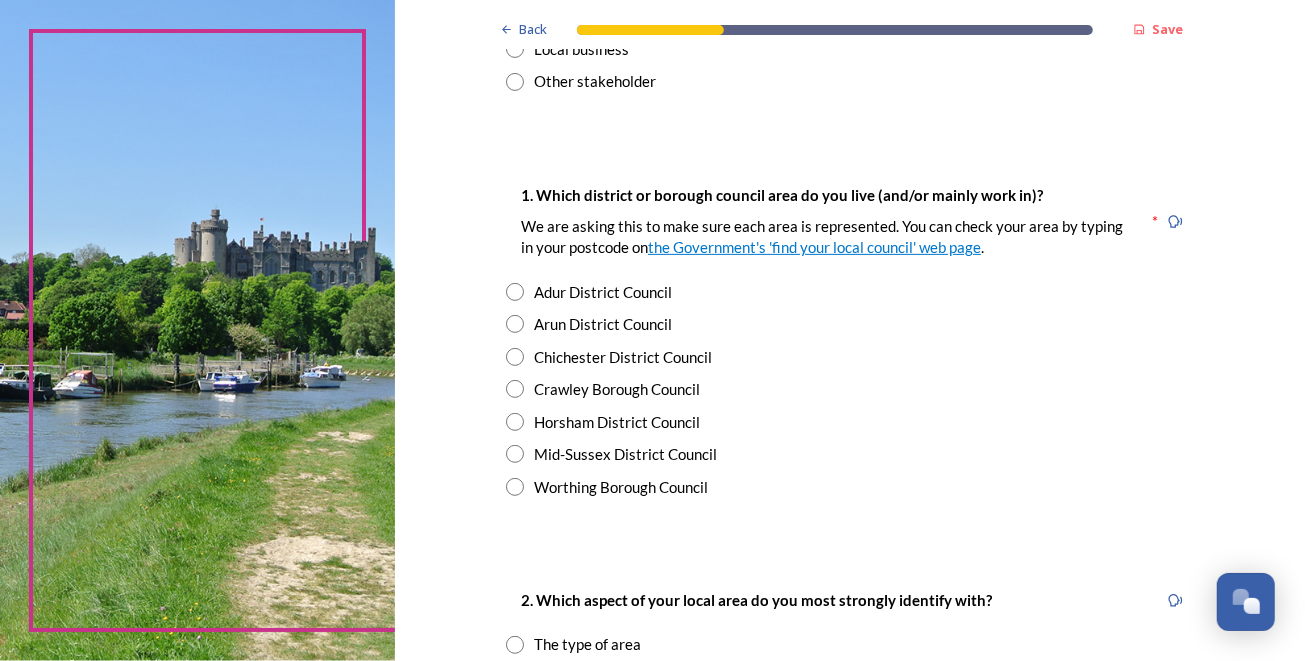 click at bounding box center (515, 389) 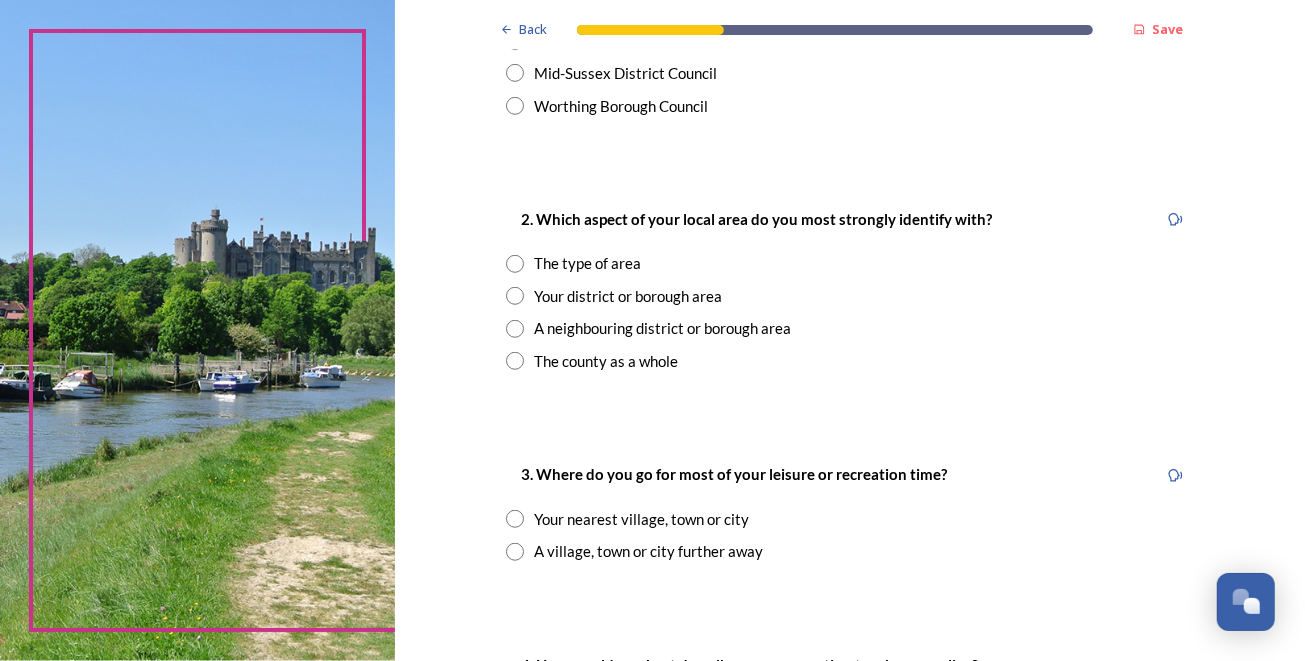 scroll, scrollTop: 700, scrollLeft: 0, axis: vertical 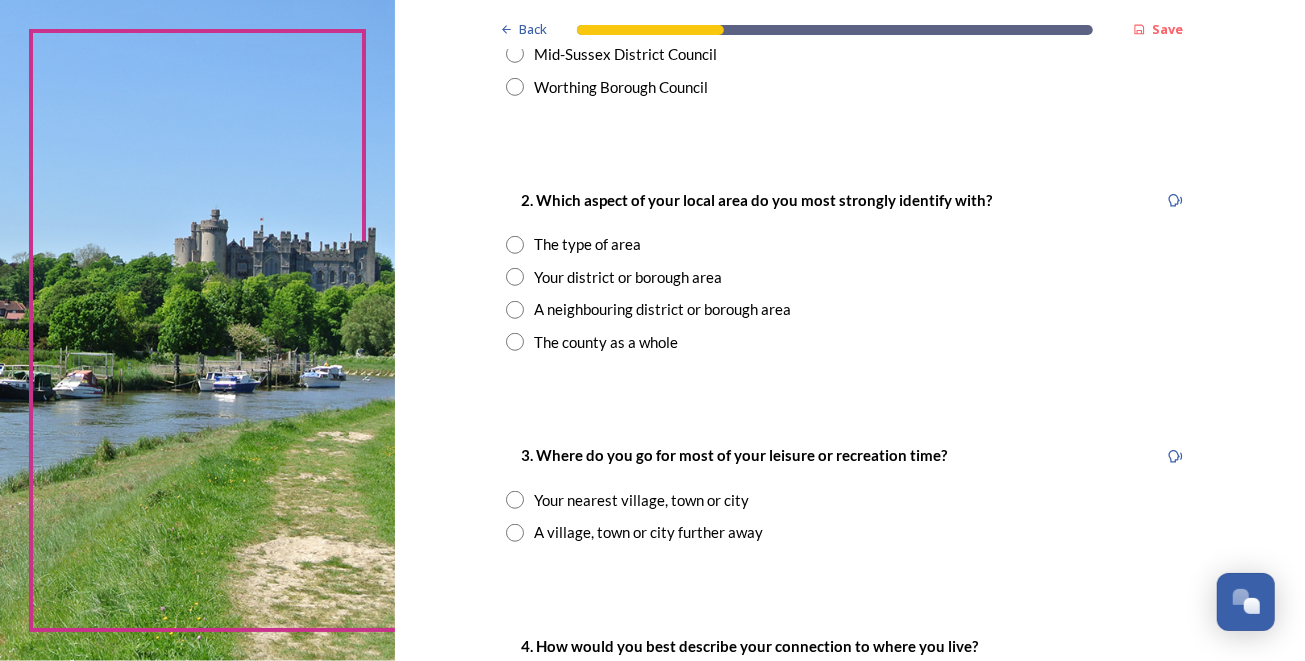 click at bounding box center (515, 277) 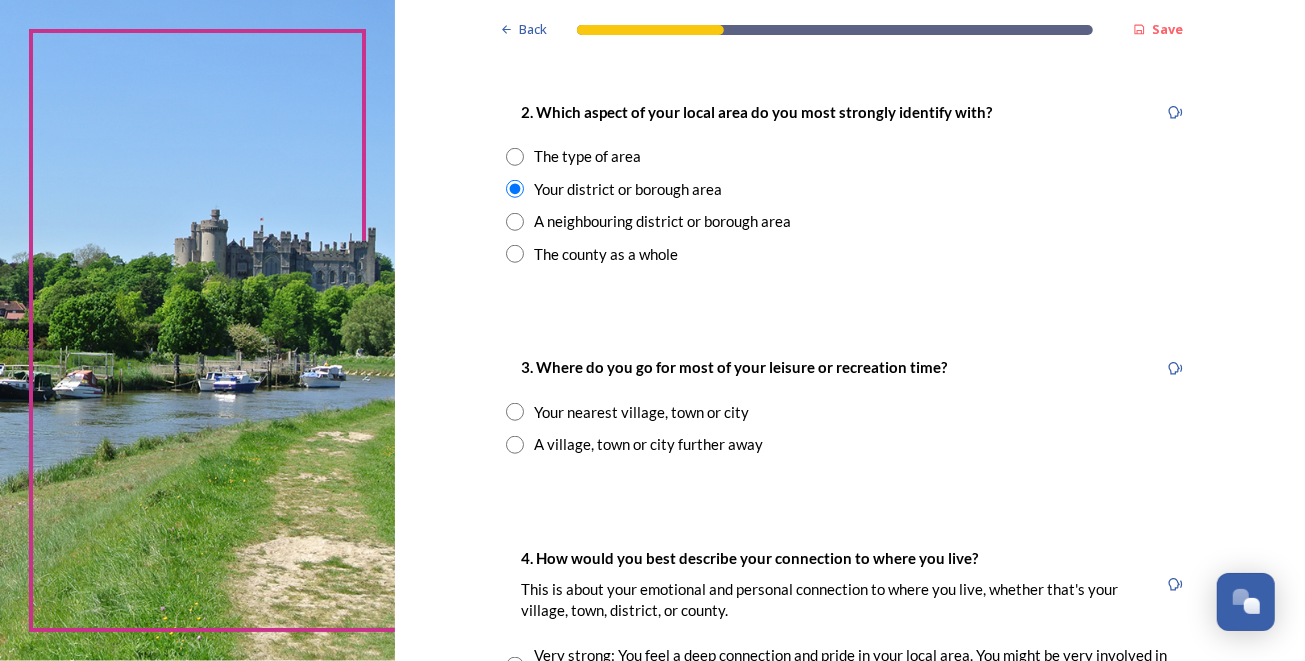 scroll, scrollTop: 899, scrollLeft: 0, axis: vertical 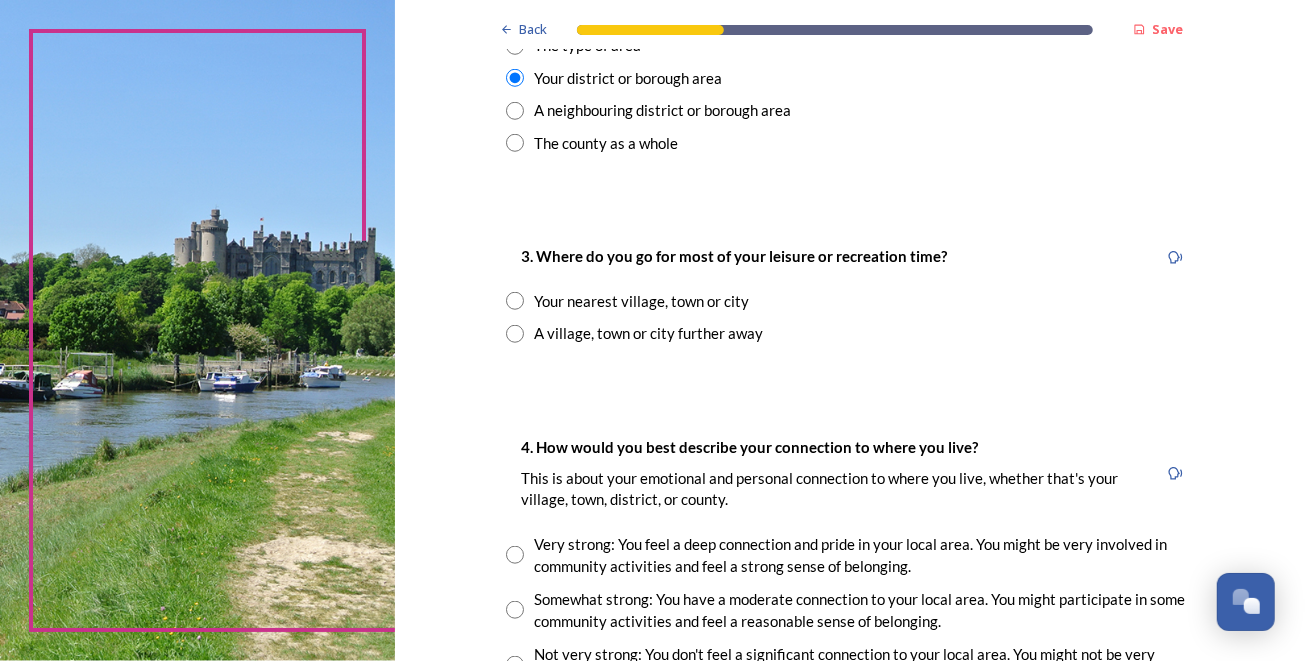 click at bounding box center [515, 301] 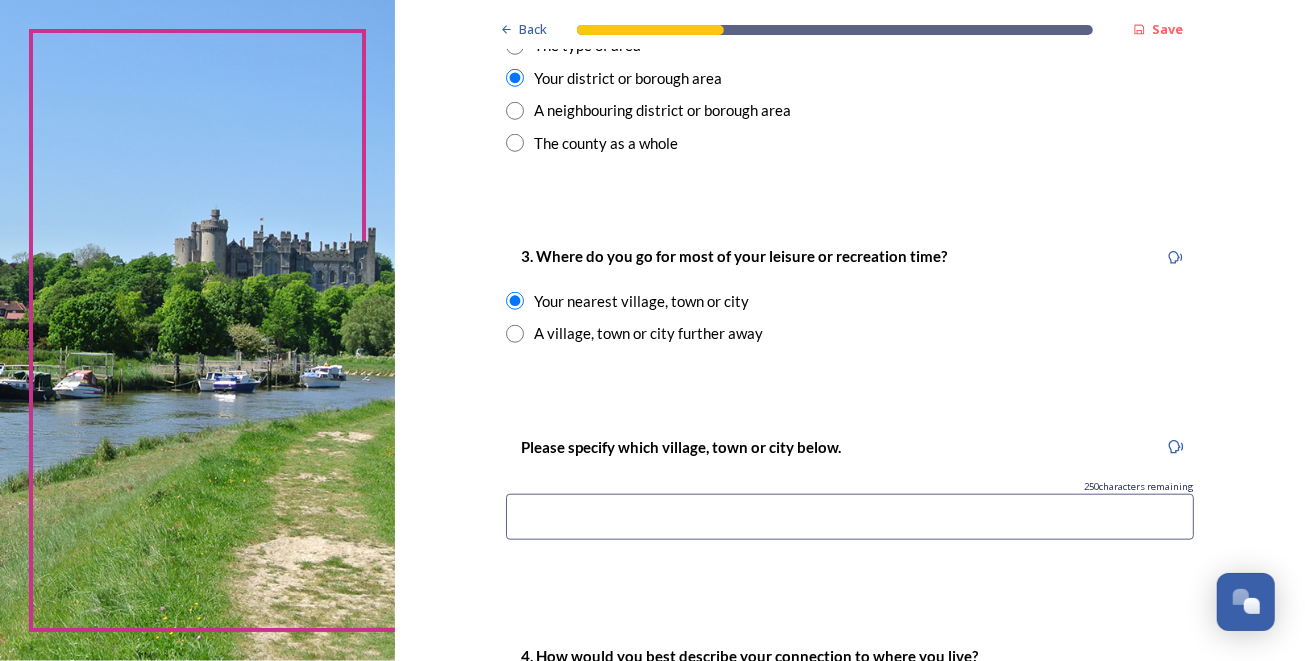 click at bounding box center [850, 517] 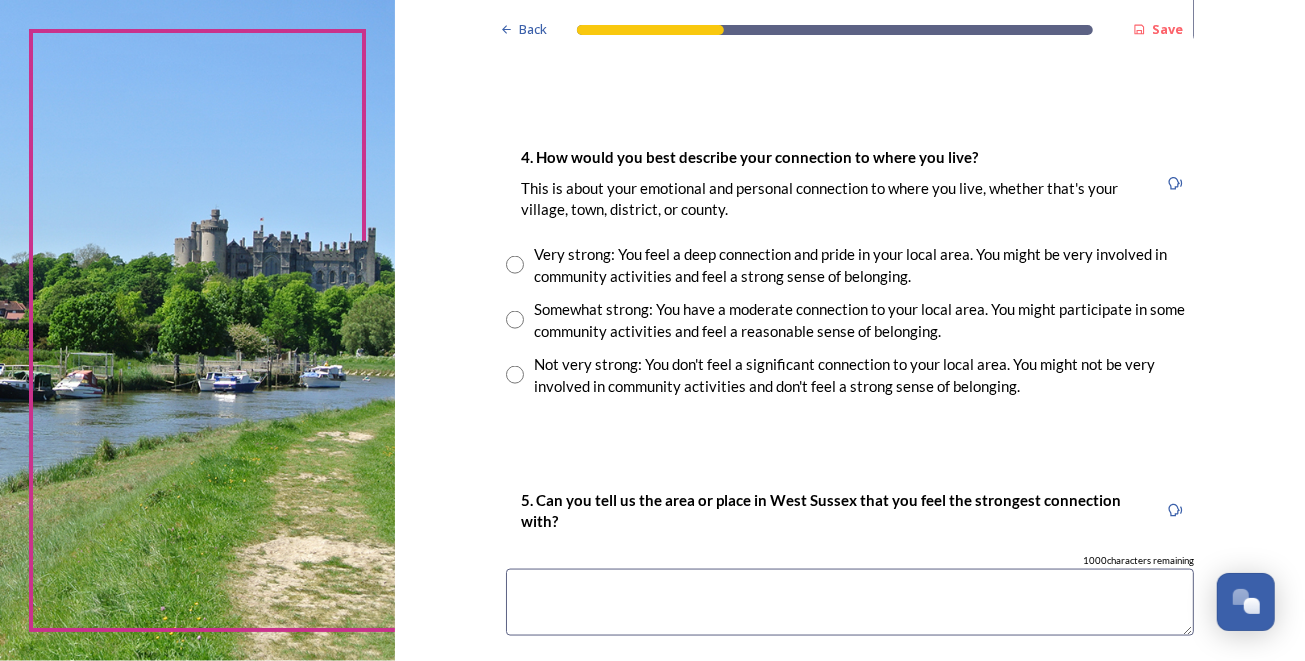 scroll, scrollTop: 1400, scrollLeft: 0, axis: vertical 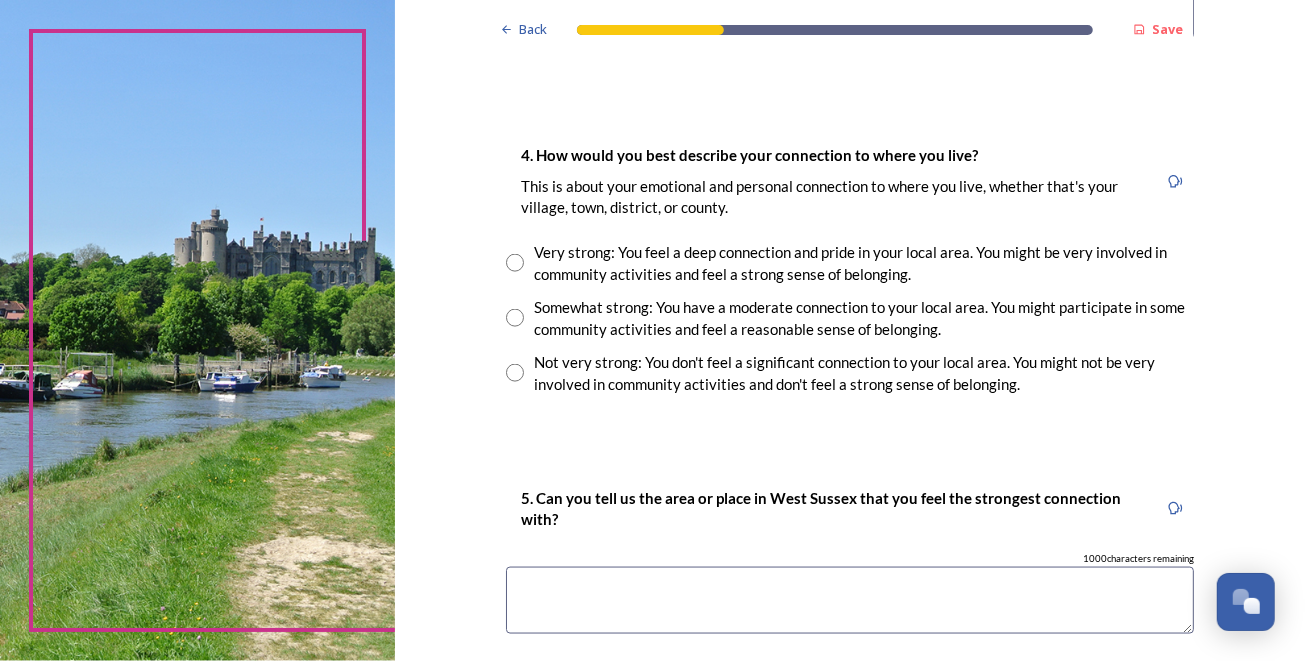 click at bounding box center (515, 263) 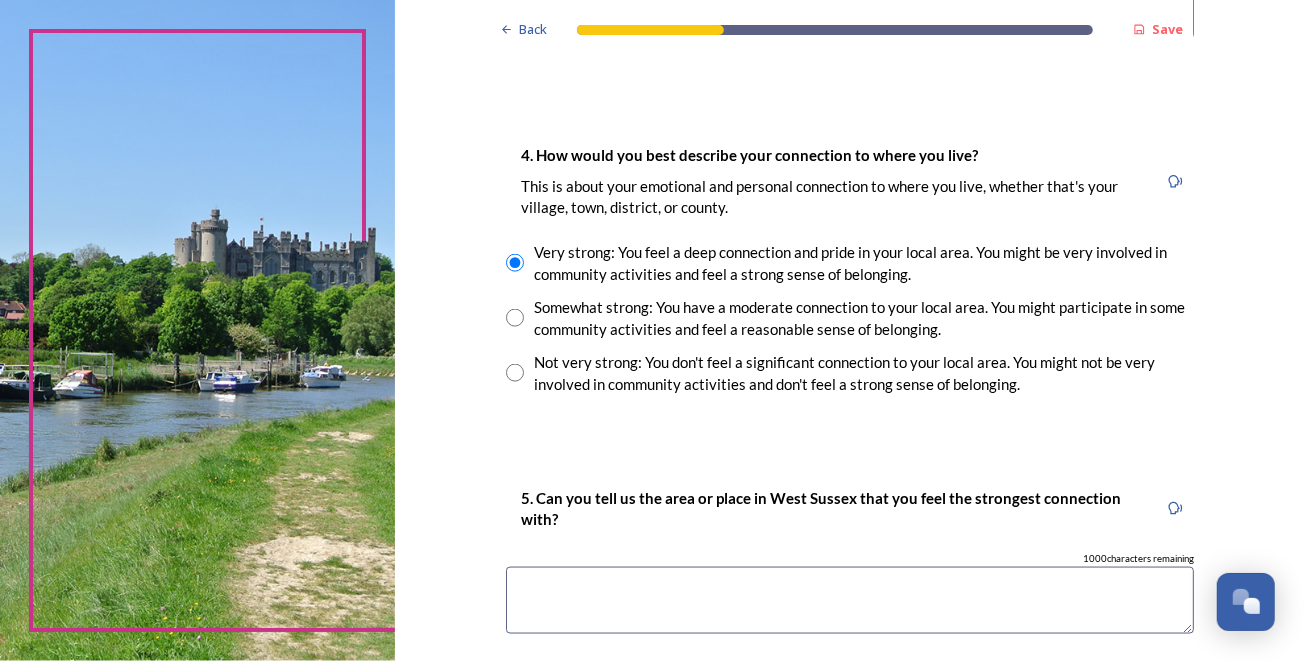scroll, scrollTop: 1699, scrollLeft: 0, axis: vertical 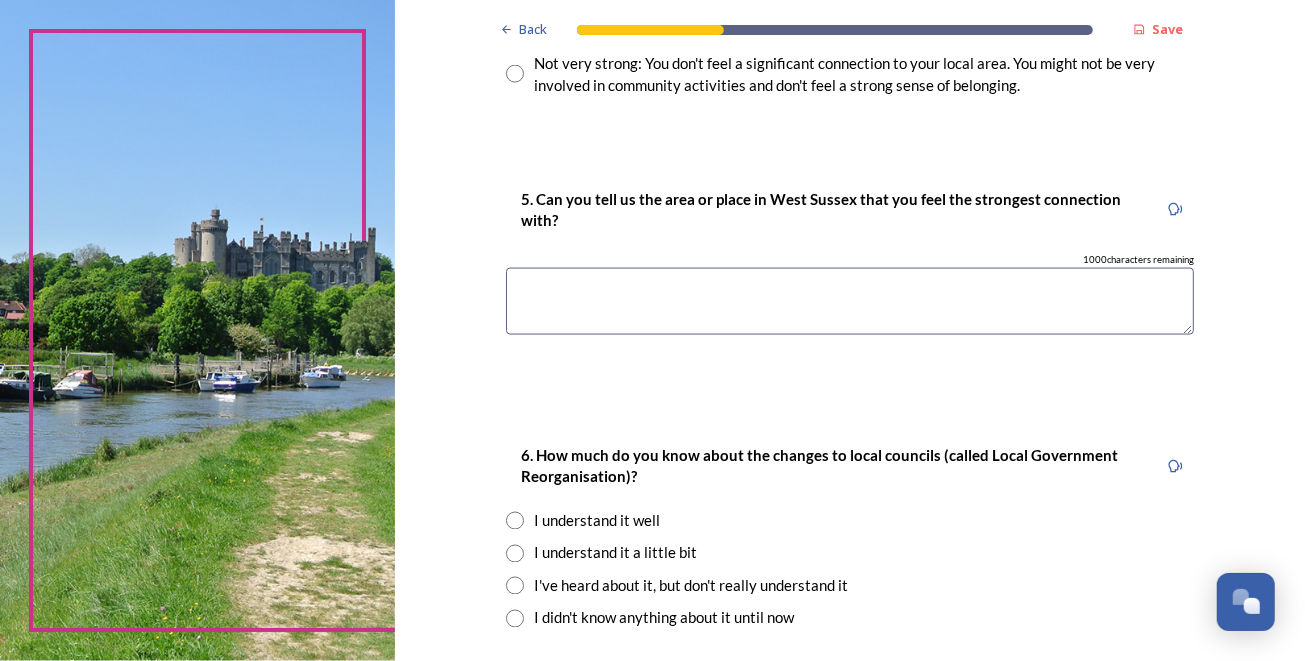 click at bounding box center [850, 301] 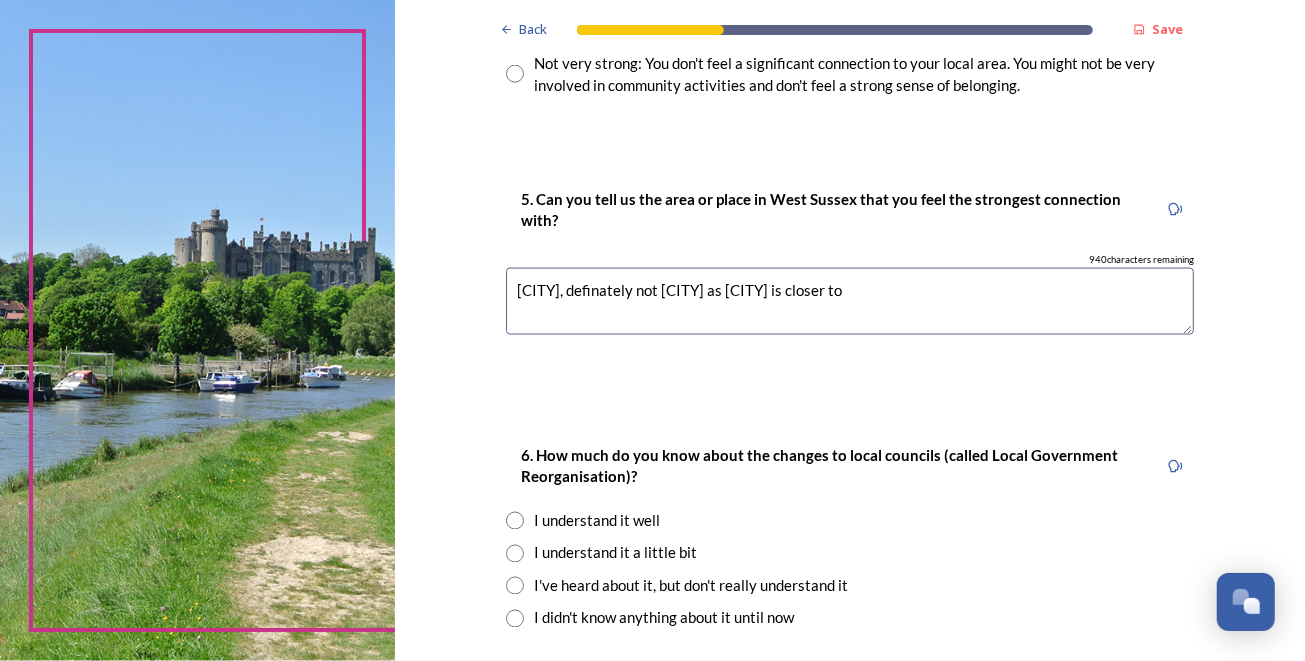 click on "[CITY], definately not [CITY] as [CITY] is closer to" at bounding box center (850, 301) 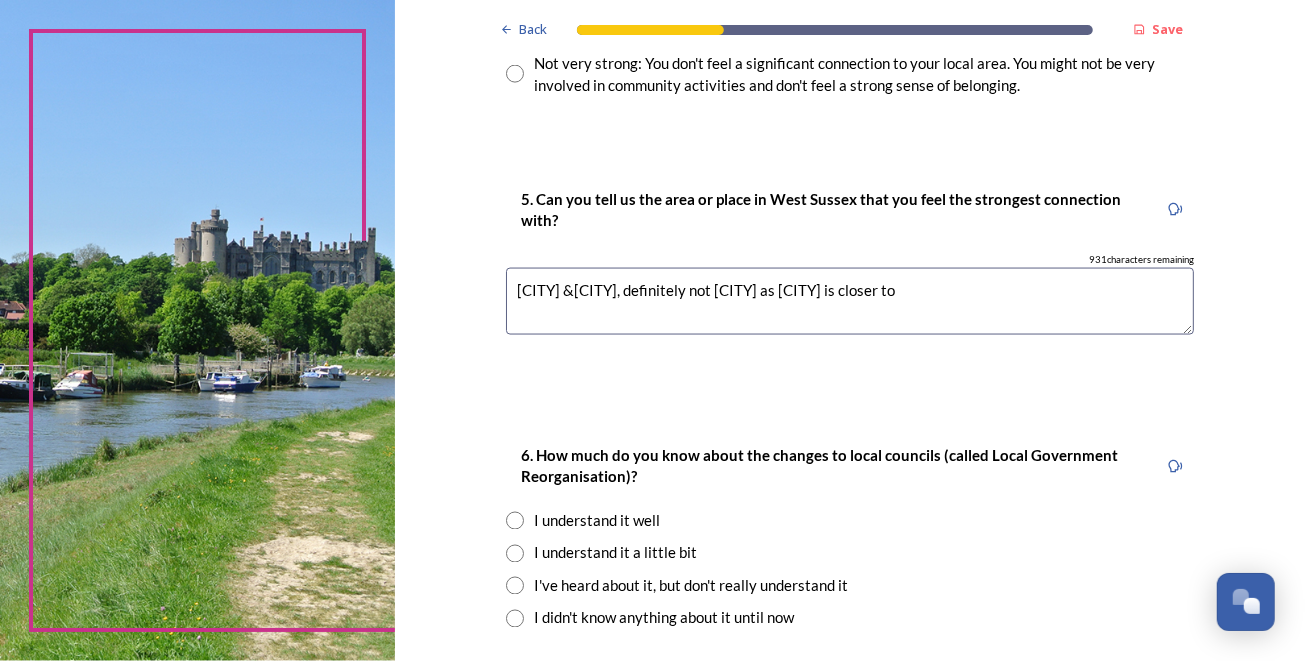 click on "[CITY] &[CITY], definitely not [CITY] as [CITY] is closer to" at bounding box center (850, 301) 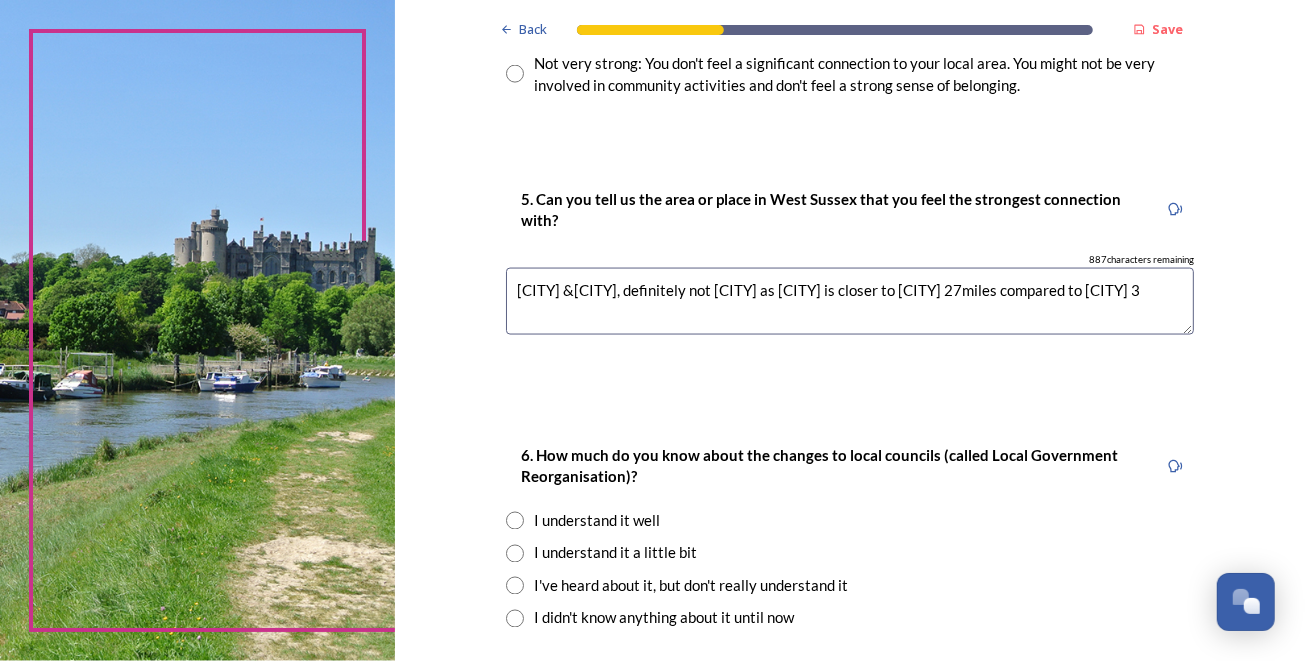 click on "[CITY] &[CITY], definitely not [CITY] as [CITY] is closer to [CITY] 27miles compared to [CITY] 3" at bounding box center [850, 301] 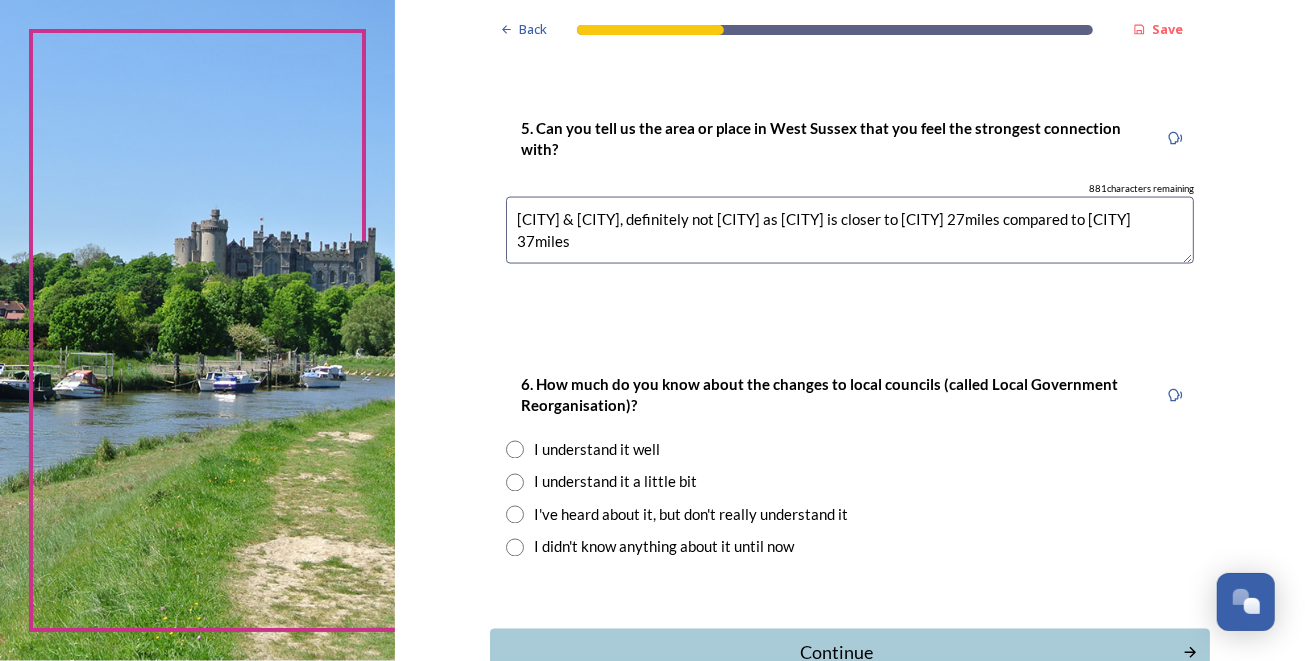 scroll, scrollTop: 1800, scrollLeft: 0, axis: vertical 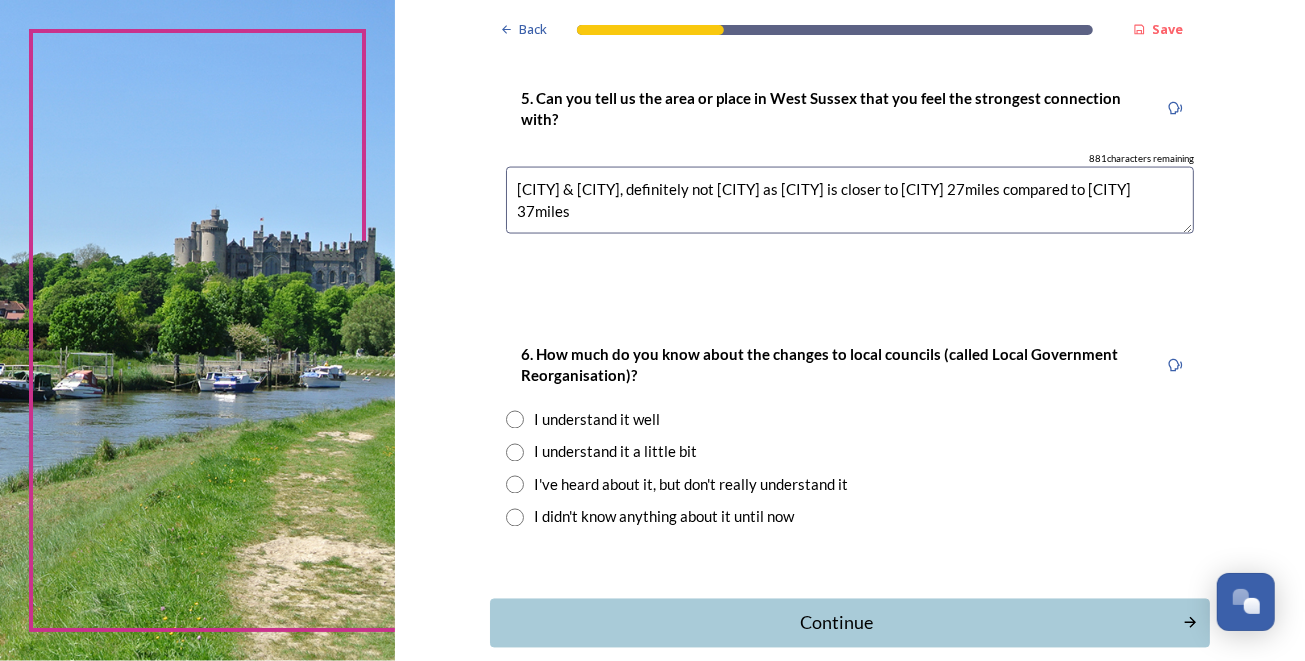 type on "[CITY] & [CITY], definitely not [CITY] as [CITY] is closer to [CITY] 27miles compared to [CITY] 37miles" 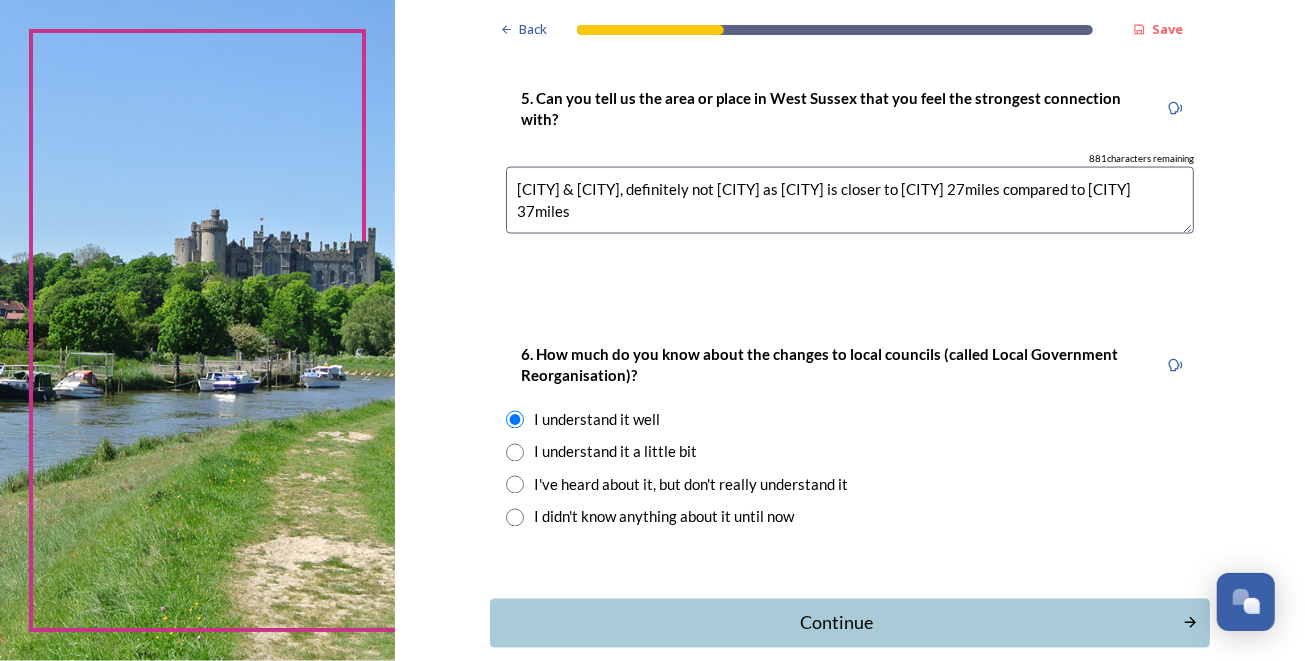 click on "[CITY] & [CITY], definitely not [CITY] as [CITY] is closer to [CITY] 27miles compared to [CITY] 37miles" at bounding box center [850, 200] 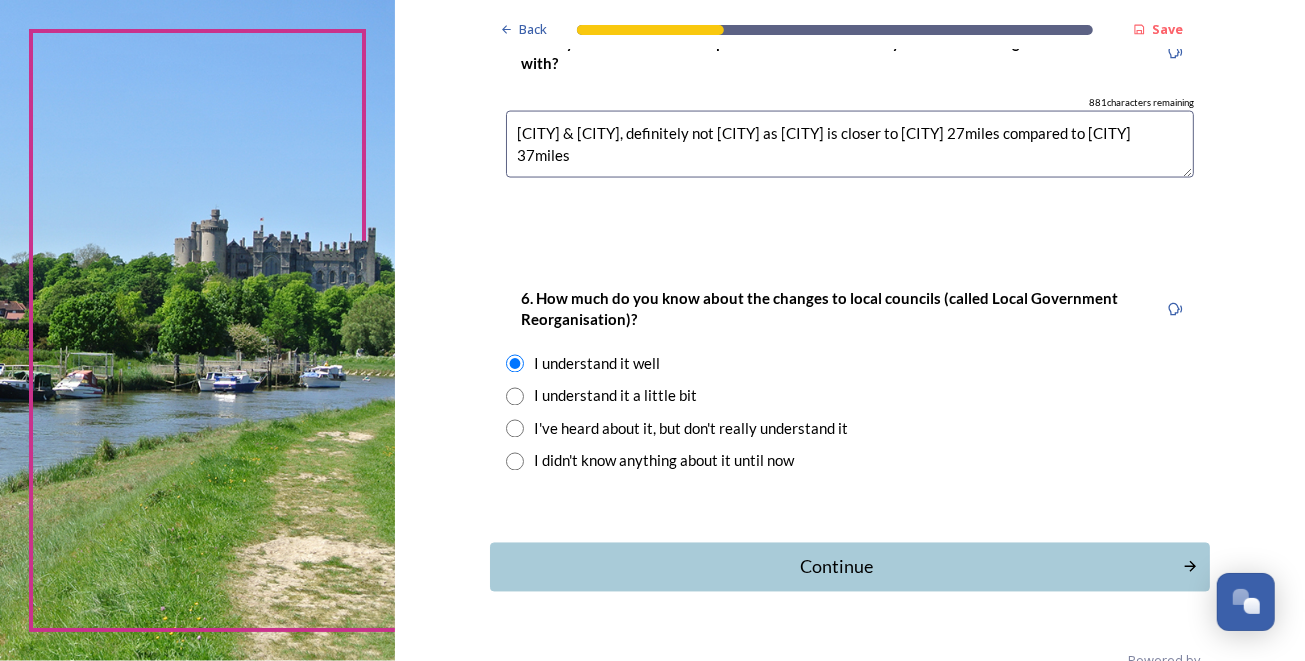 scroll, scrollTop: 1901, scrollLeft: 0, axis: vertical 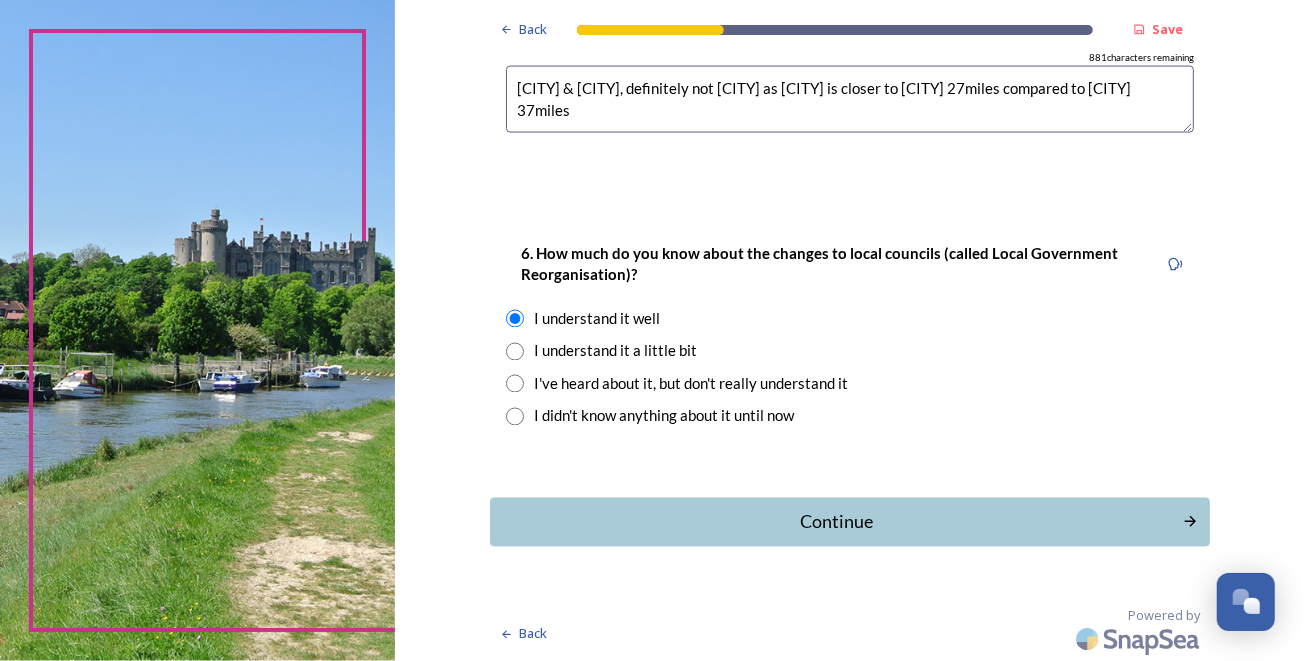 click on "Continue" at bounding box center [836, 522] 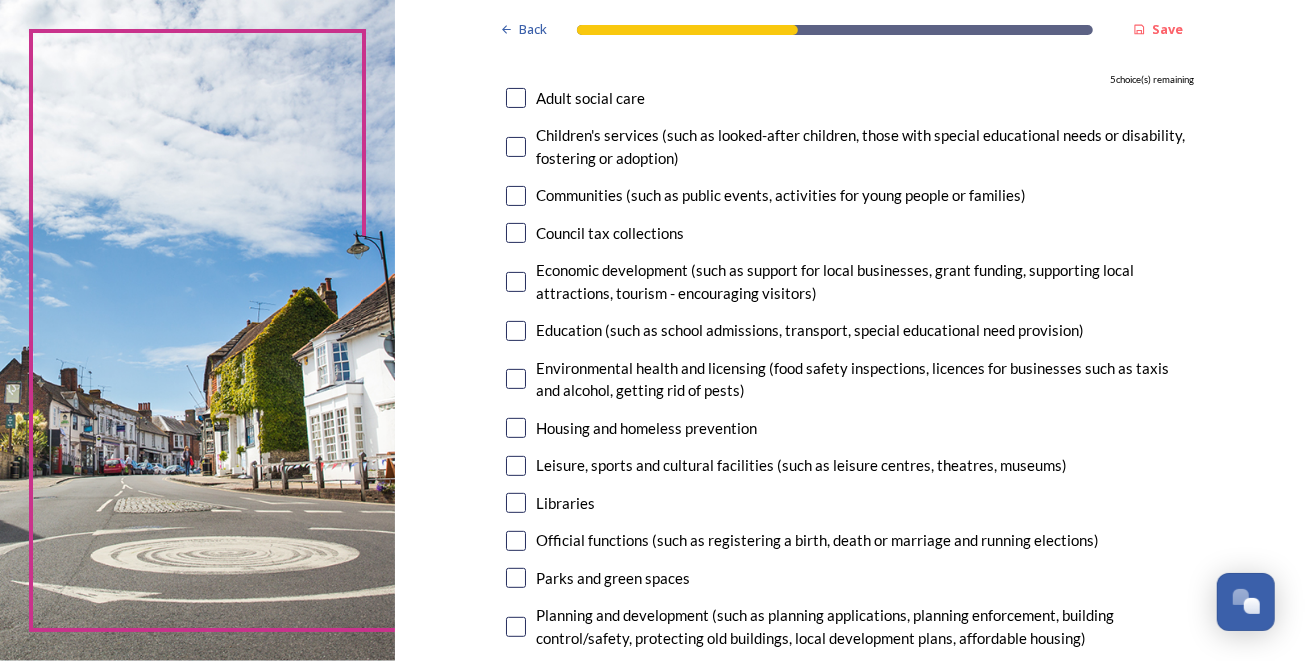 scroll, scrollTop: 200, scrollLeft: 0, axis: vertical 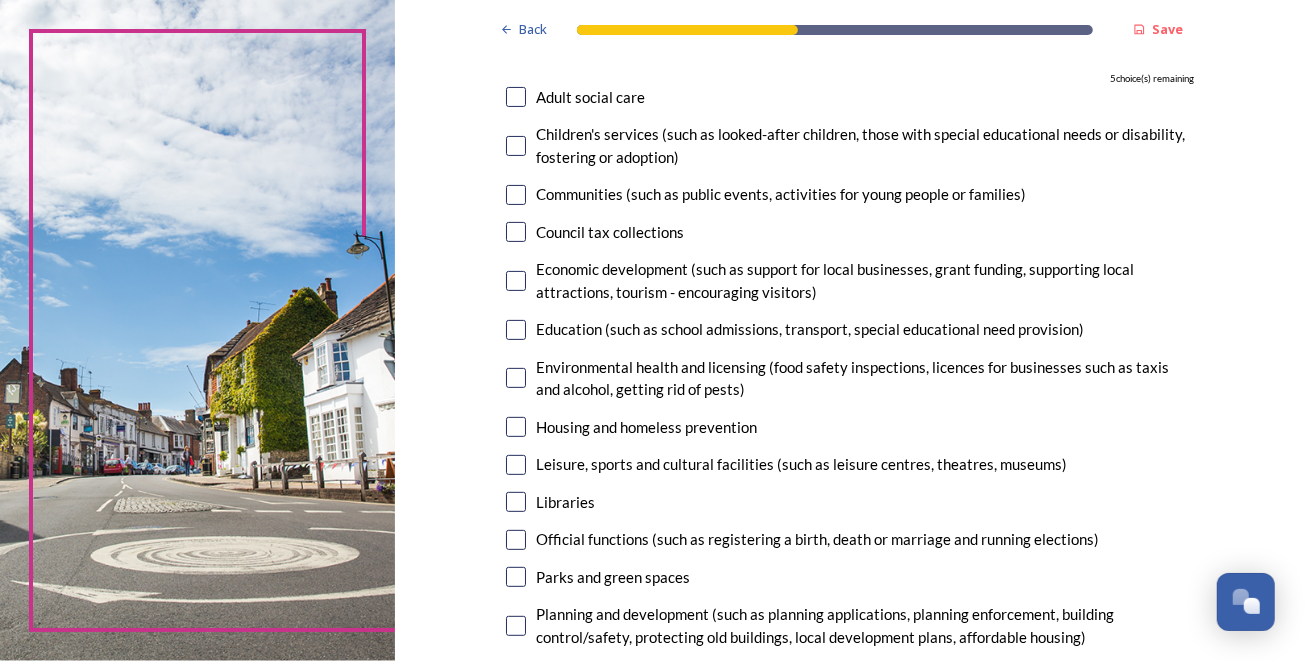 click at bounding box center [516, 540] 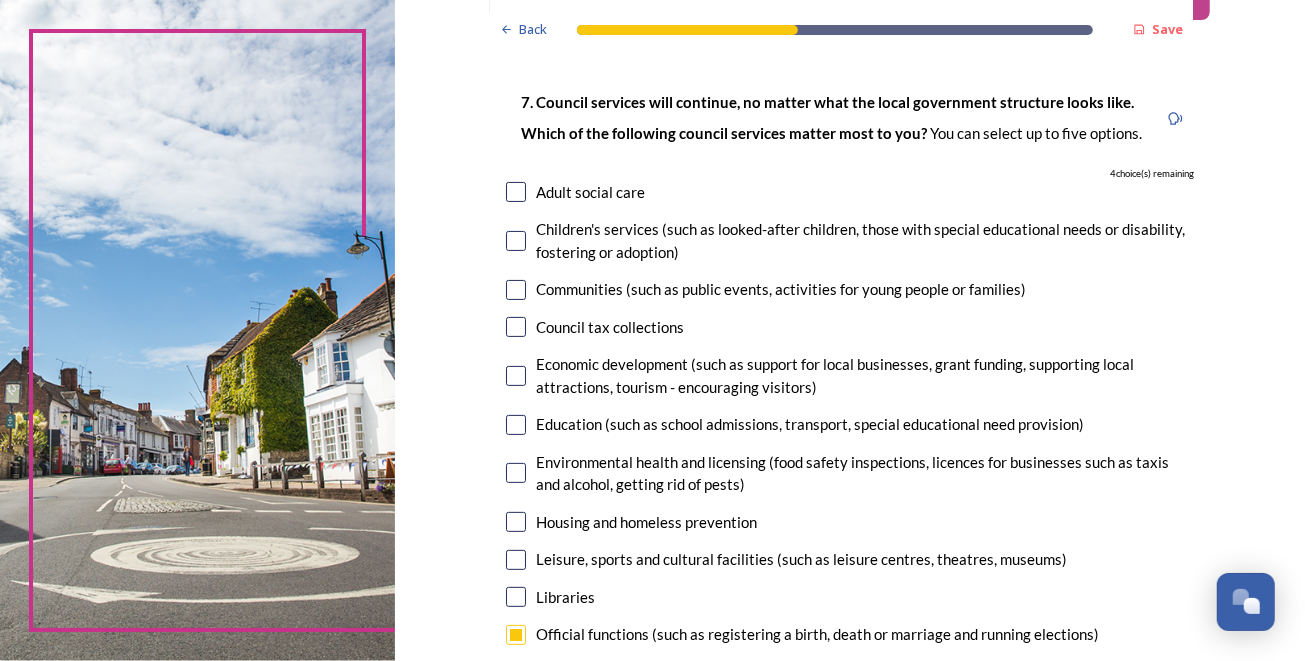 scroll, scrollTop: 0, scrollLeft: 0, axis: both 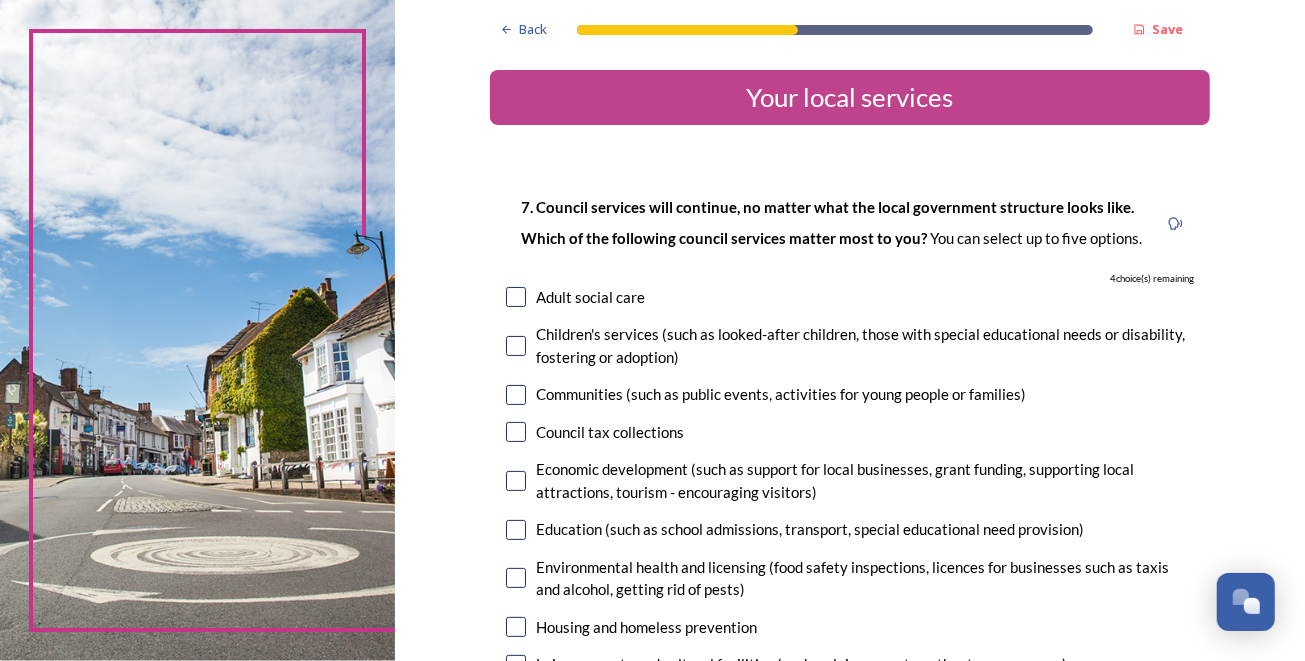 click at bounding box center (516, 432) 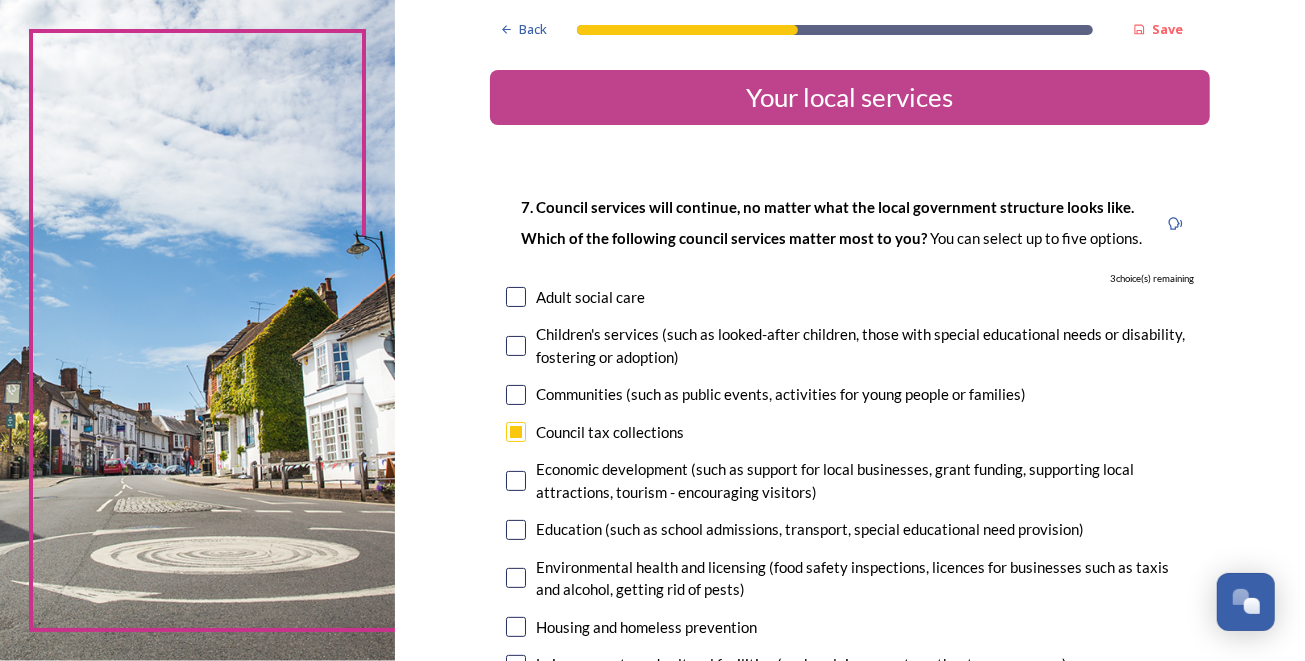 click at bounding box center [516, 530] 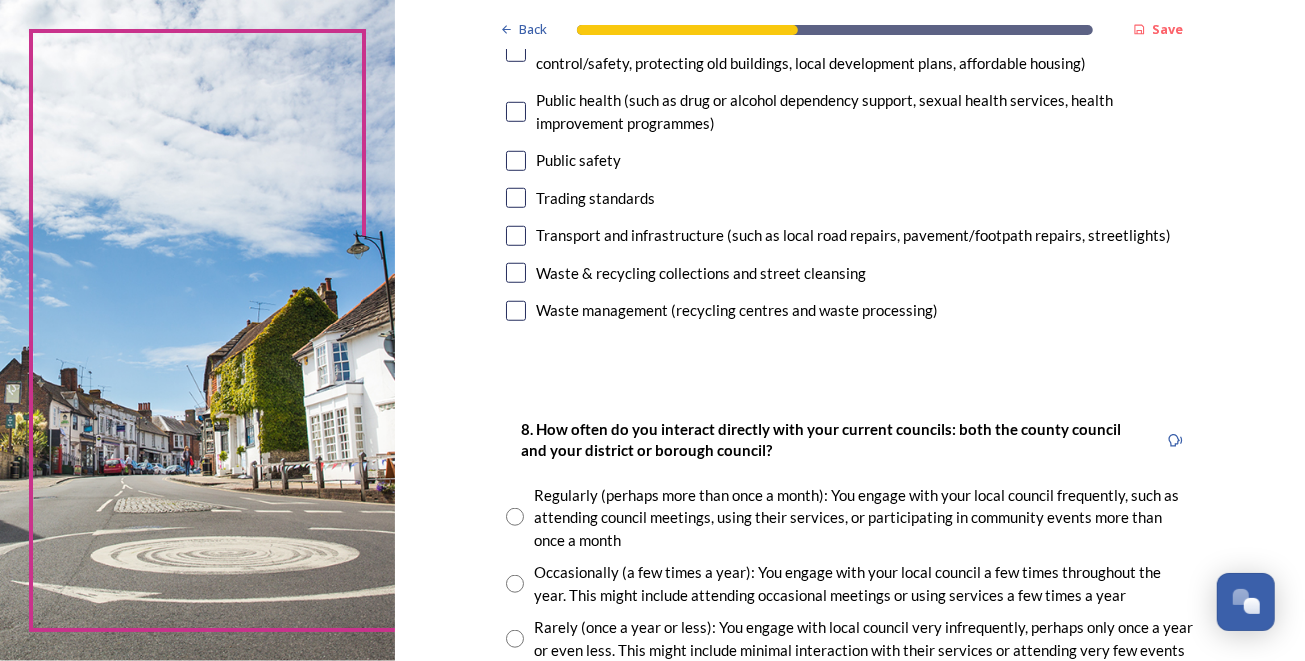 scroll, scrollTop: 899, scrollLeft: 0, axis: vertical 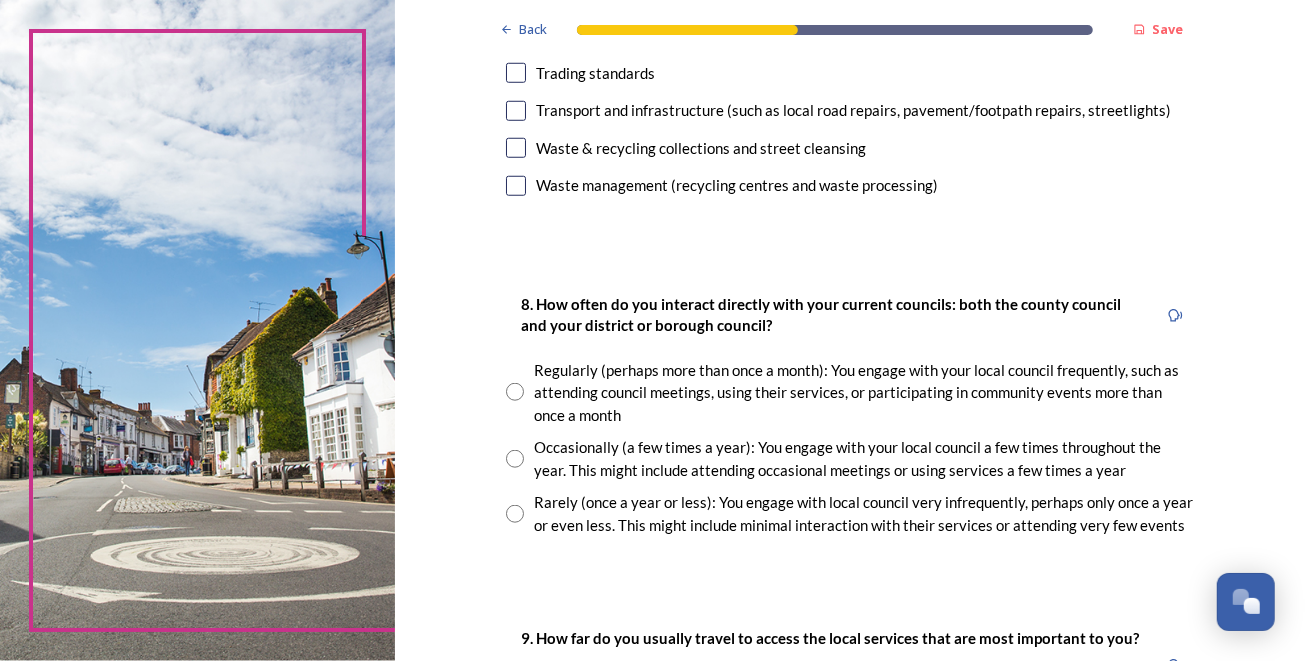 click at bounding box center (515, 392) 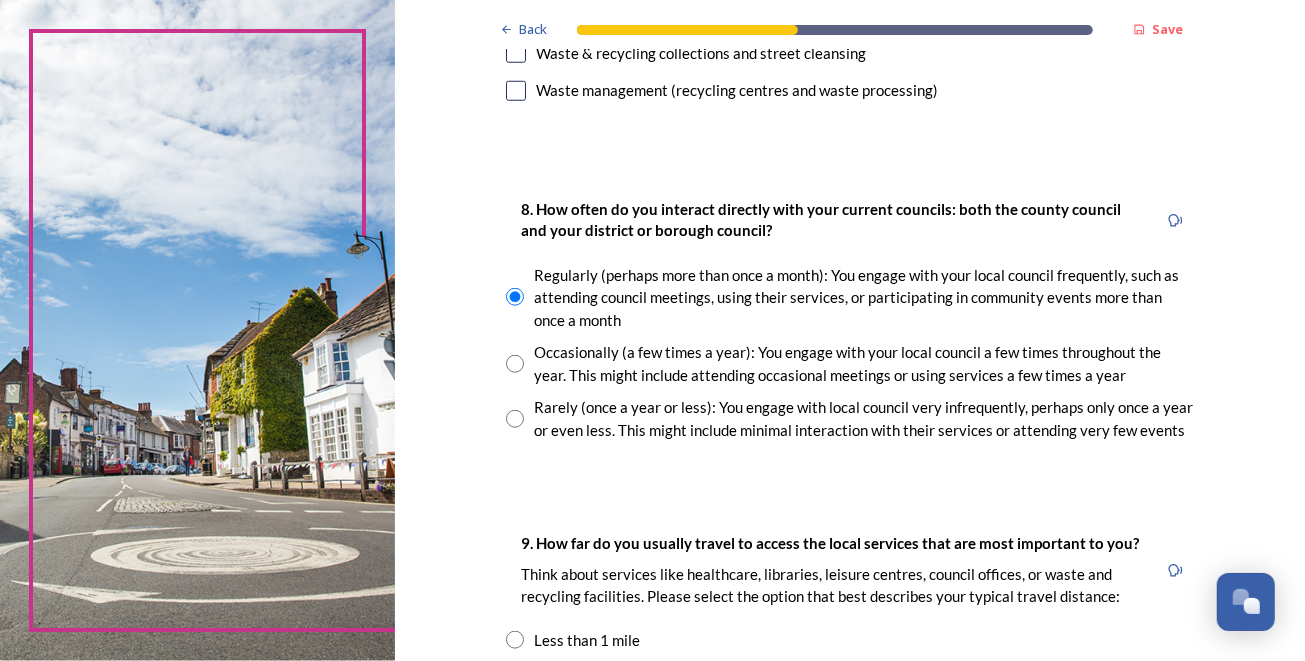 scroll, scrollTop: 1200, scrollLeft: 0, axis: vertical 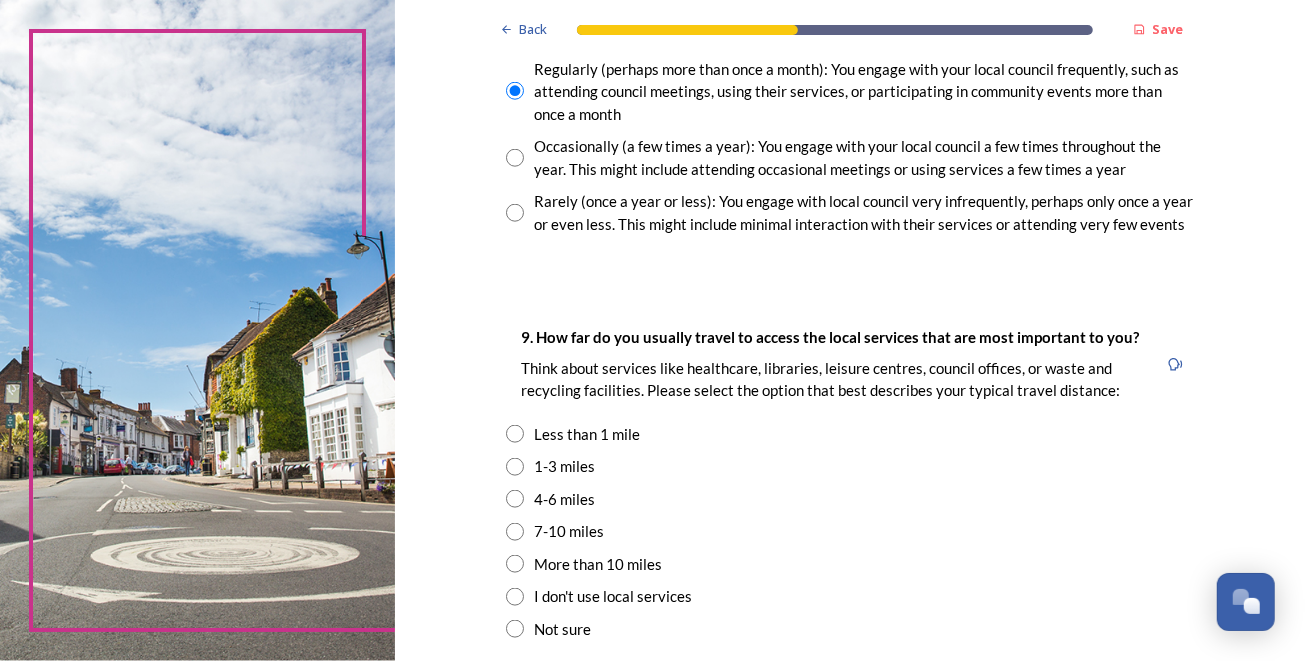 click at bounding box center [515, 532] 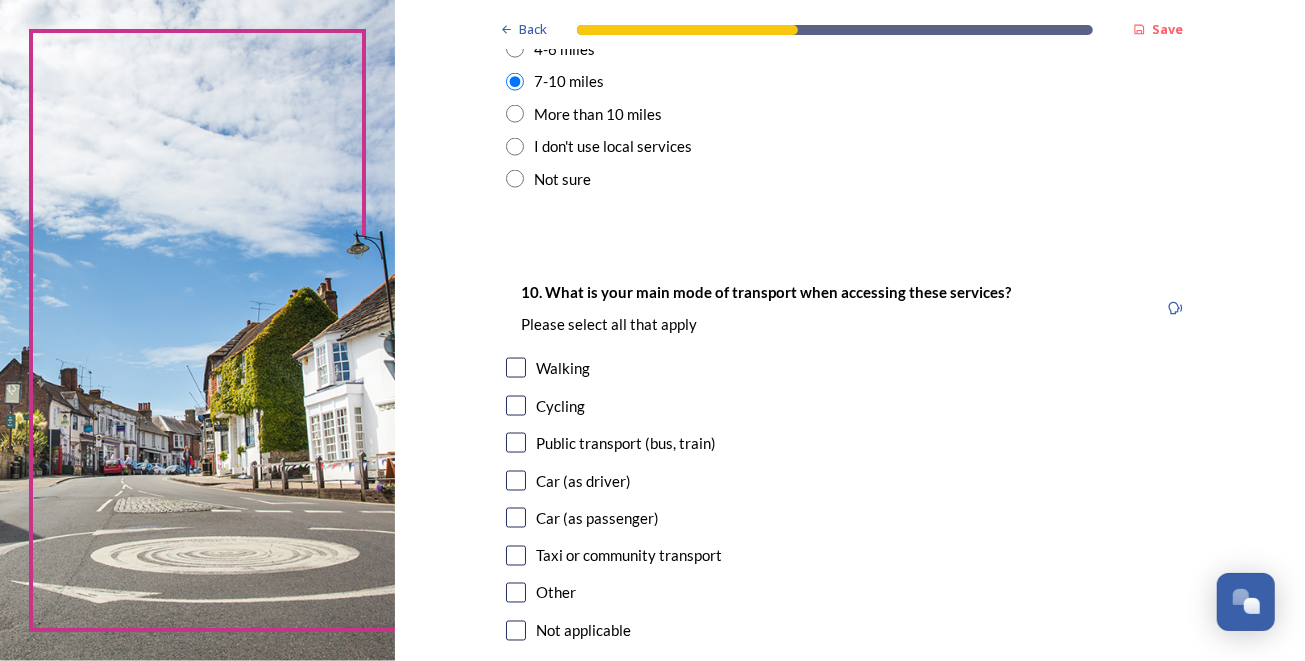 scroll, scrollTop: 1699, scrollLeft: 0, axis: vertical 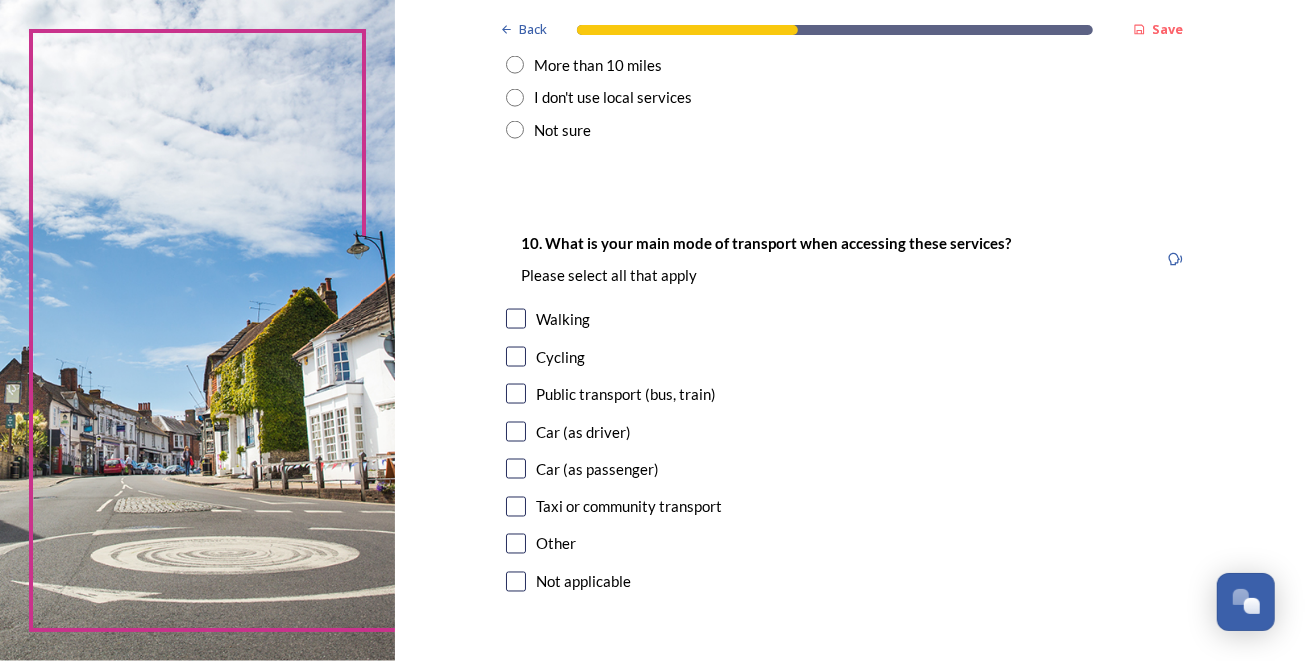 click at bounding box center (516, 432) 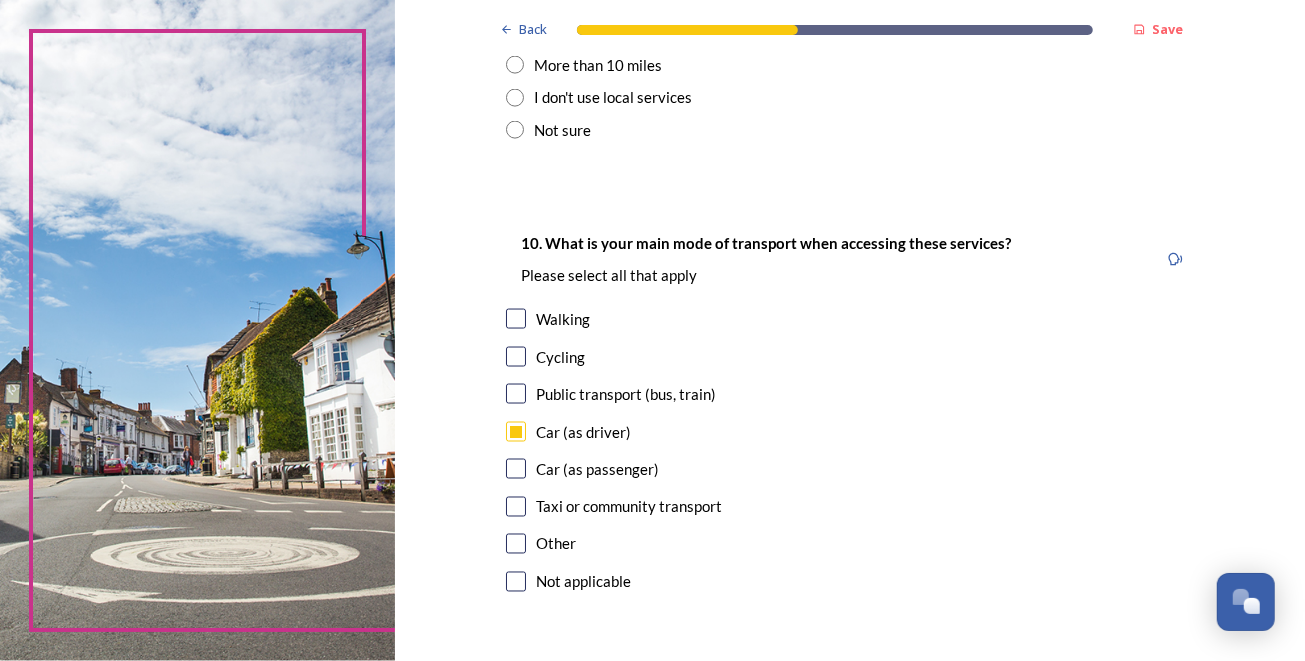 click at bounding box center (516, 357) 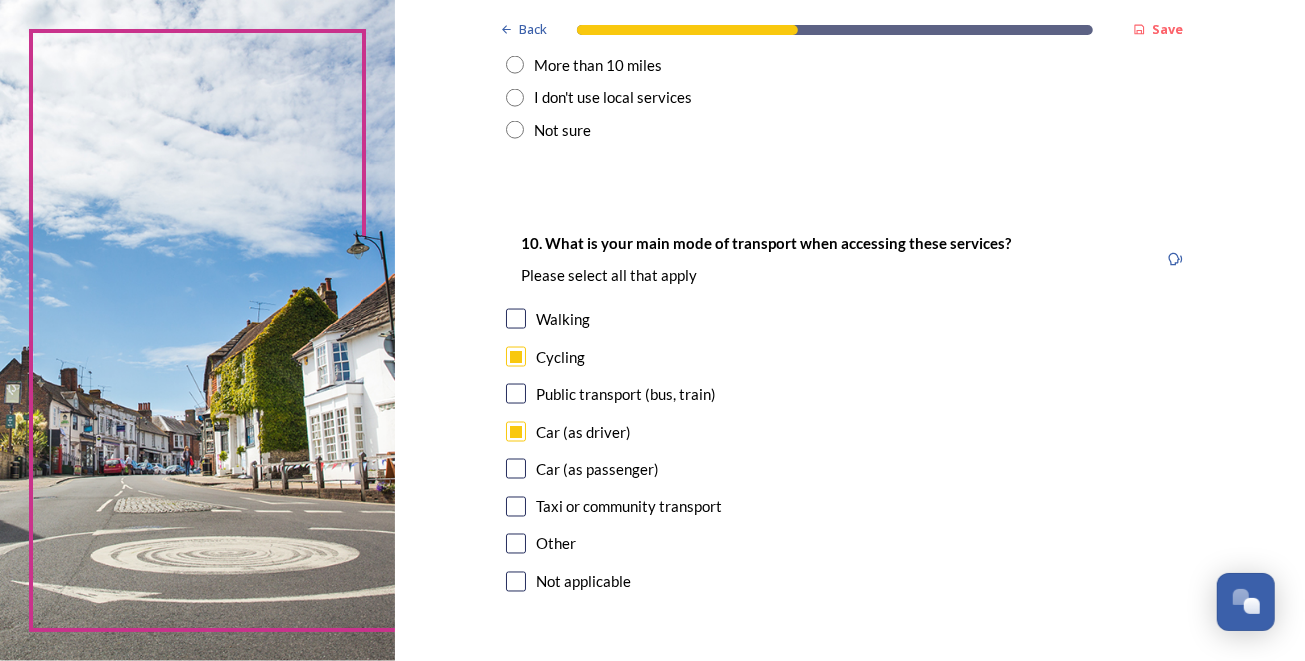 scroll, scrollTop: 1870, scrollLeft: 0, axis: vertical 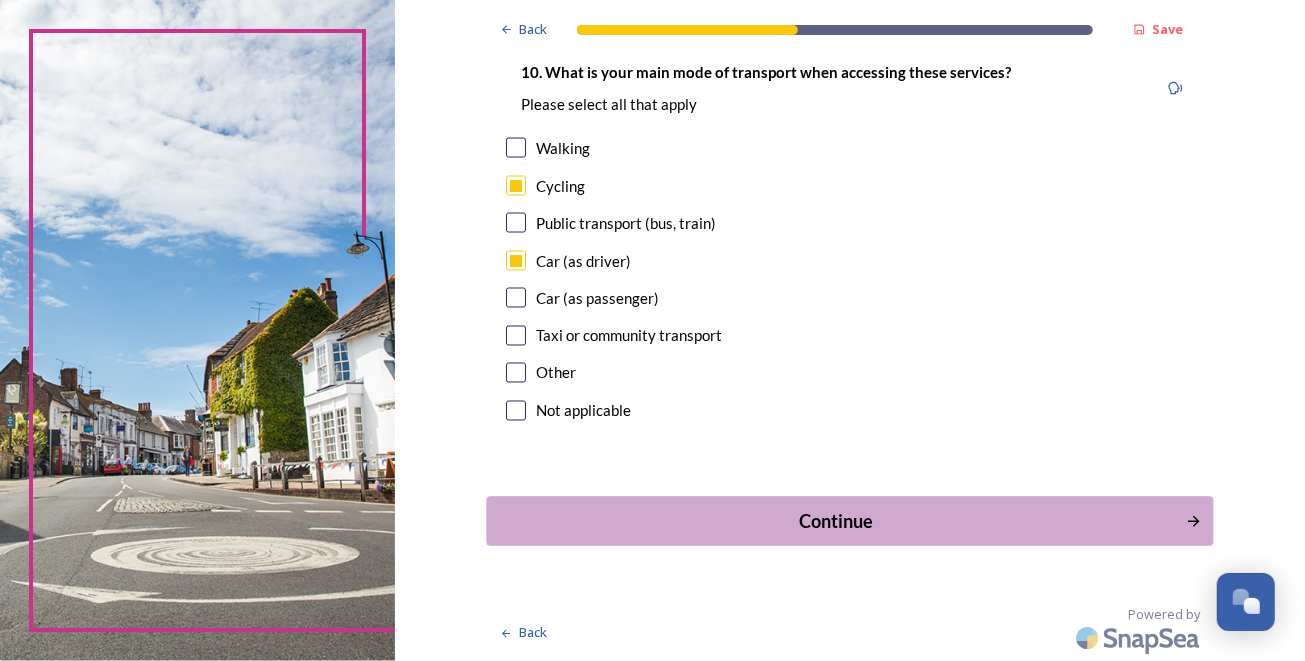 click on "Continue" at bounding box center [835, 521] 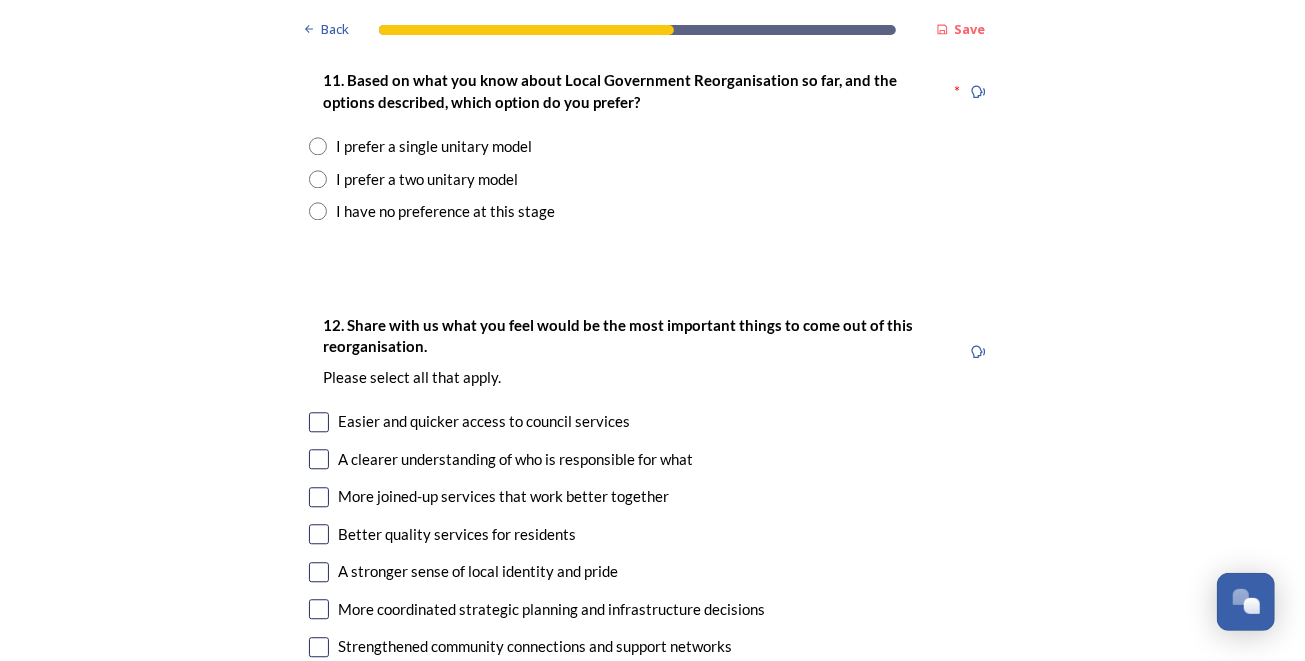 scroll, scrollTop: 2600, scrollLeft: 0, axis: vertical 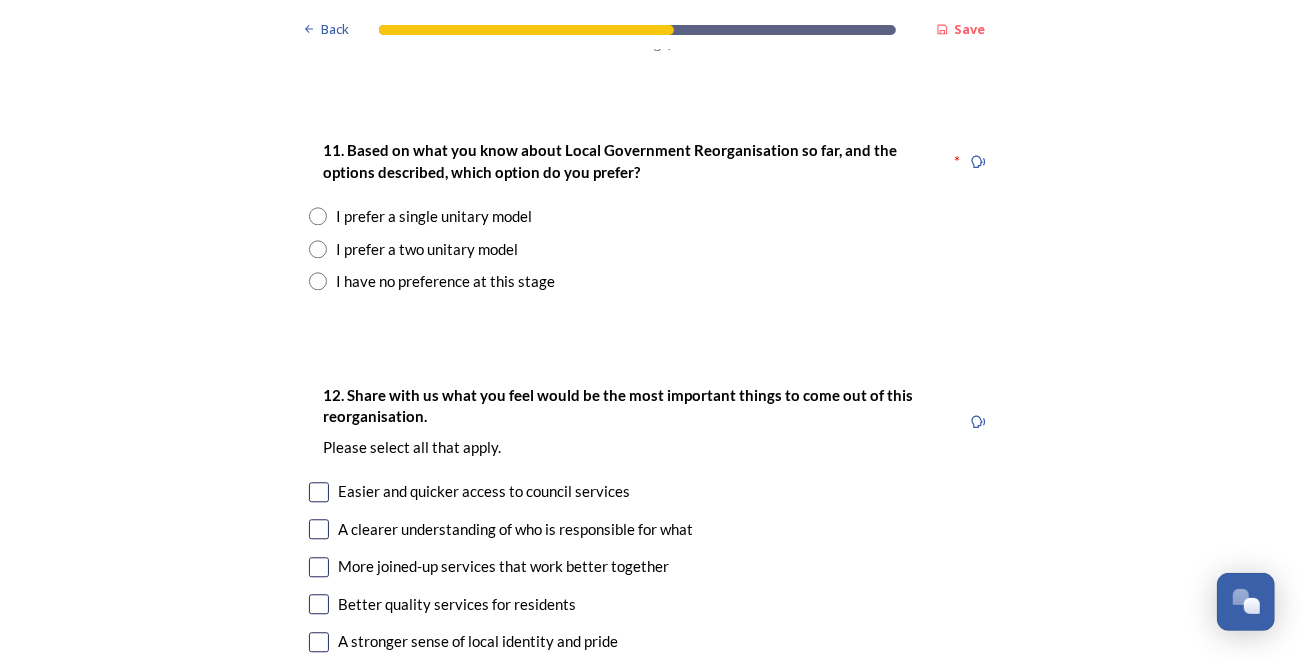 click at bounding box center (318, 249) 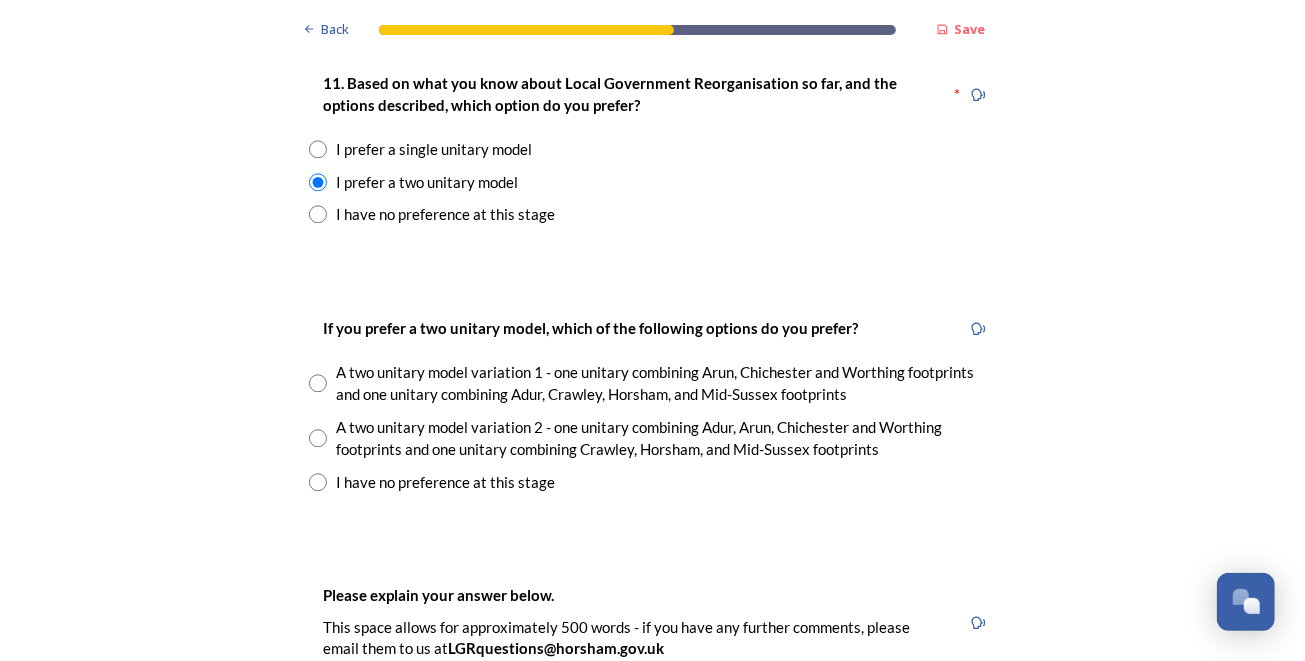 scroll, scrollTop: 2700, scrollLeft: 0, axis: vertical 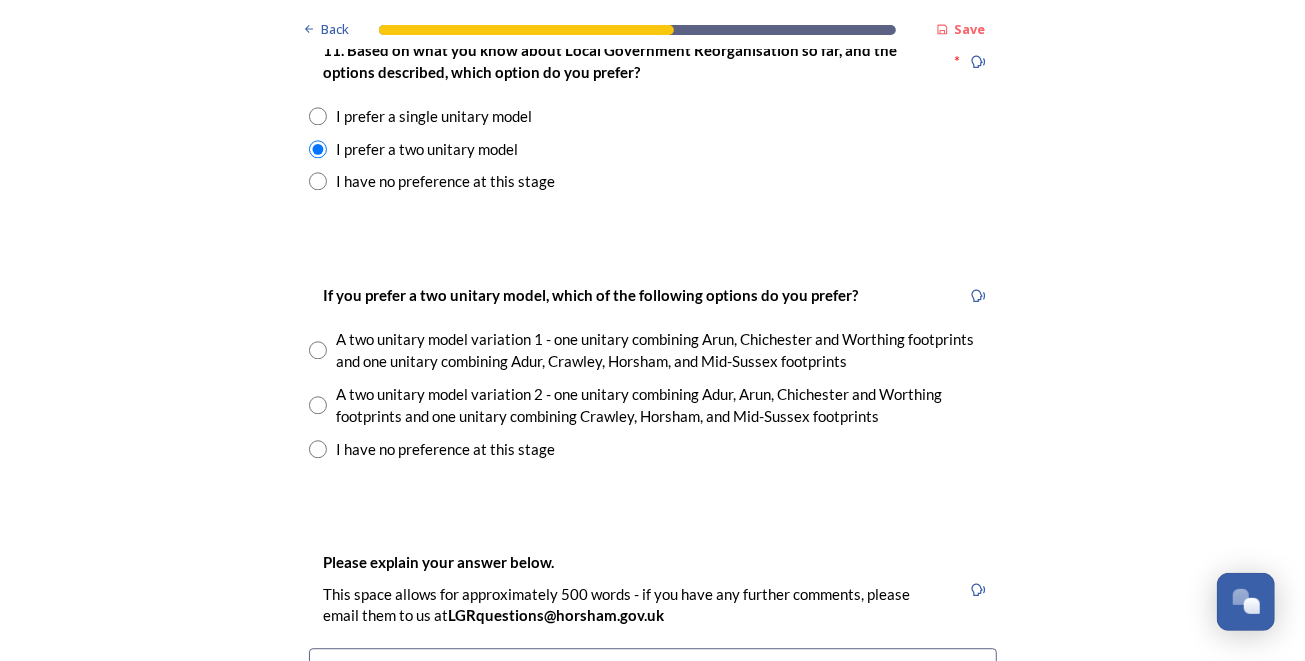 click at bounding box center [318, 405] 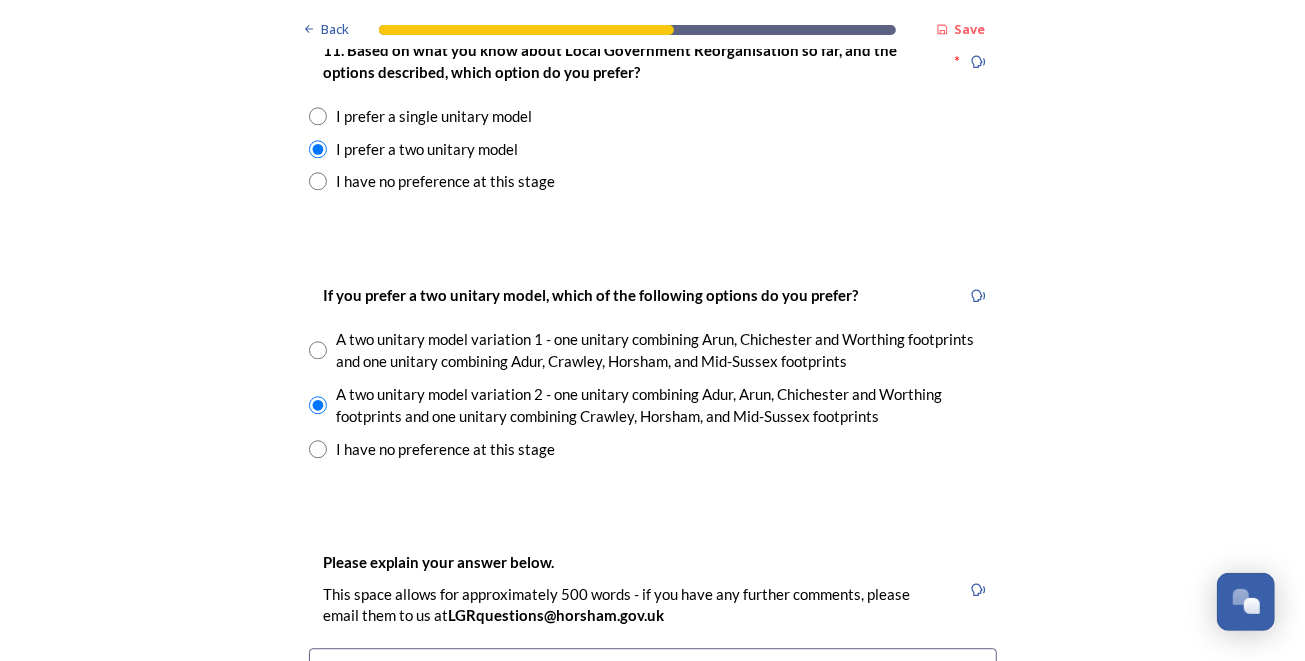 scroll, scrollTop: 3000, scrollLeft: 0, axis: vertical 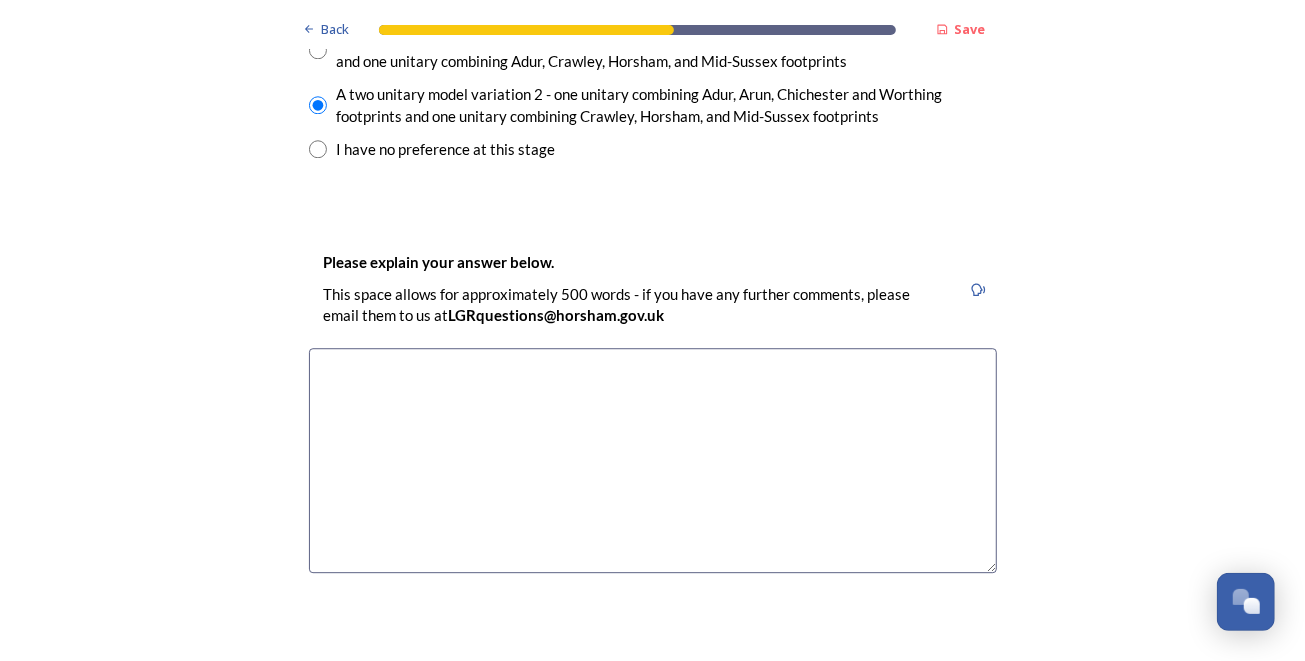 click at bounding box center [653, 460] 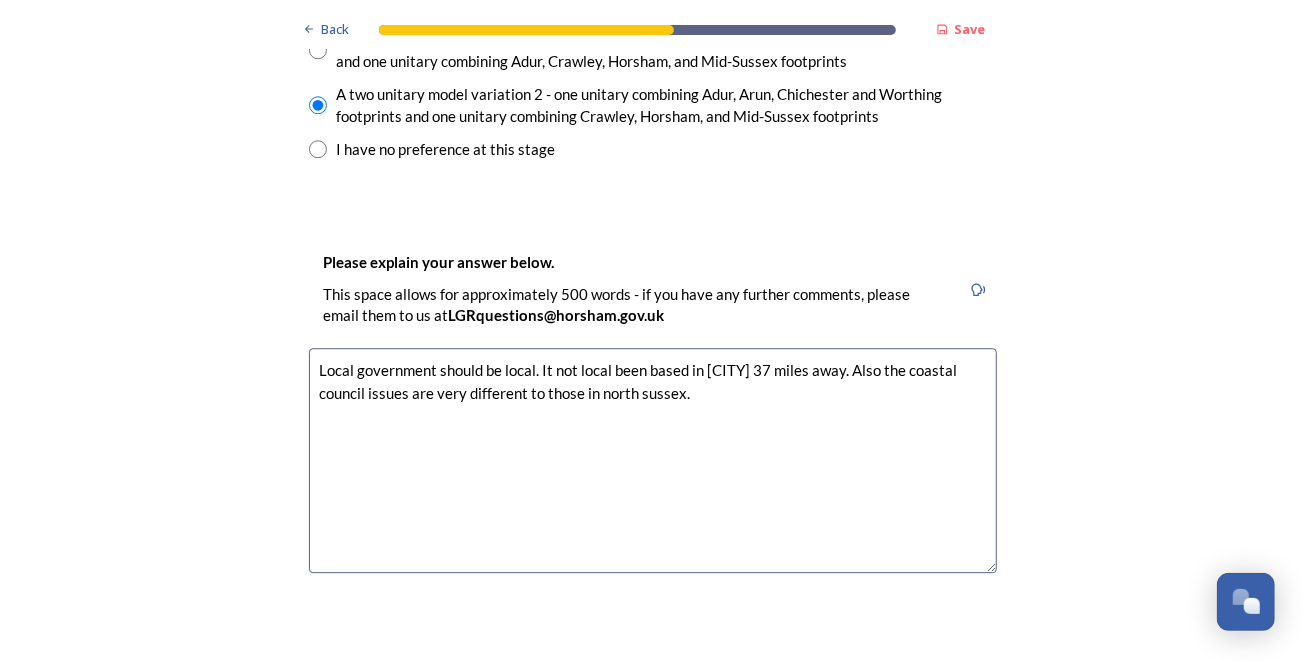 click on "Local government should be local. It not local been based in [CITY] 37 miles away. Also the coastal council issues are very different to those in north sussex." at bounding box center (653, 460) 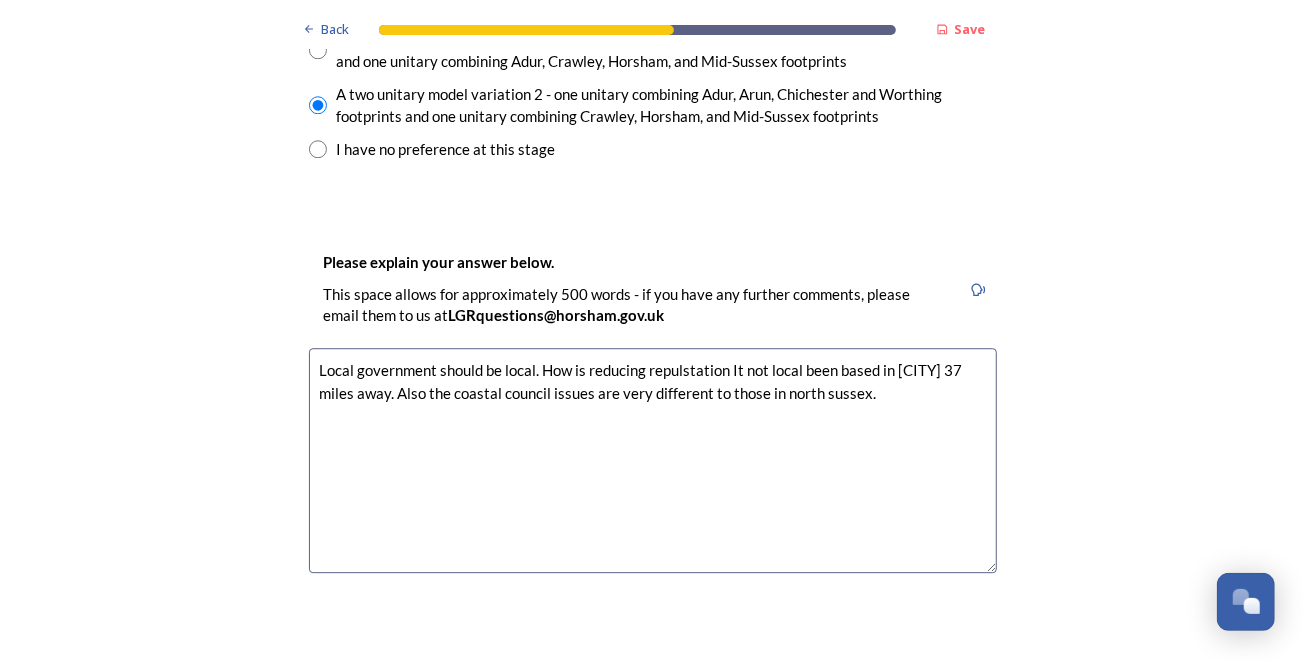 drag, startPoint x: 694, startPoint y: 367, endPoint x: 668, endPoint y: 354, distance: 29.068884 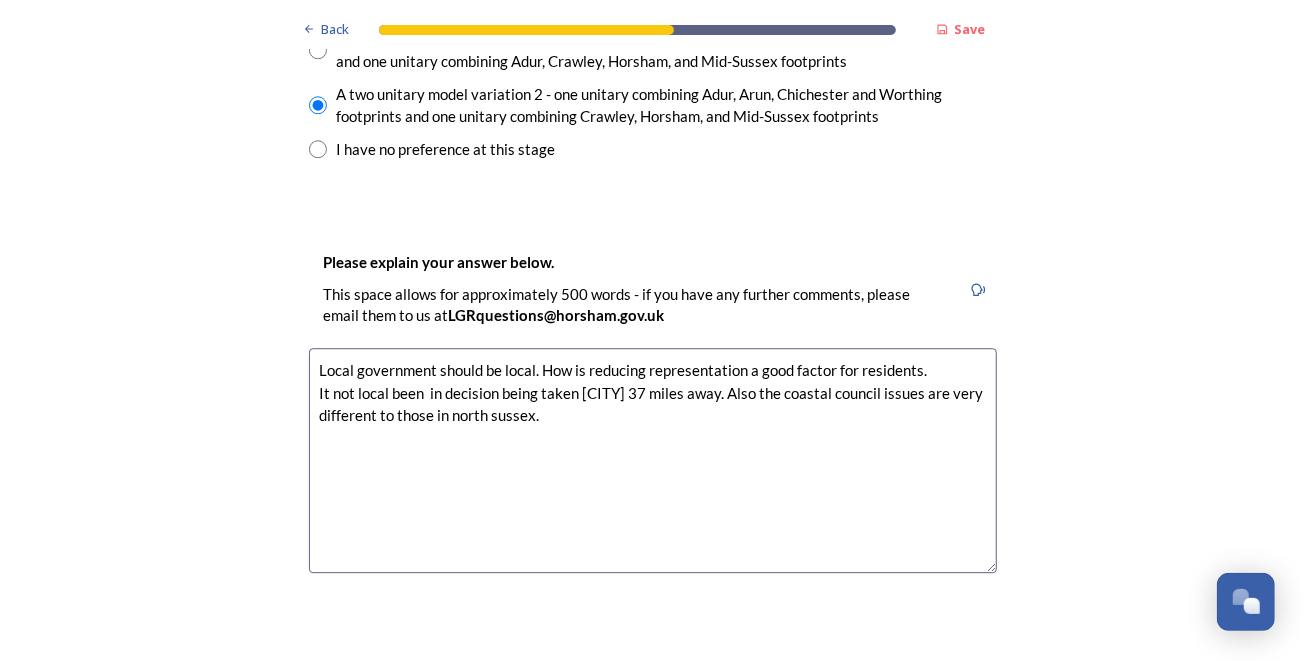 drag, startPoint x: 739, startPoint y: 393, endPoint x: 376, endPoint y: 343, distance: 366.42734 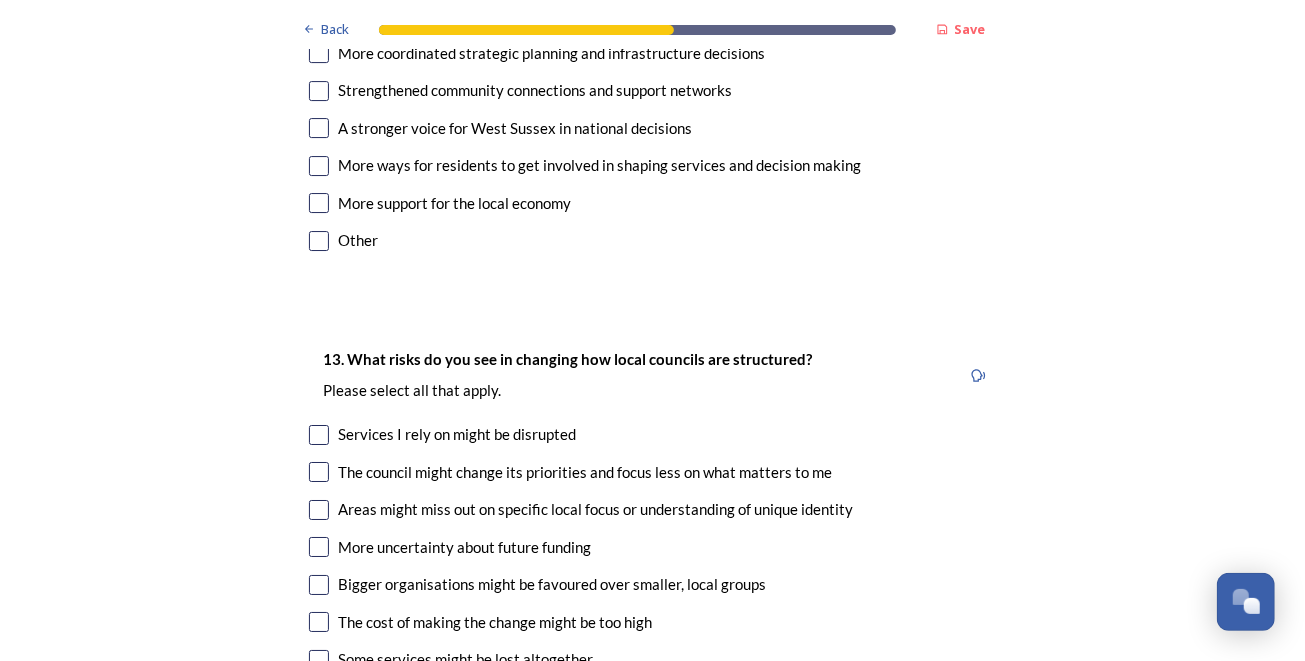 scroll, scrollTop: 4000, scrollLeft: 0, axis: vertical 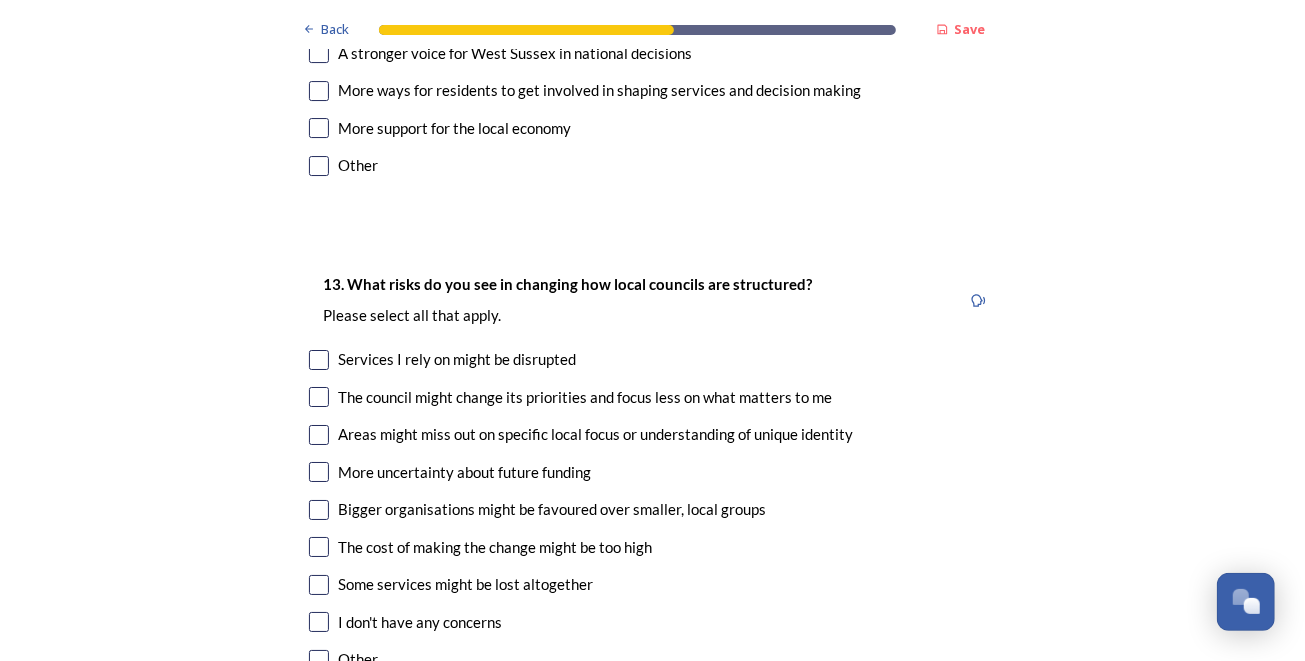type on "Local government should be local. How is reducing representation a good factor for residents.
WSCC is forcing a unitary.
Also the coastal council issues are very different to those in north sussex." 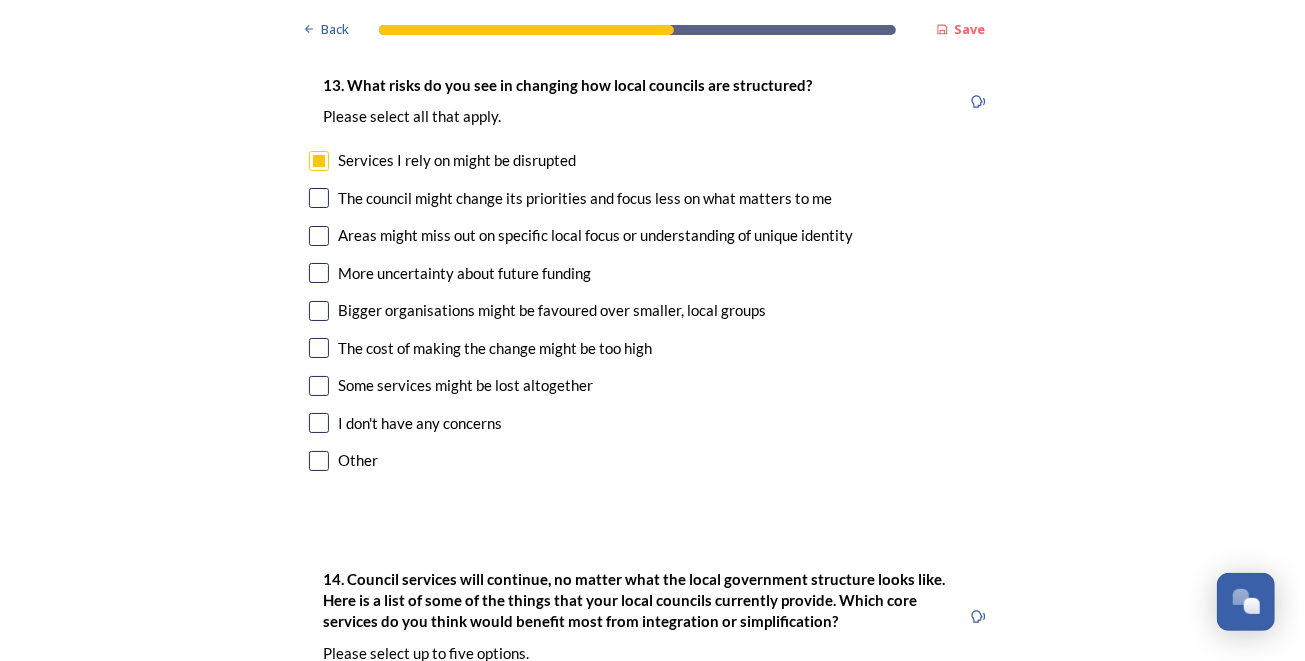 scroll, scrollTop: 4200, scrollLeft: 0, axis: vertical 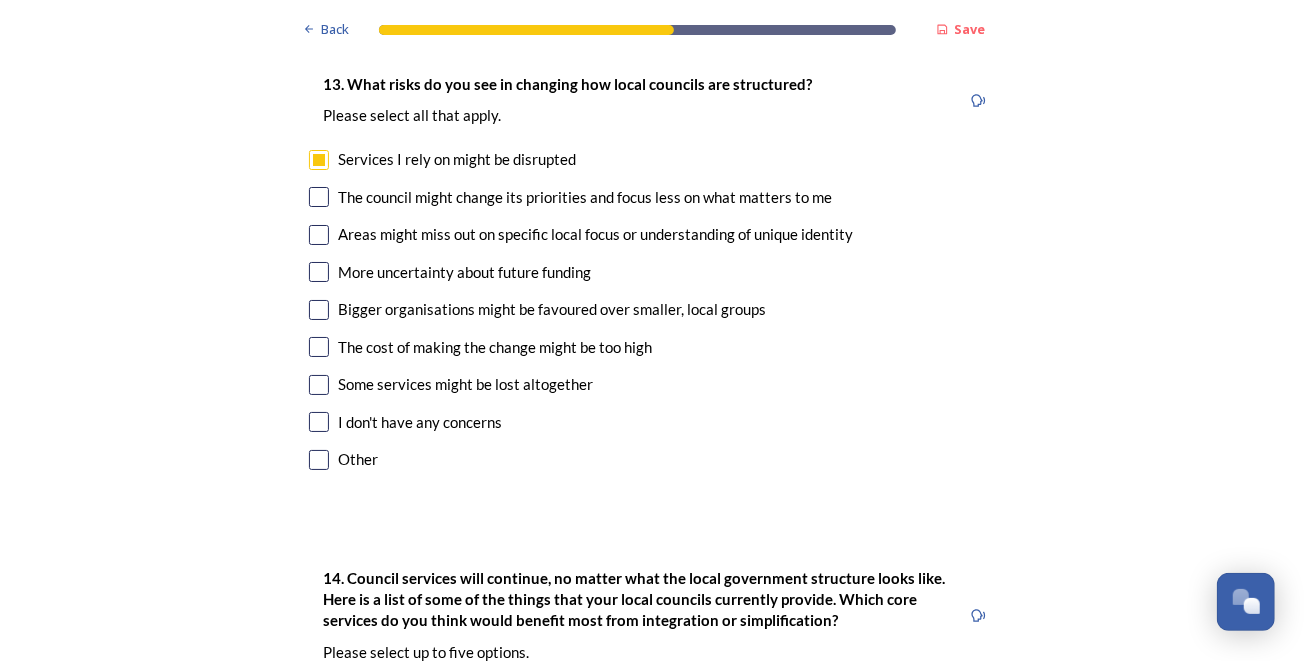 click at bounding box center [319, 310] 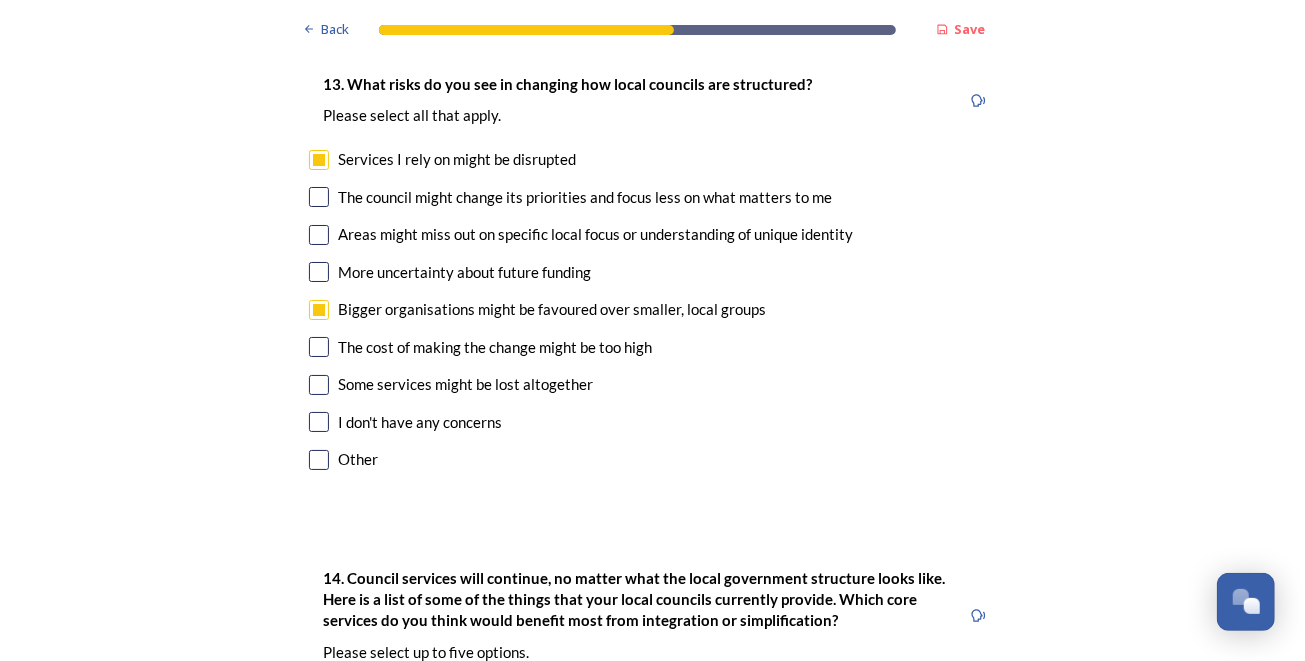 click at bounding box center (319, 347) 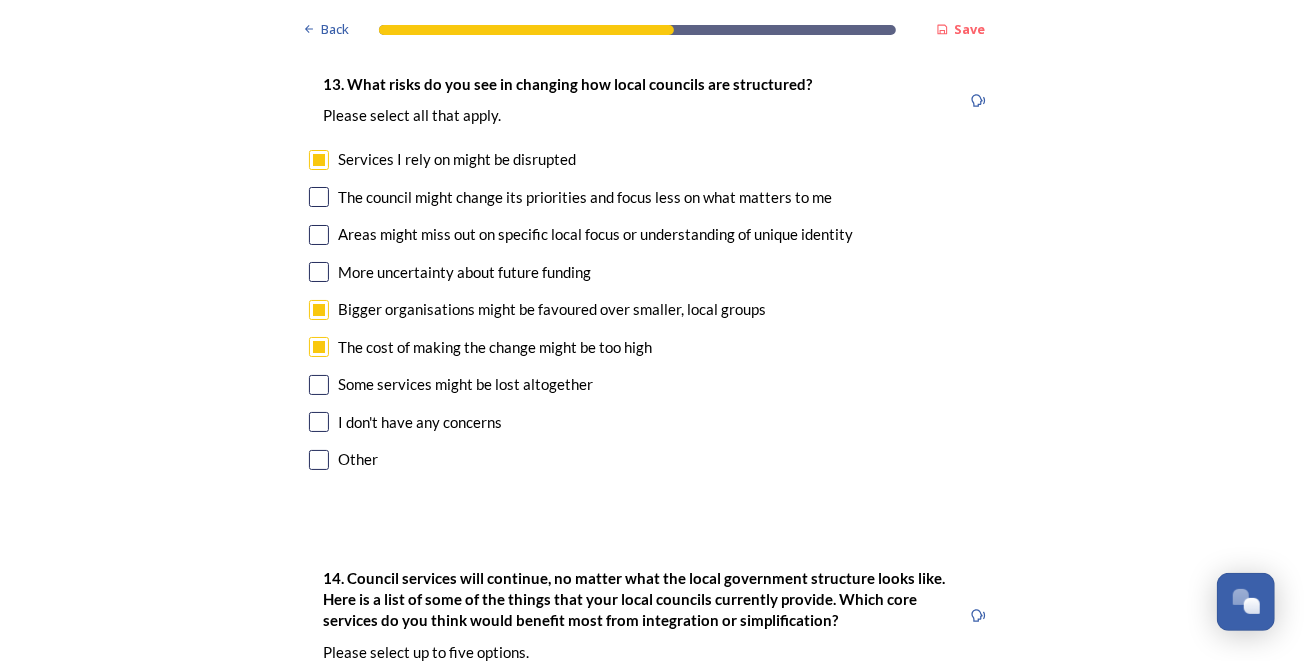 click at bounding box center (319, 385) 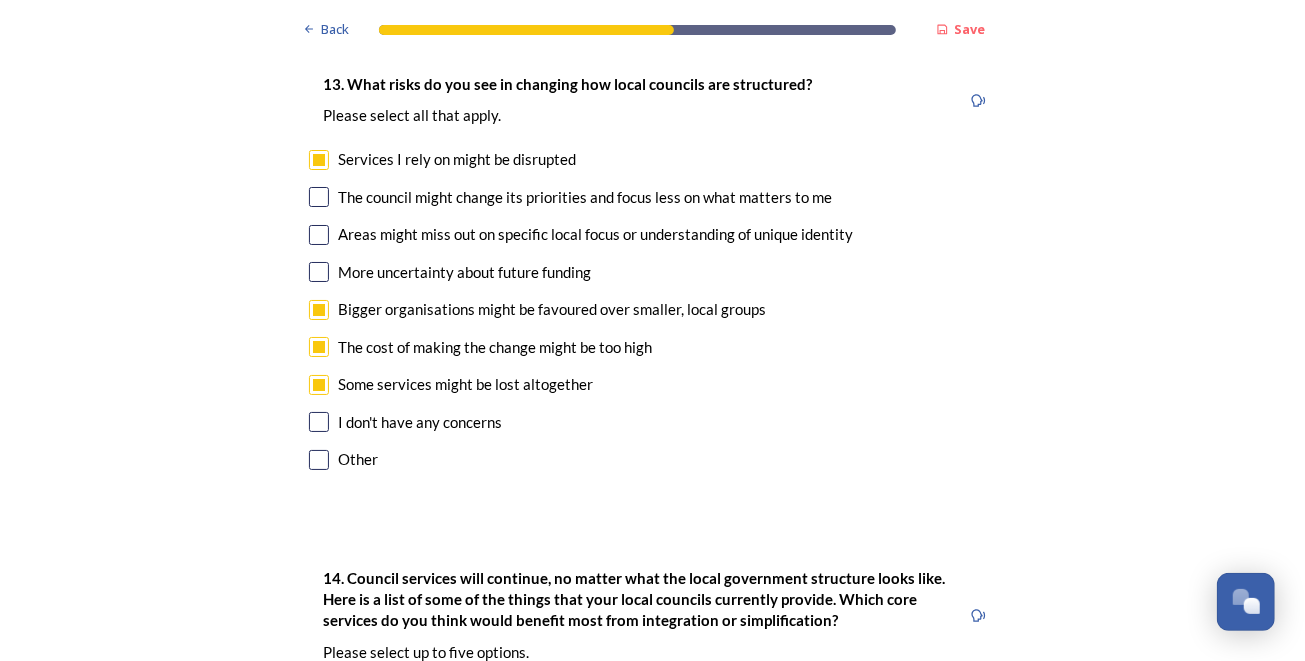 click at bounding box center (319, 235) 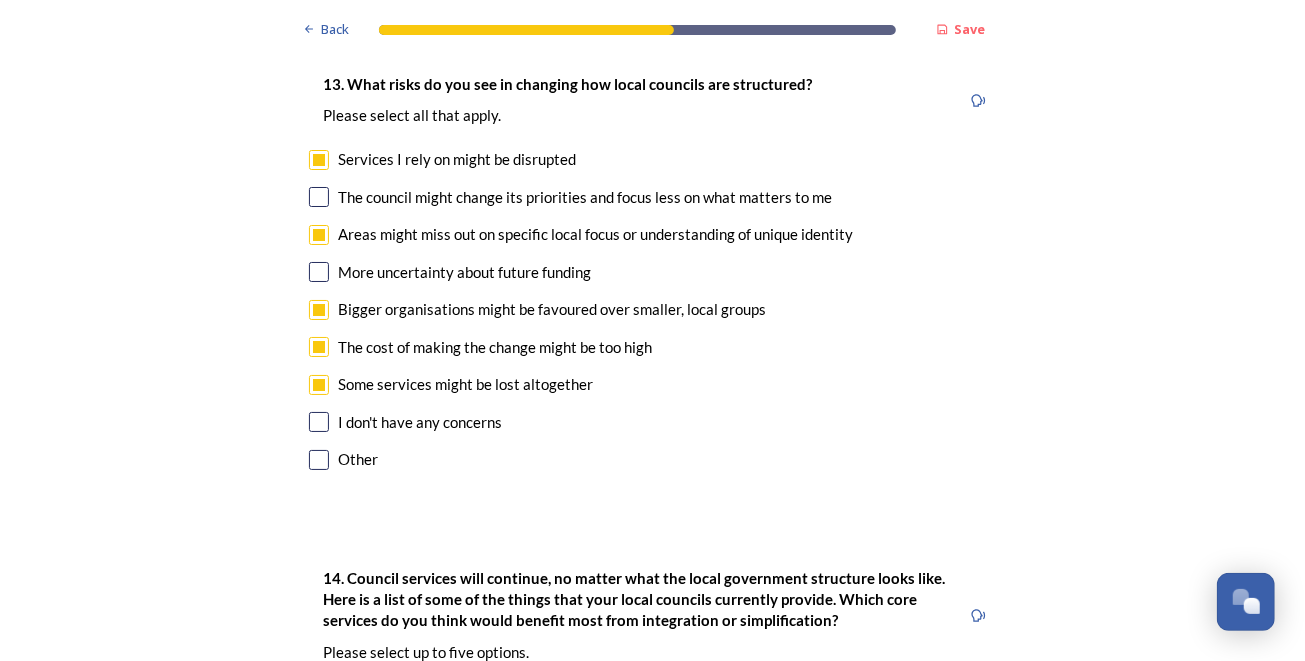 click at bounding box center (319, 197) 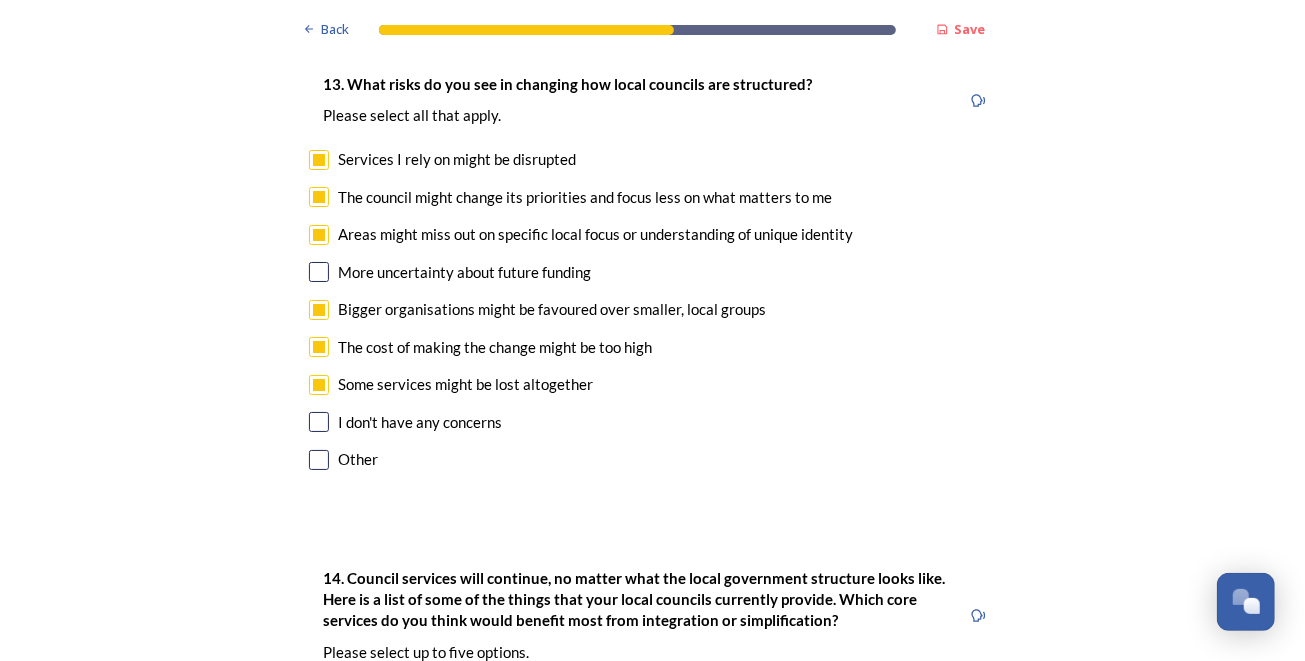 click at bounding box center [319, 272] 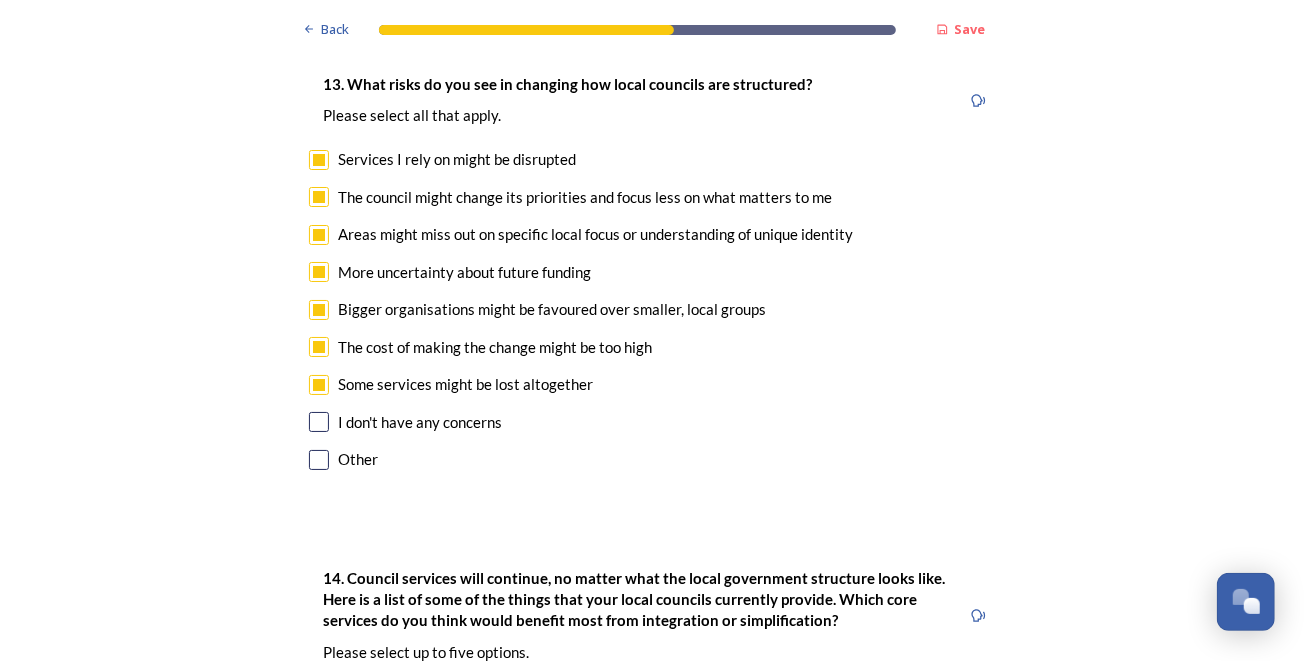 click at bounding box center (319, 460) 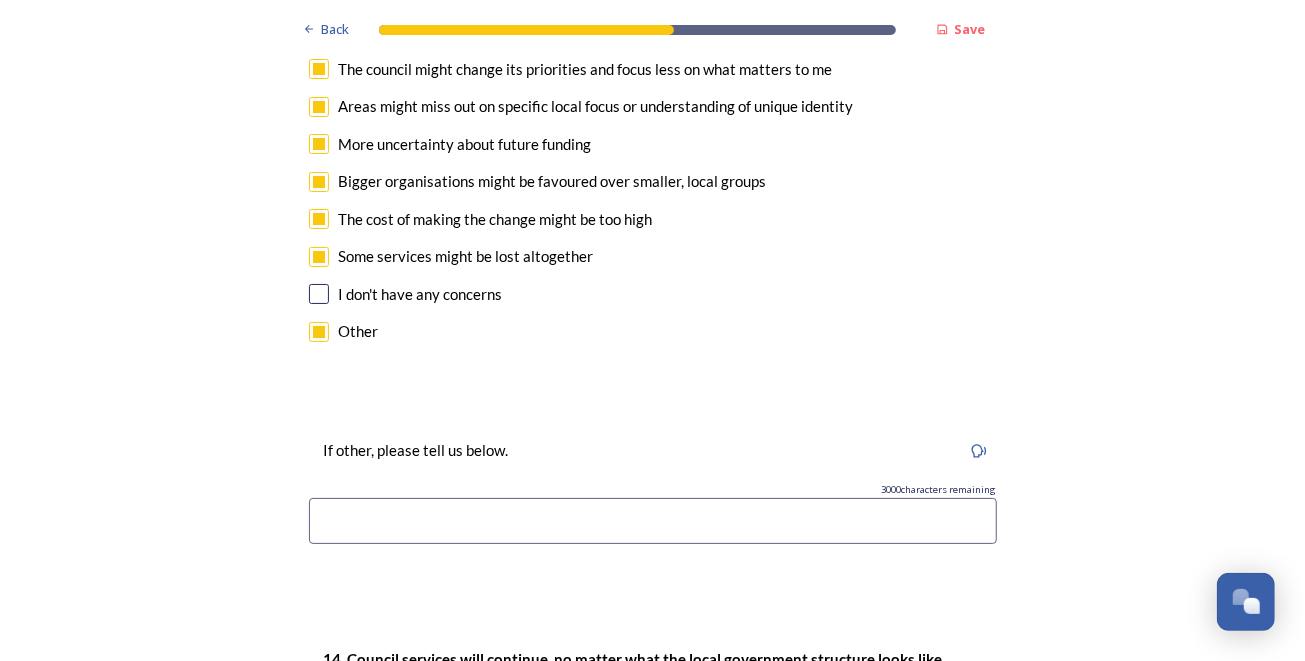scroll, scrollTop: 4400, scrollLeft: 0, axis: vertical 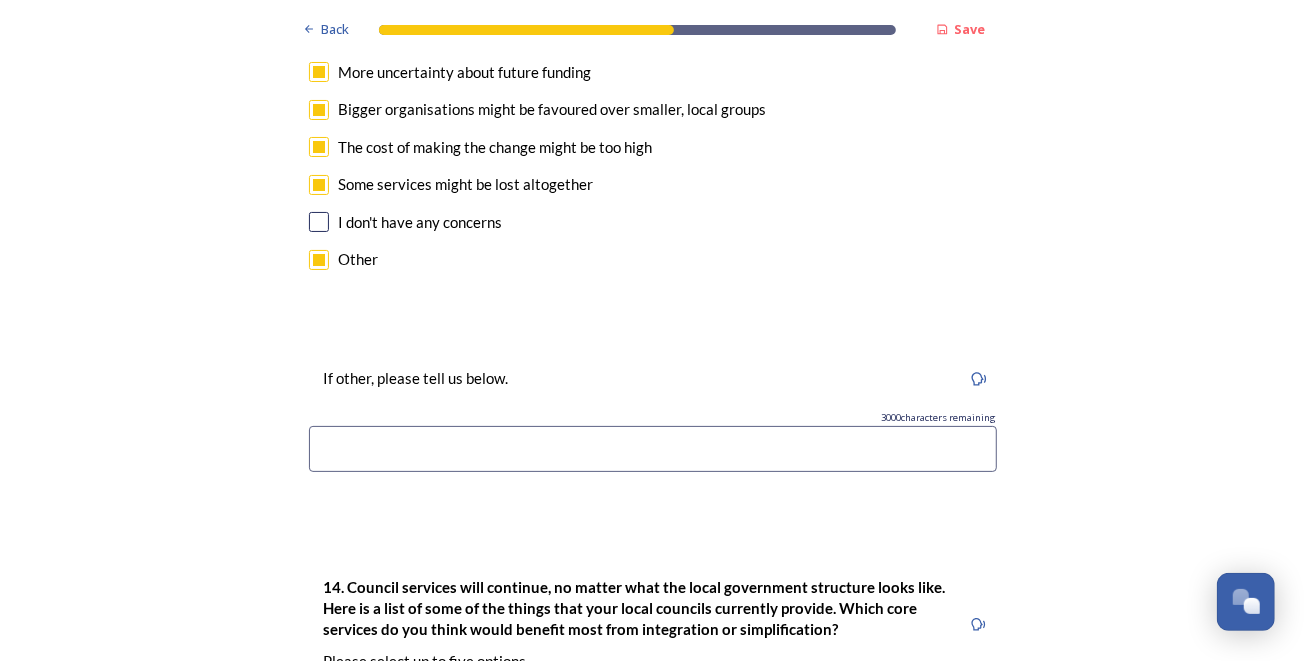 click at bounding box center (653, 449) 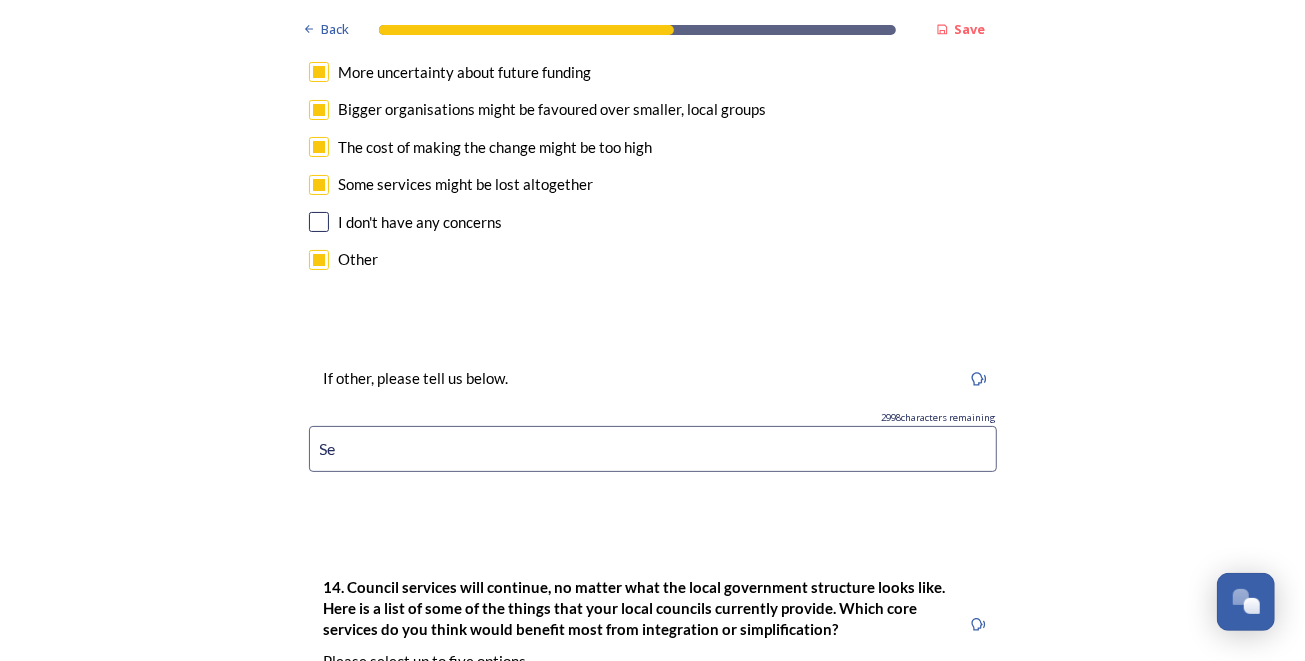 type on "S" 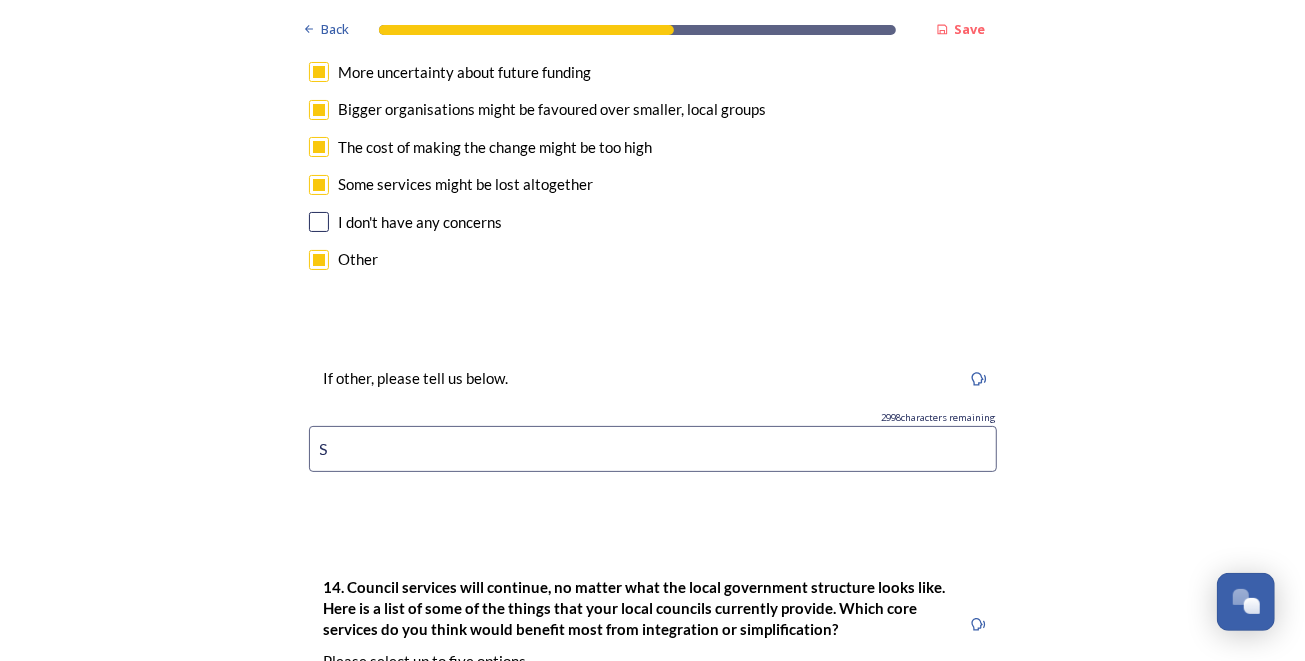 type 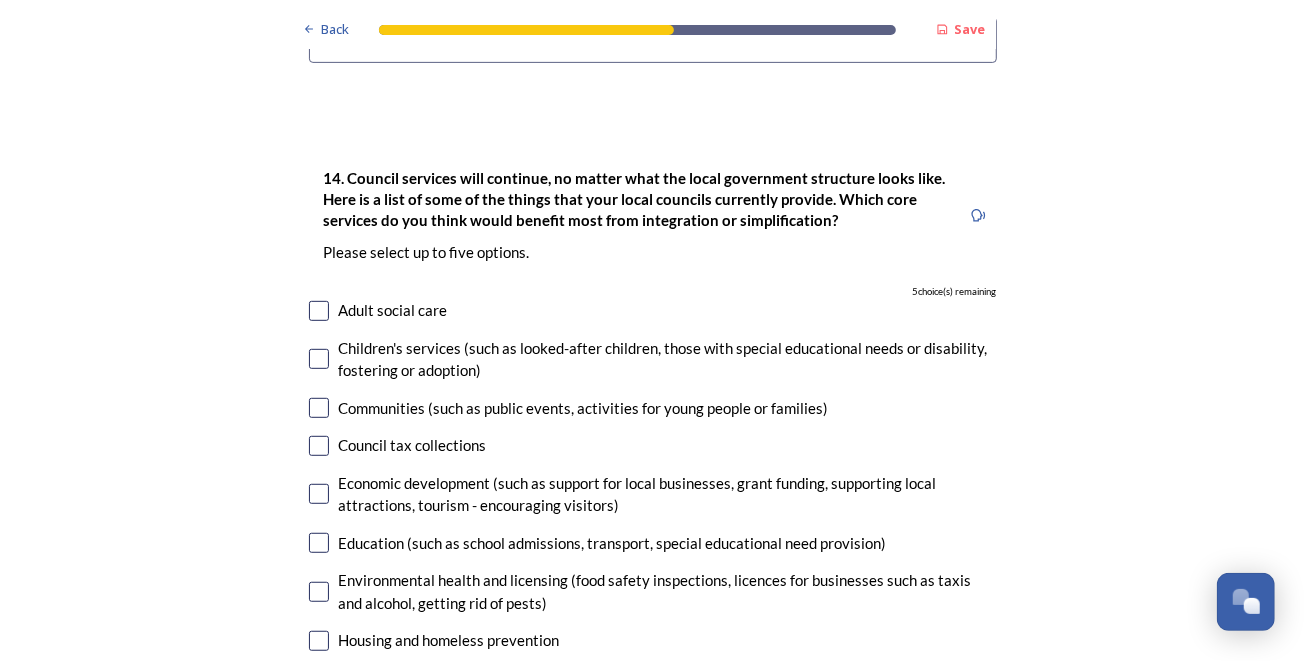 scroll, scrollTop: 4899, scrollLeft: 0, axis: vertical 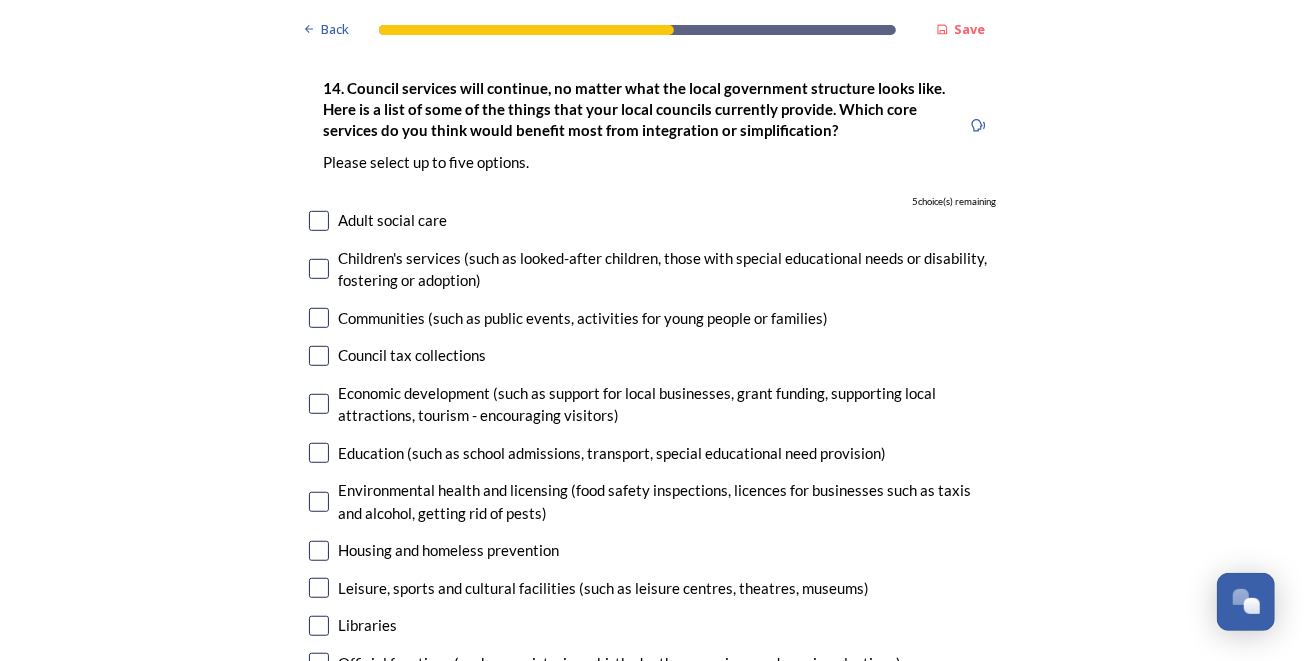 click at bounding box center (319, 318) 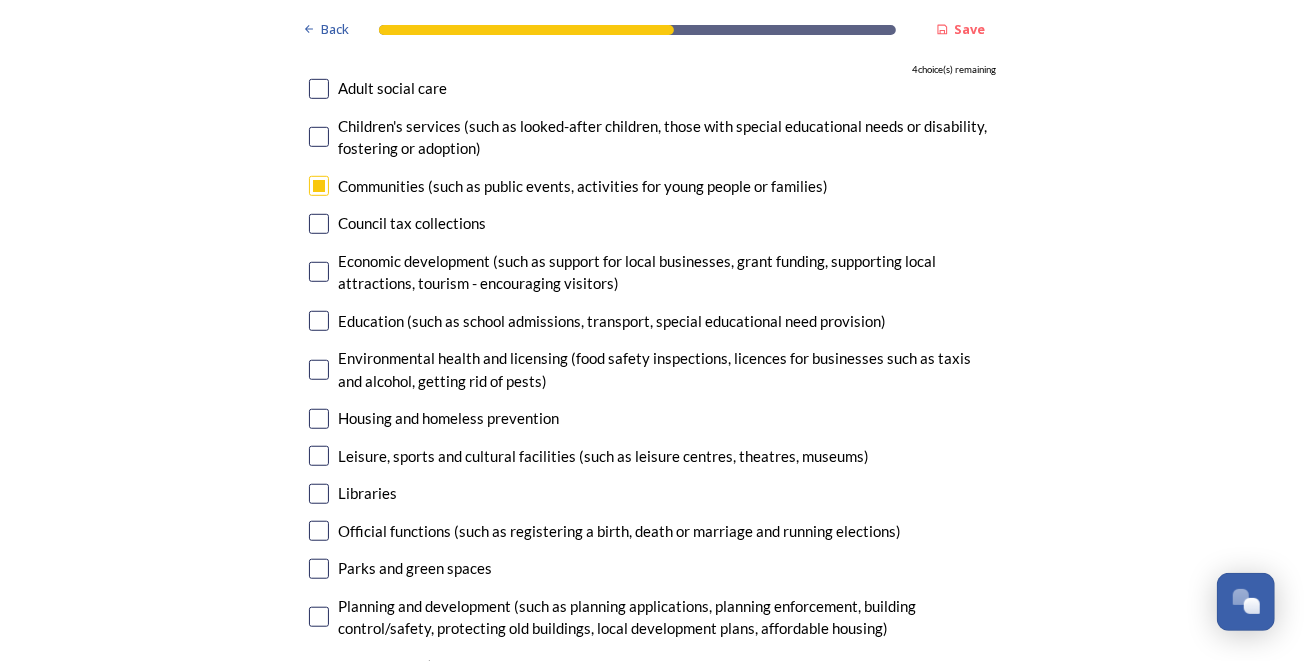 scroll, scrollTop: 5000, scrollLeft: 0, axis: vertical 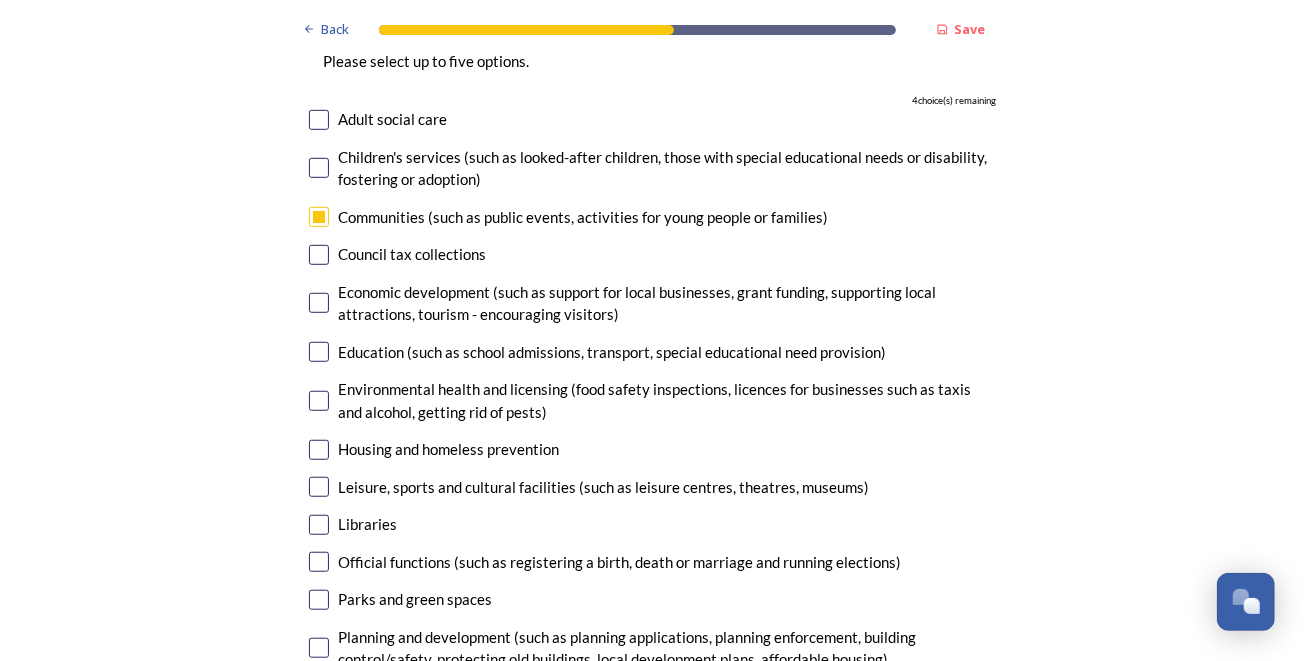 click at bounding box center (319, 217) 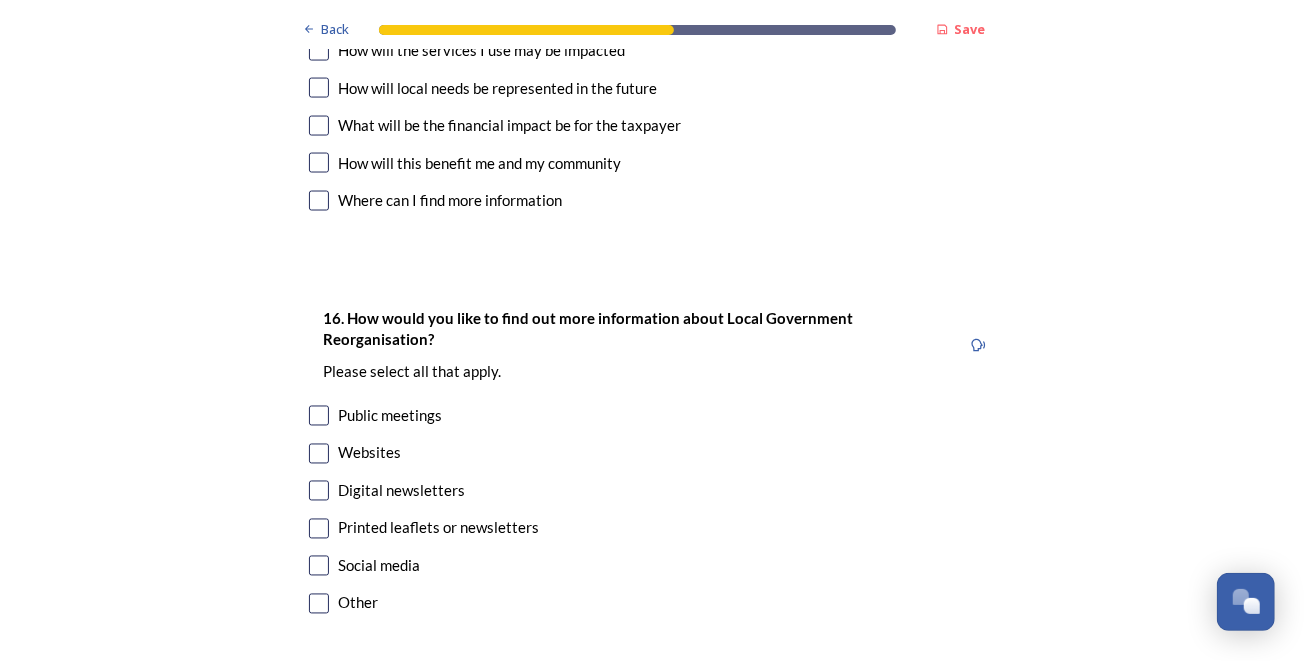 scroll, scrollTop: 6300, scrollLeft: 0, axis: vertical 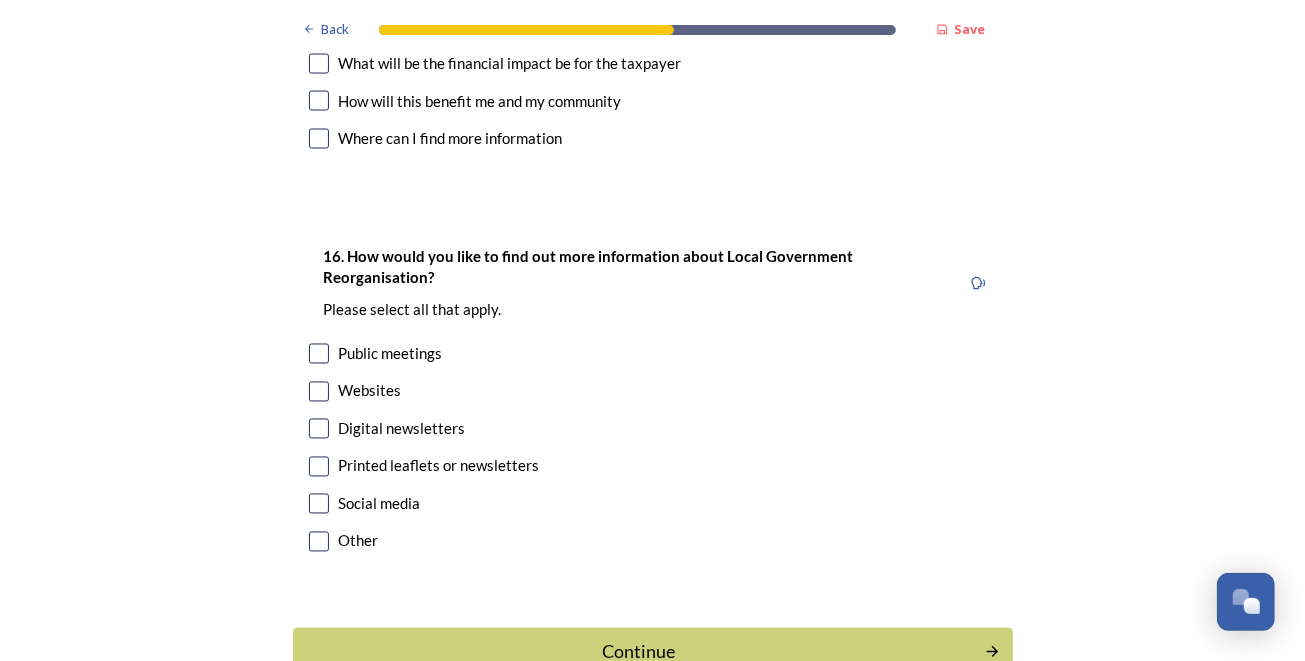 click at bounding box center (319, 354) 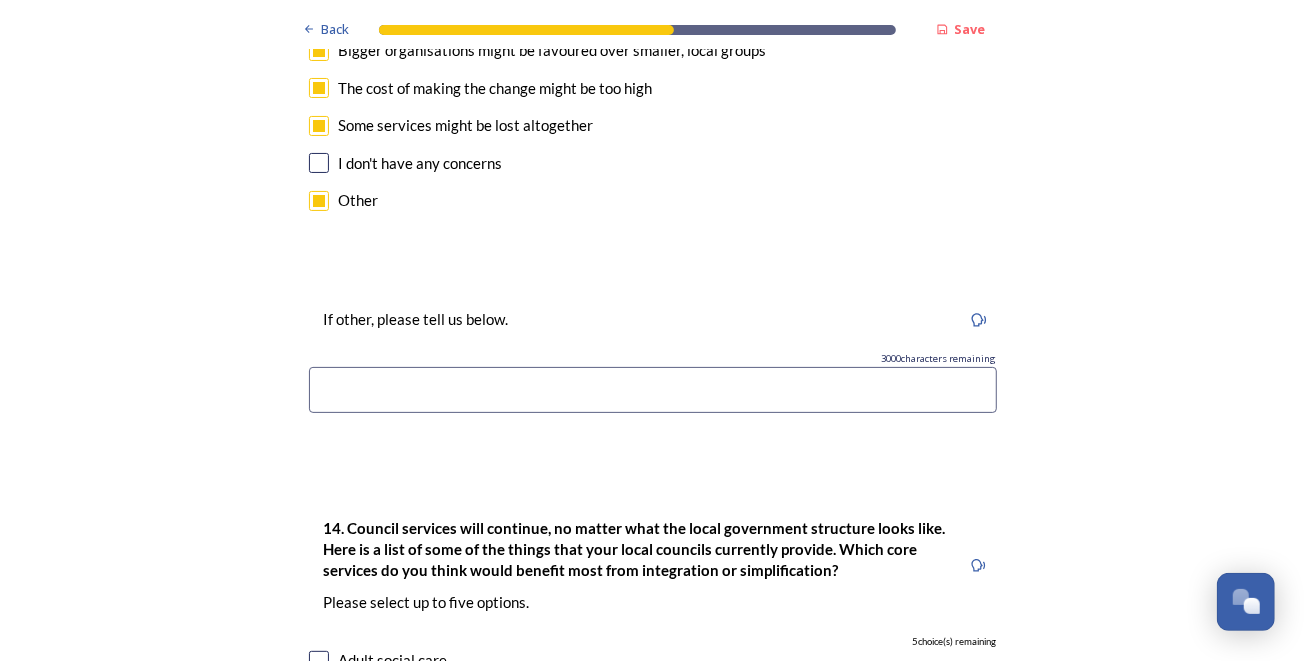 scroll, scrollTop: 4230, scrollLeft: 0, axis: vertical 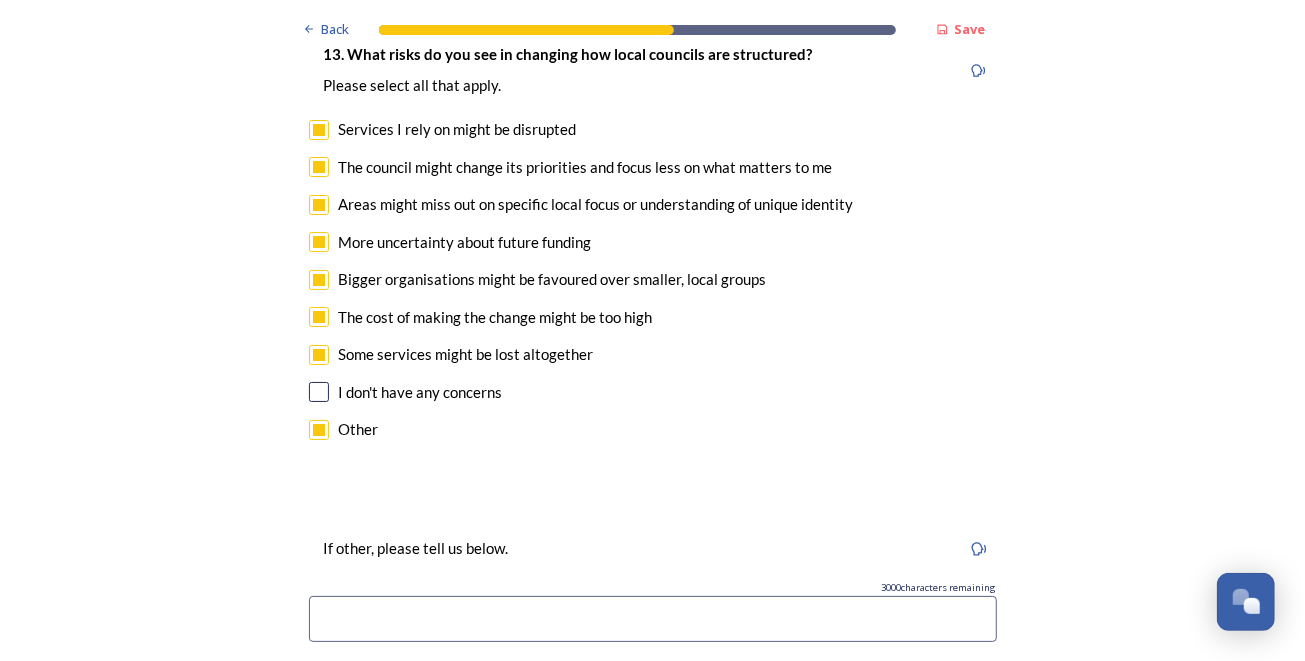 click at bounding box center [653, 619] 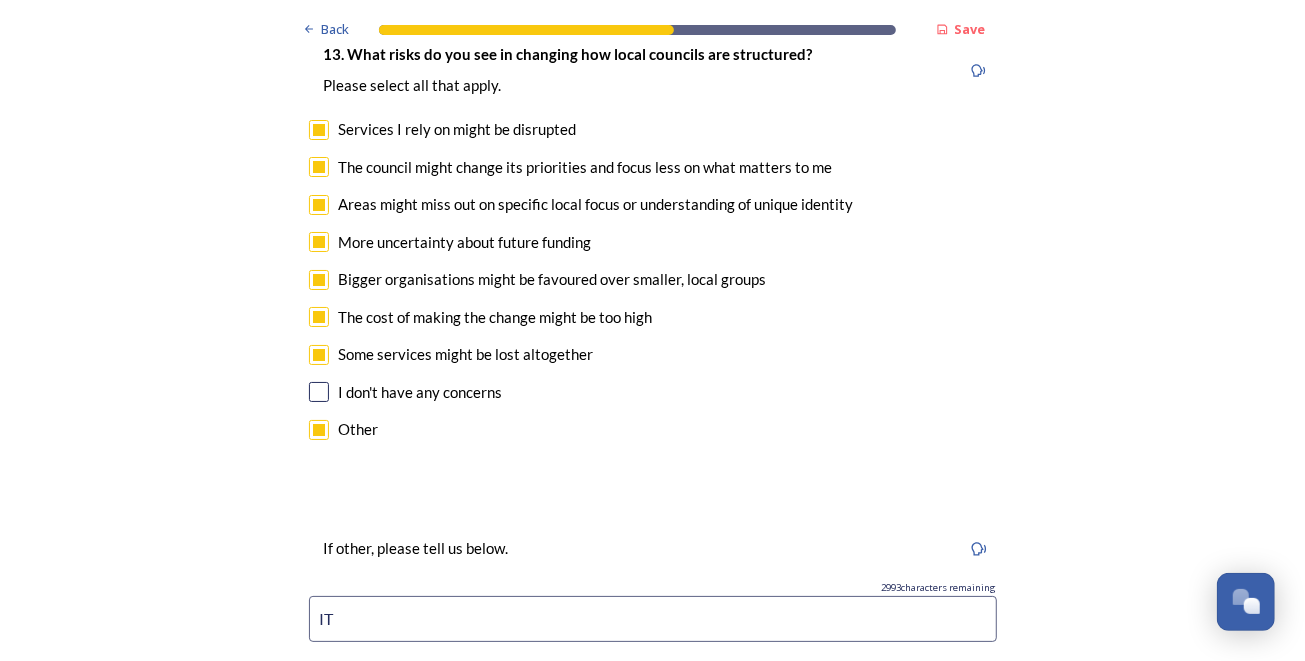 type on "I" 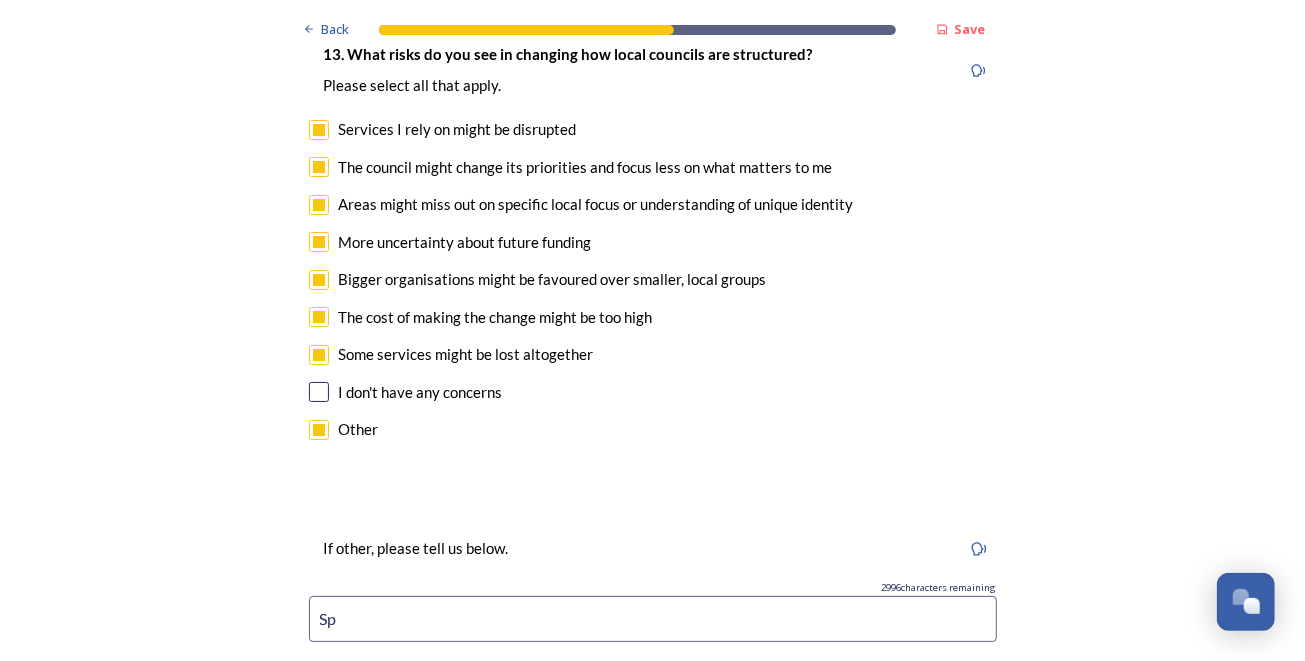 type on "S" 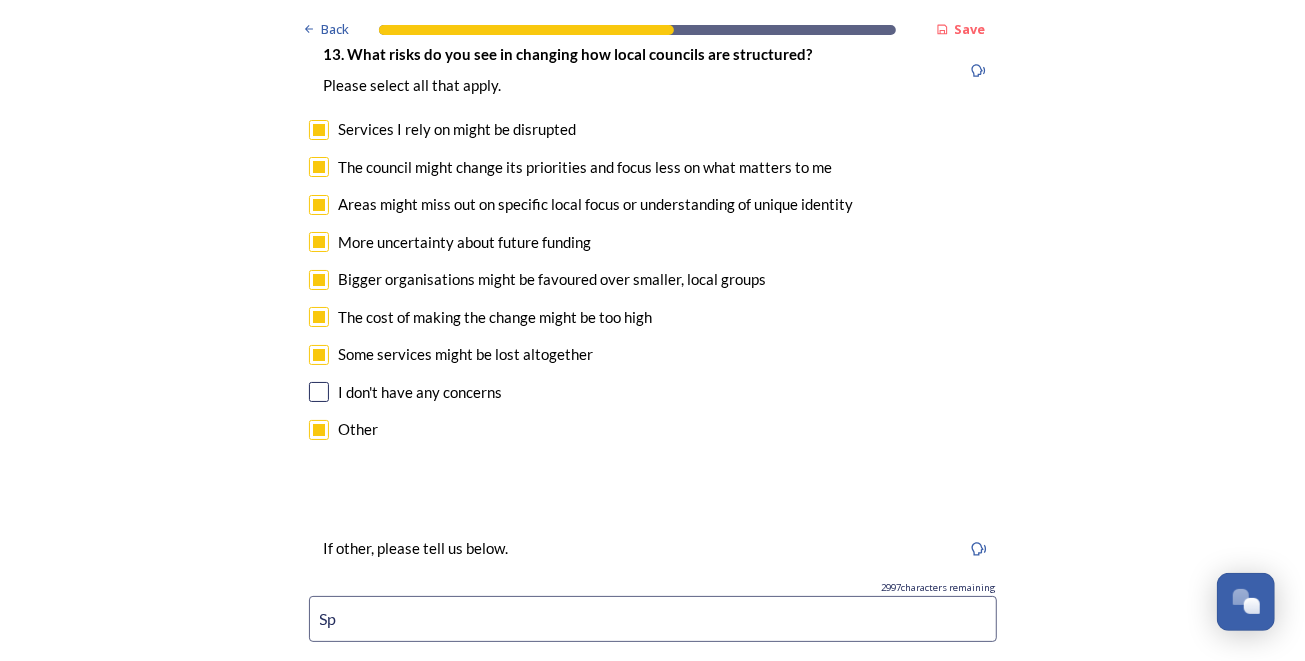 type on "S" 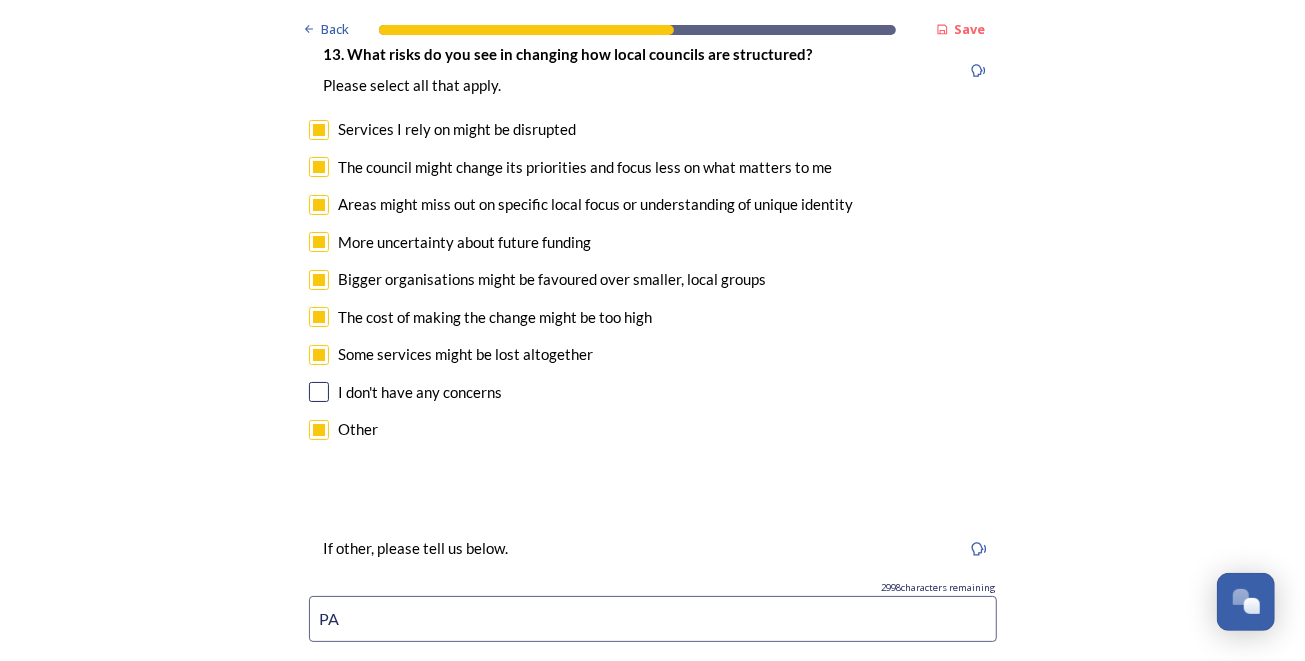 type on "P" 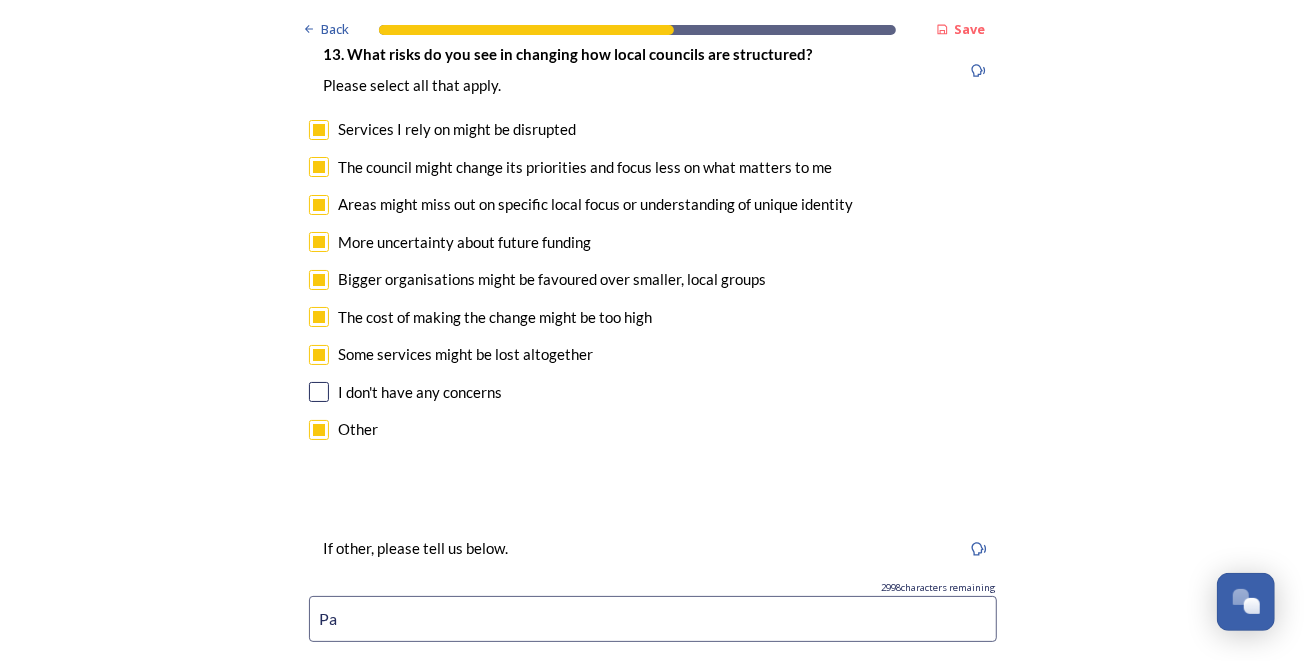 type on "P" 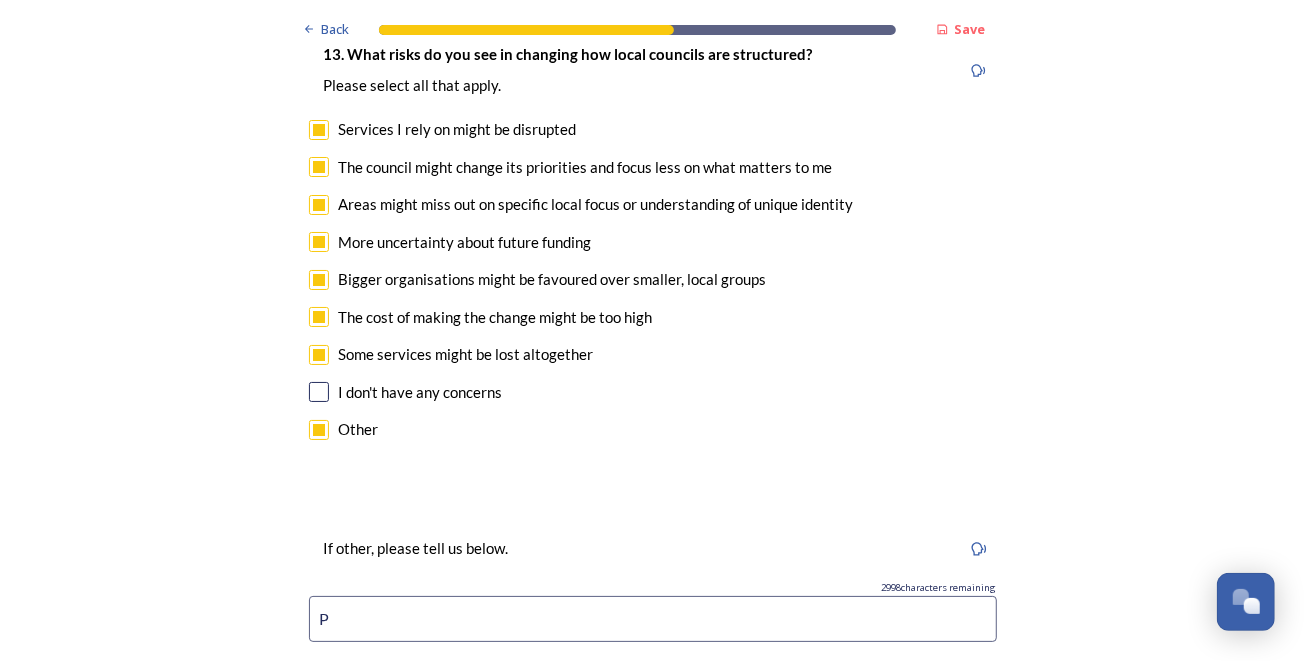type 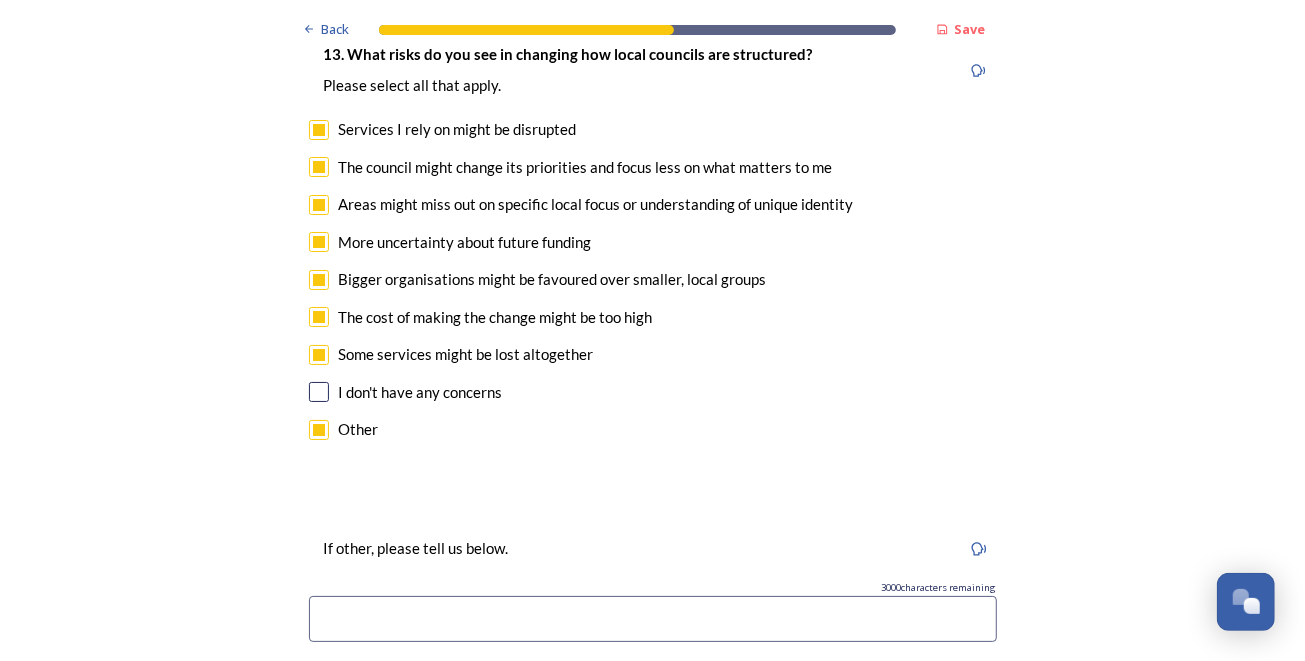 click at bounding box center (319, 430) 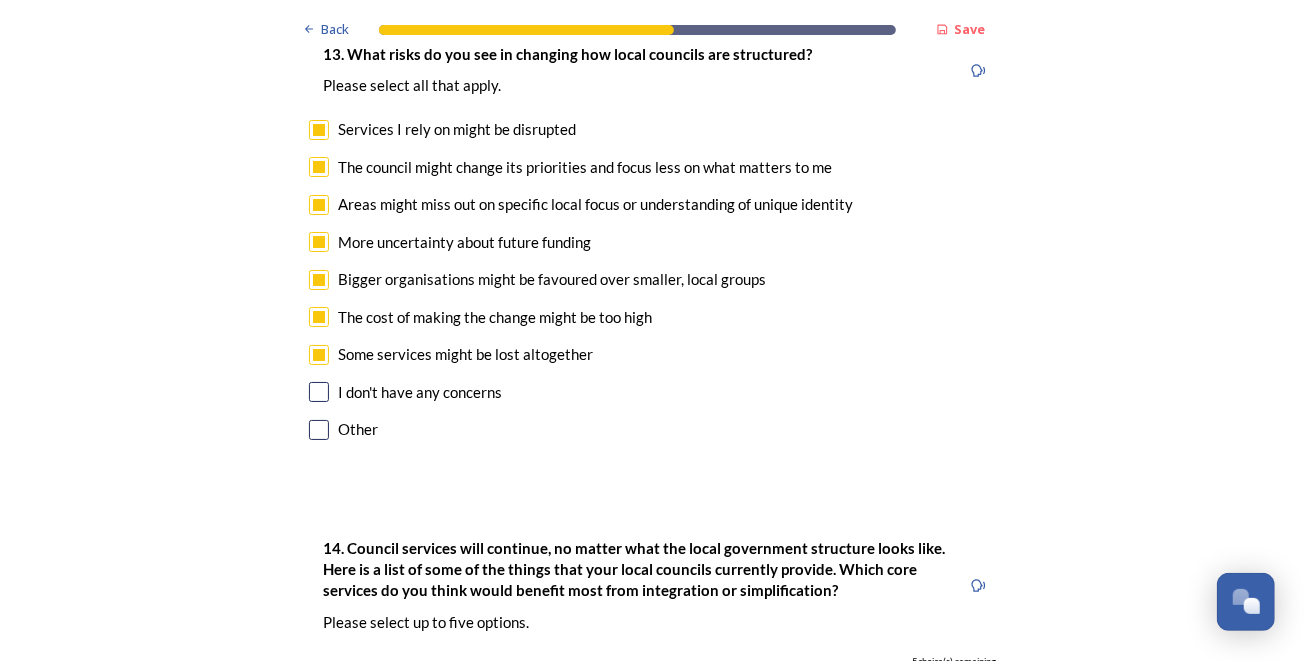 click at bounding box center (319, 430) 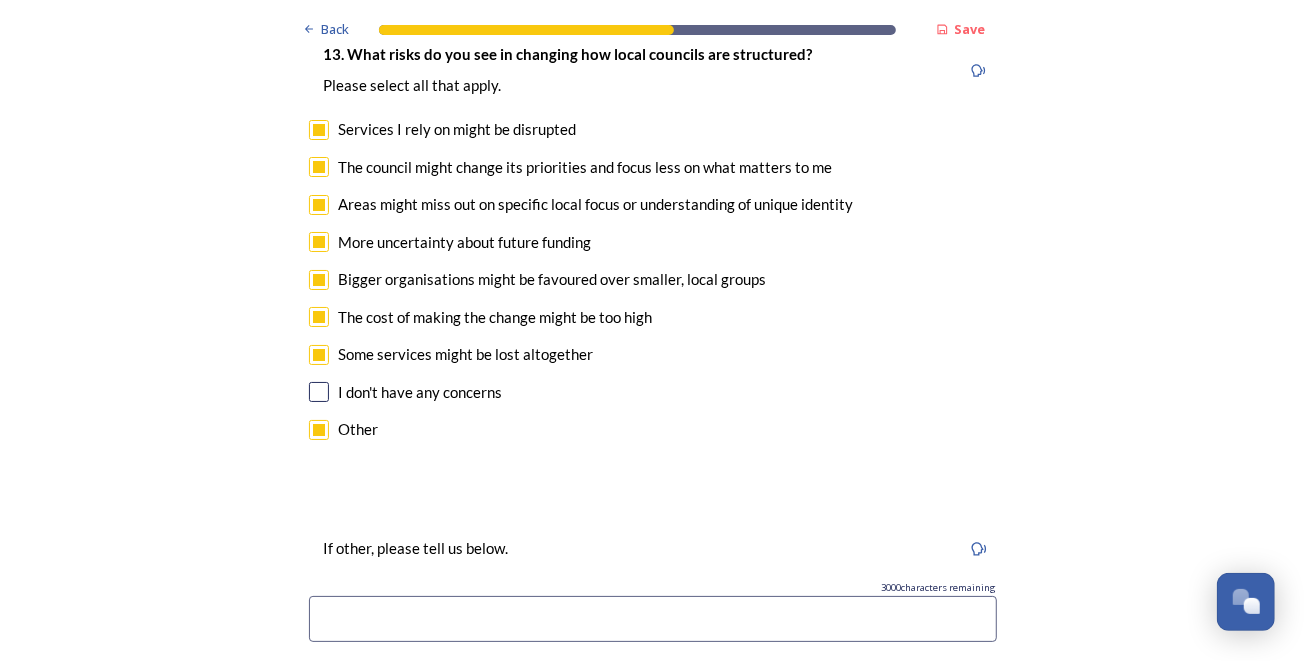 click at bounding box center [653, 619] 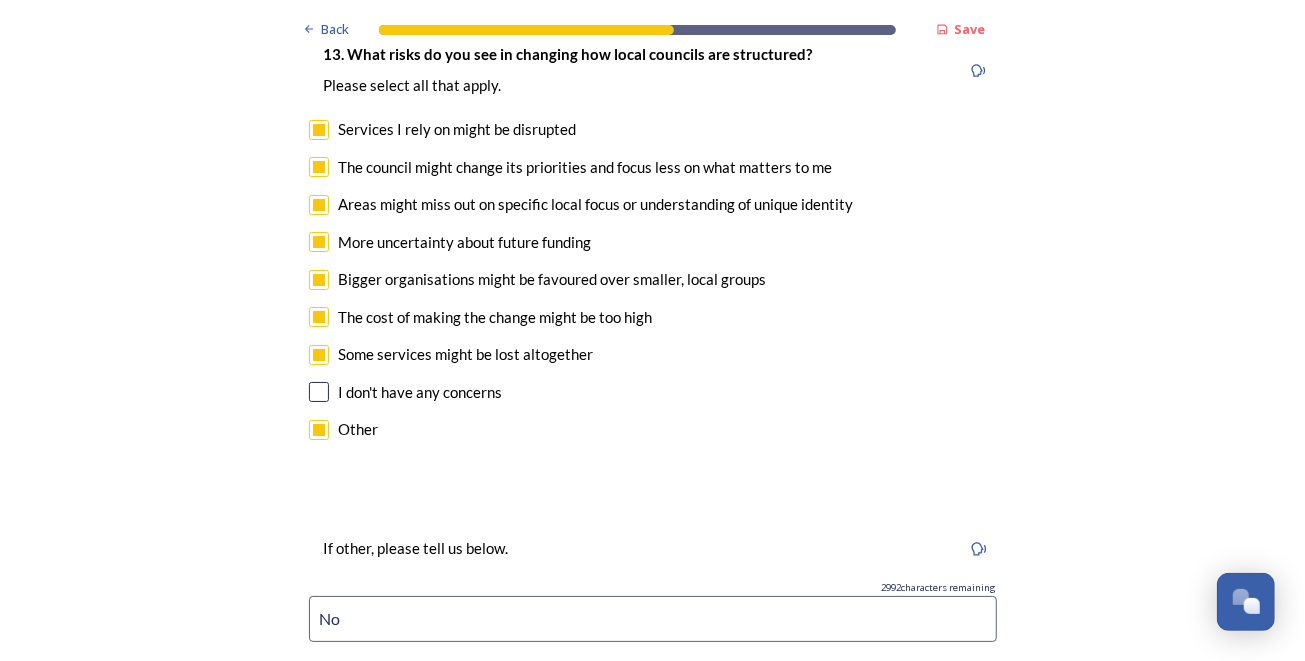 type on "N" 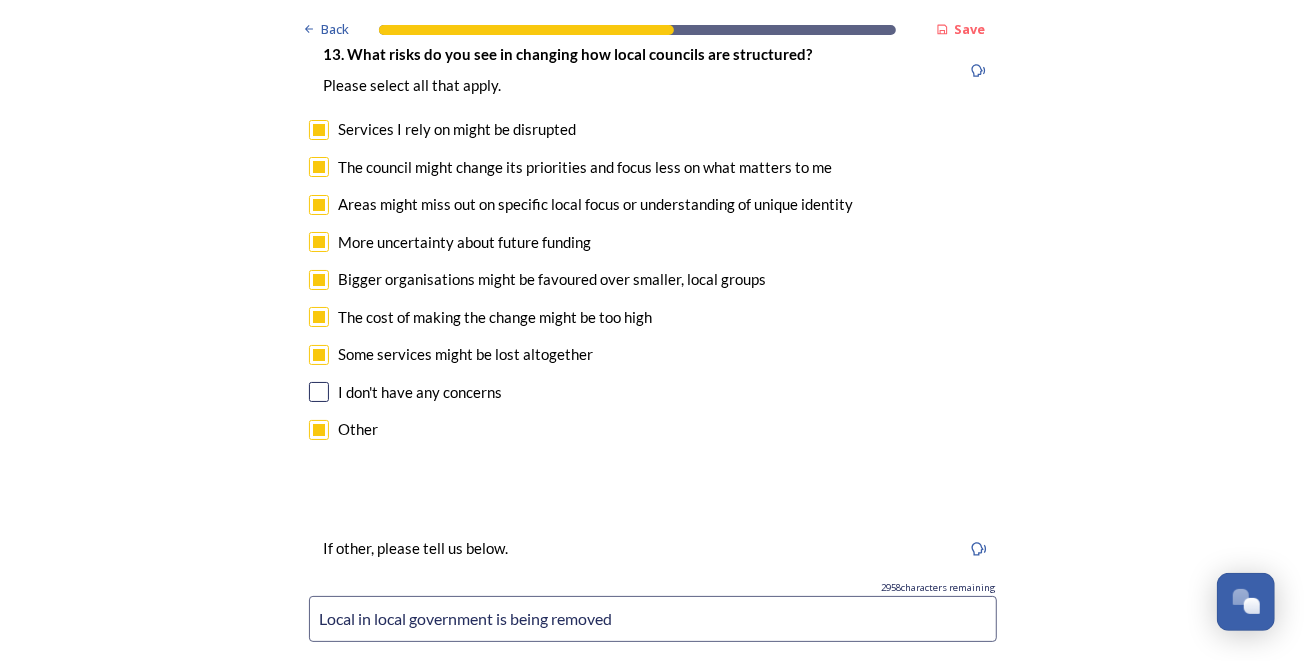click on "Local in local government is being removed" at bounding box center (653, 619) 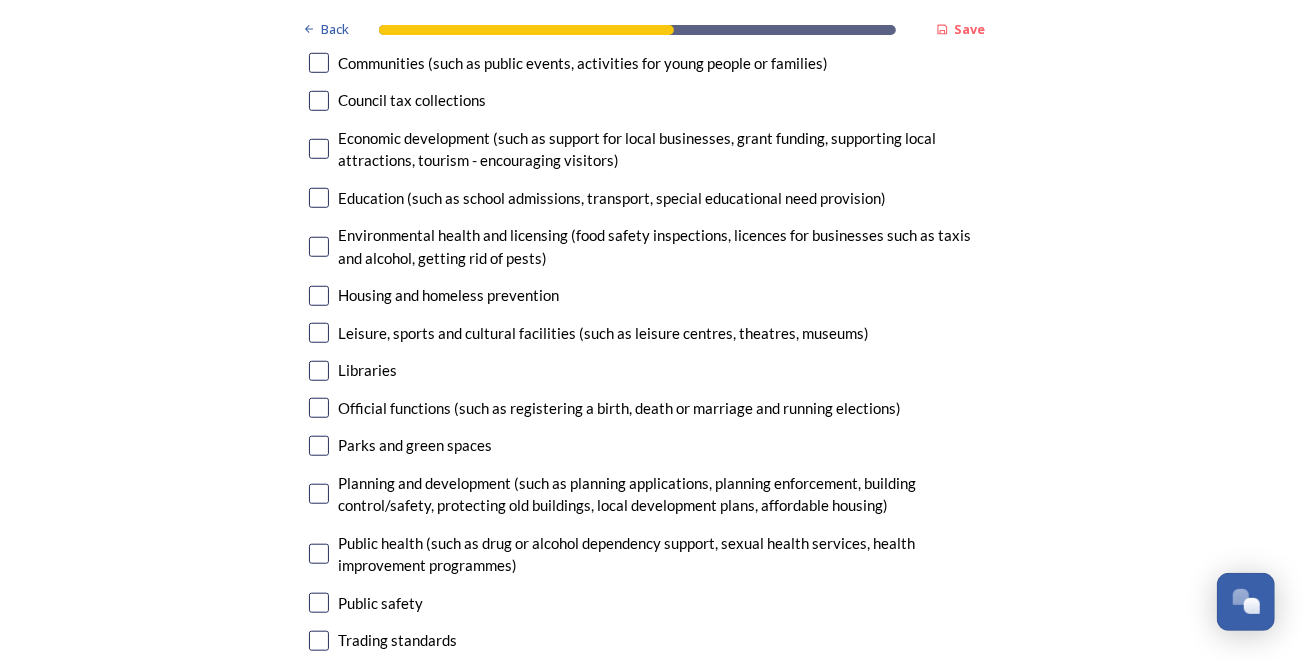 scroll, scrollTop: 5230, scrollLeft: 0, axis: vertical 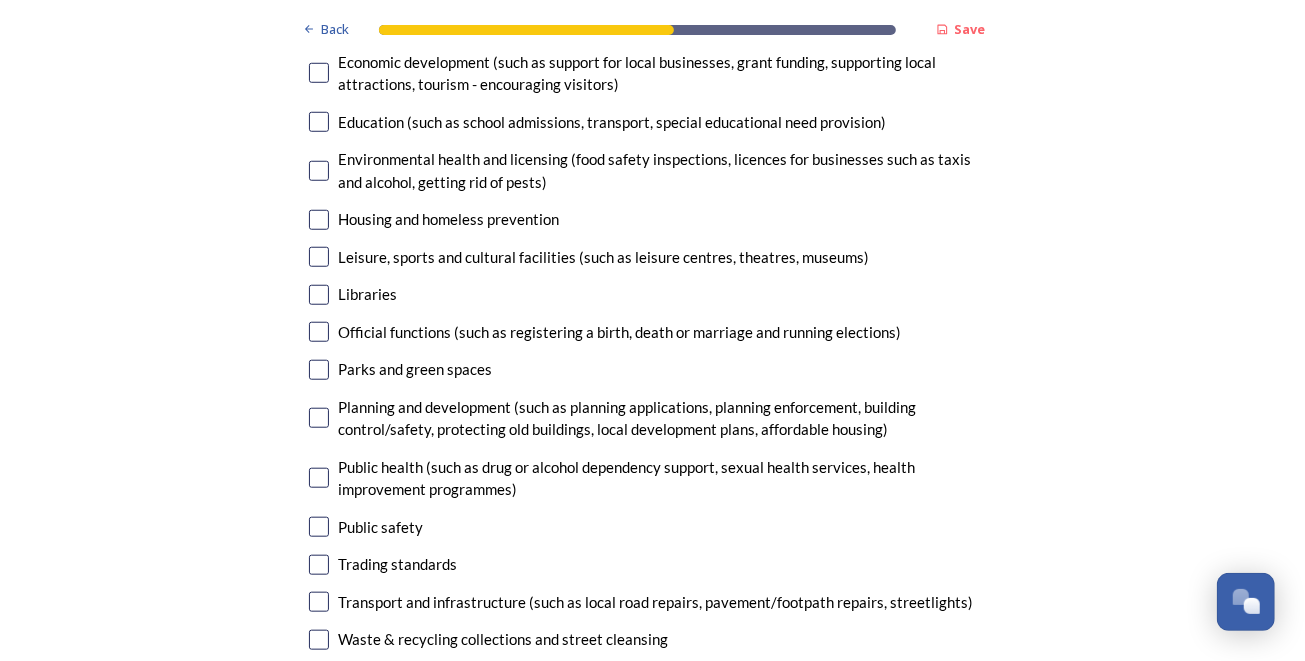 type on "Local in local government is being removed. Mass job losses as a result" 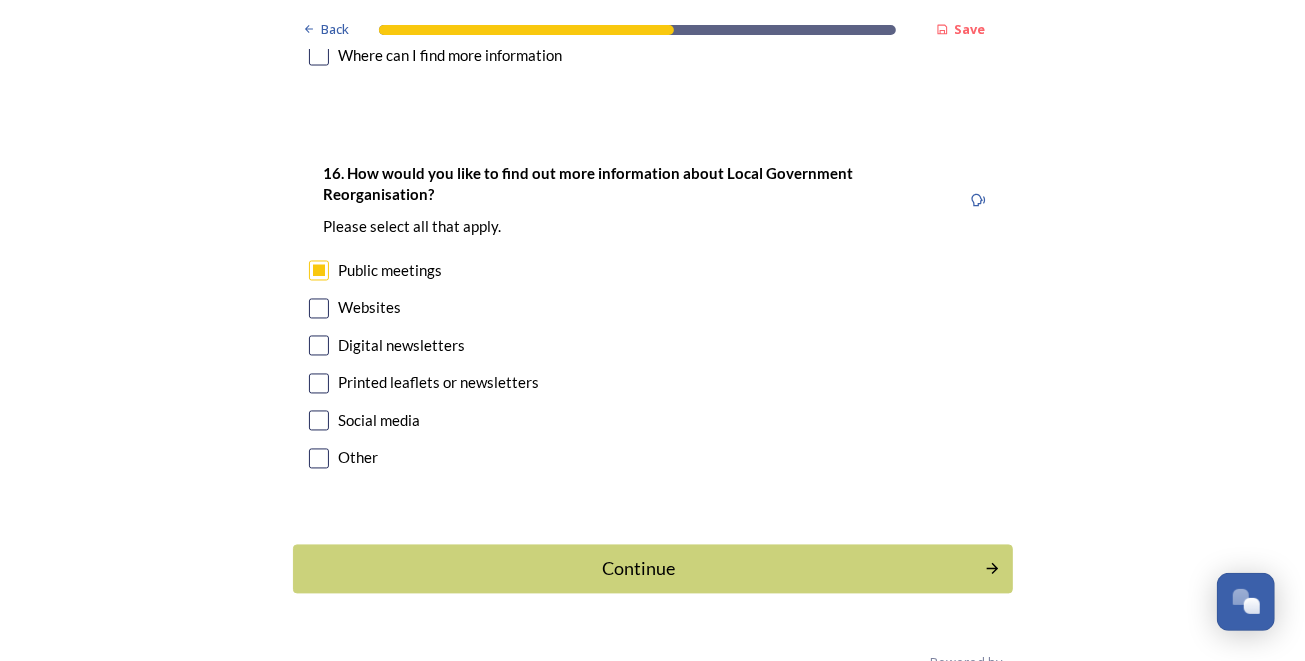 scroll, scrollTop: 6430, scrollLeft: 0, axis: vertical 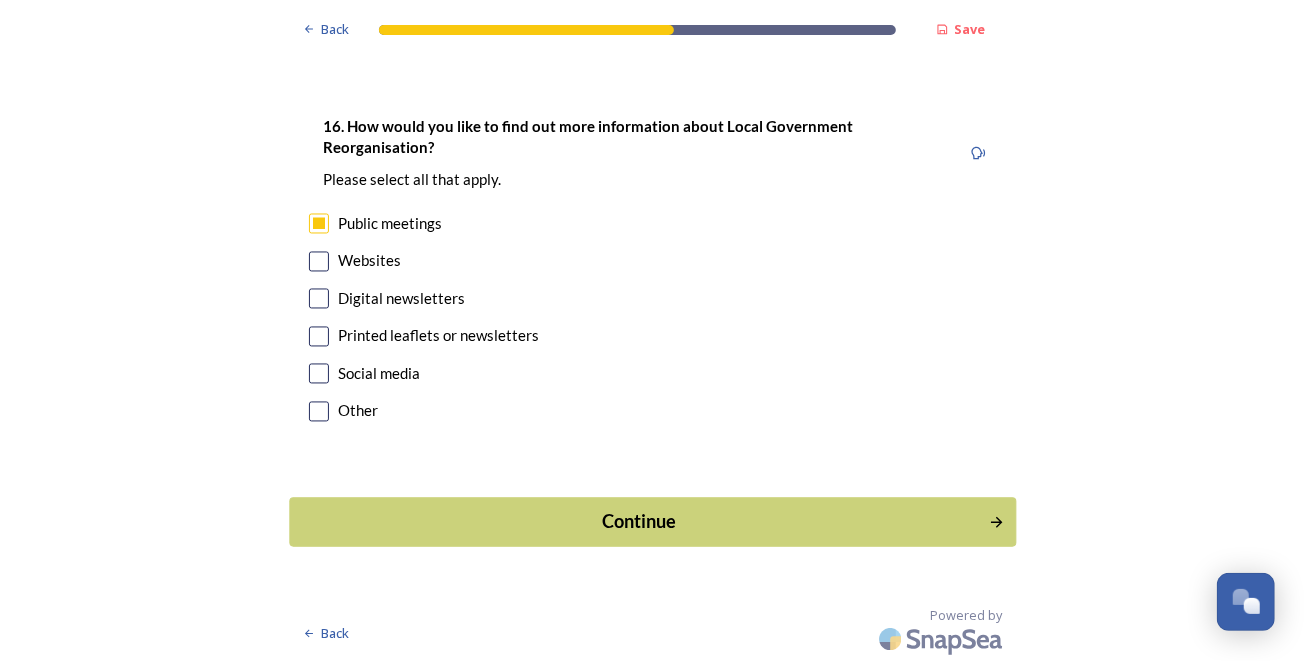 click on "Continue" at bounding box center (638, 522) 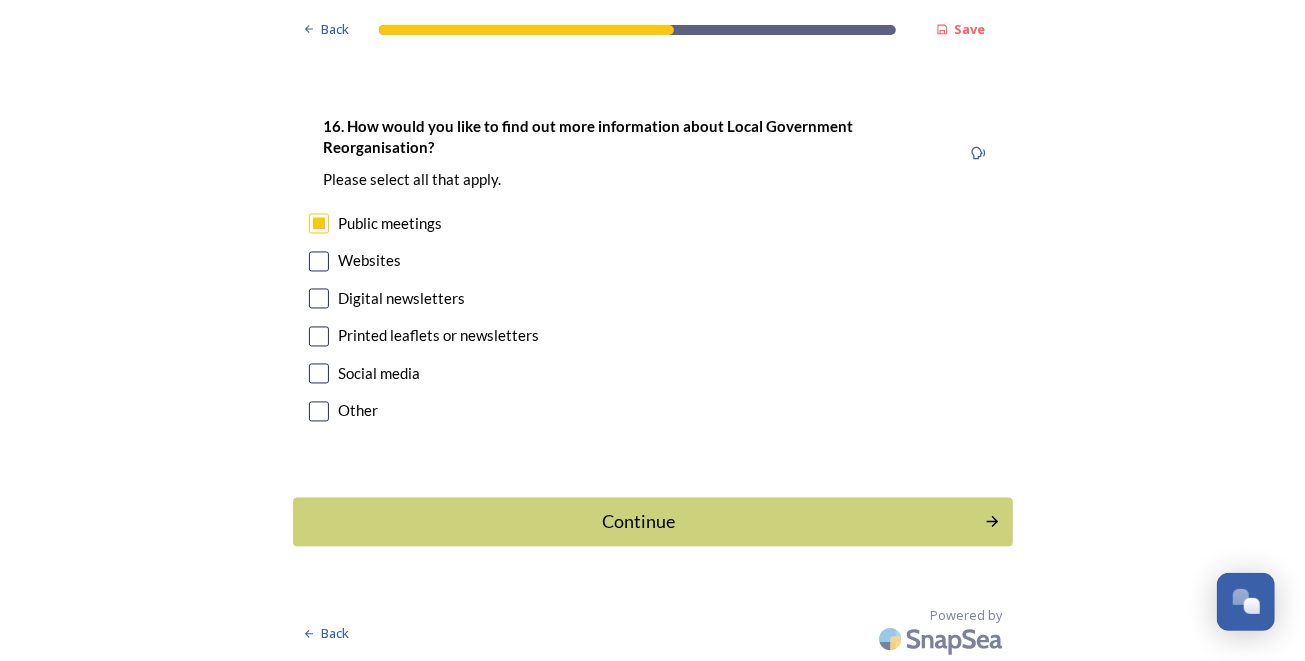 scroll, scrollTop: 0, scrollLeft: 0, axis: both 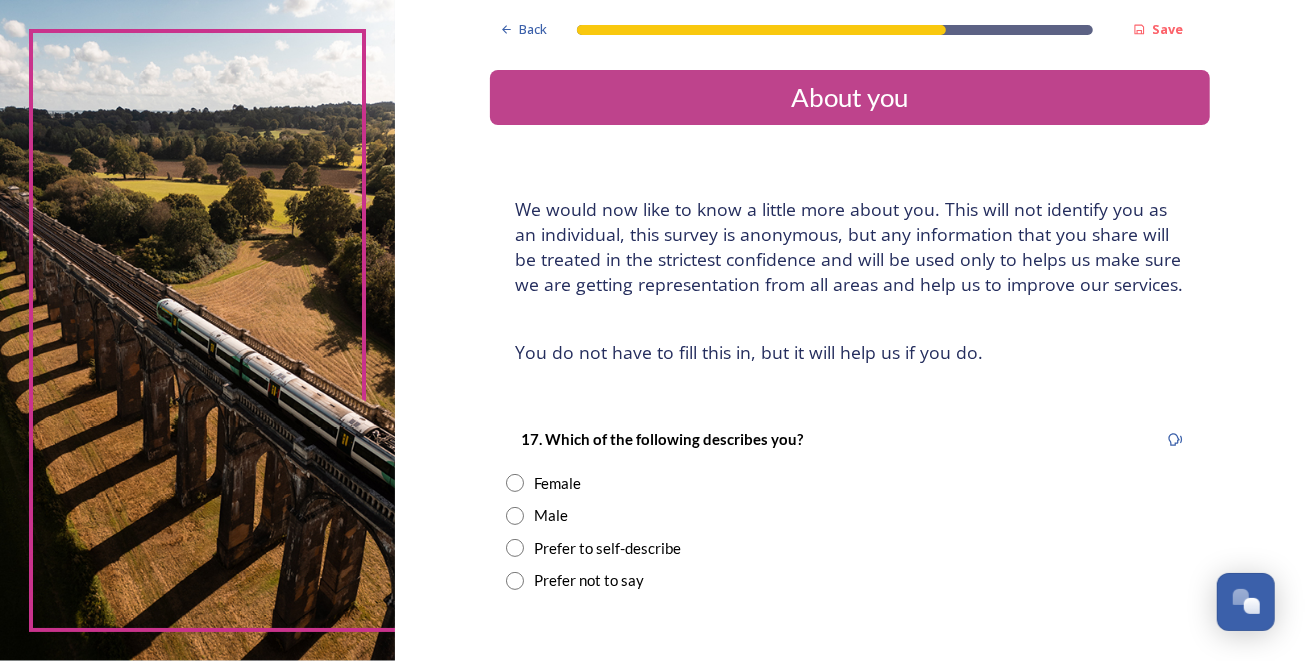 click at bounding box center (515, 516) 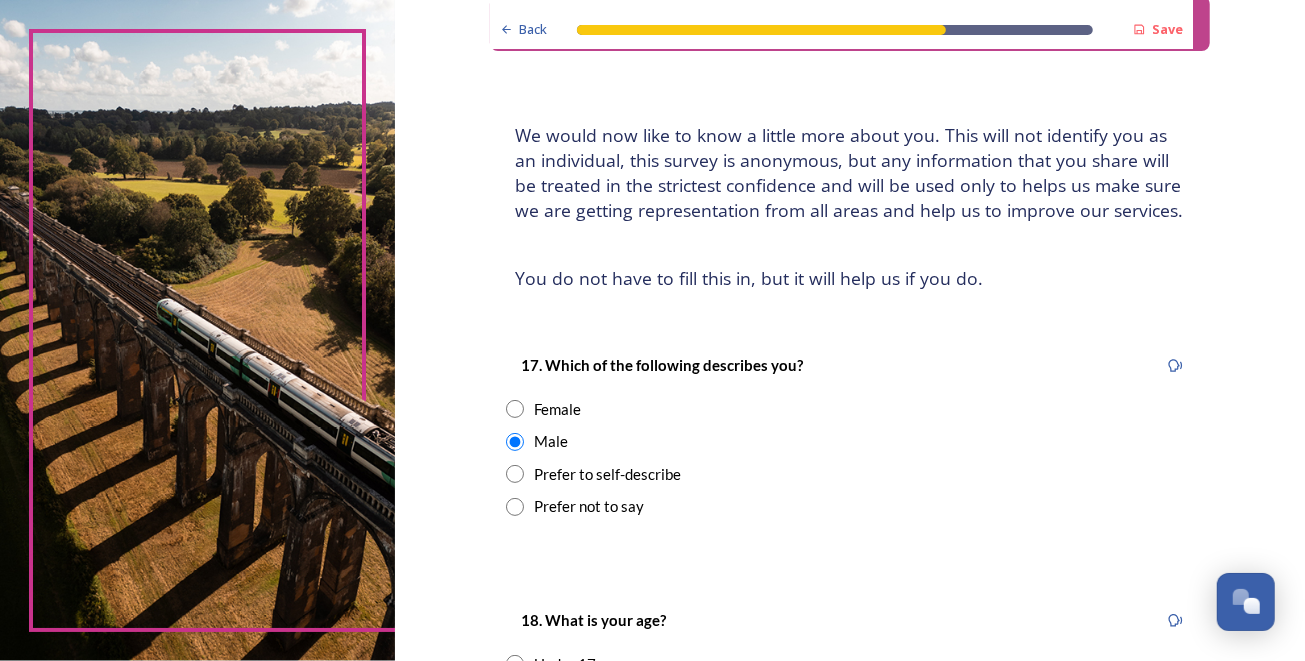 scroll, scrollTop: 300, scrollLeft: 0, axis: vertical 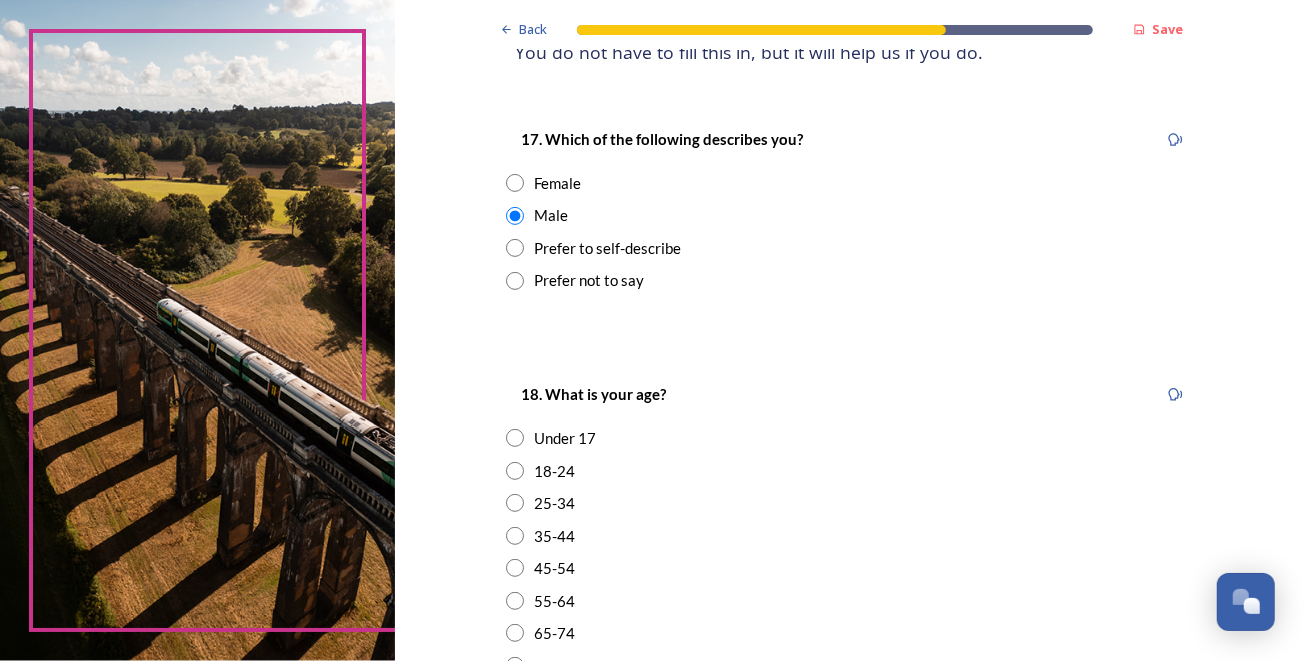 click at bounding box center [515, 536] 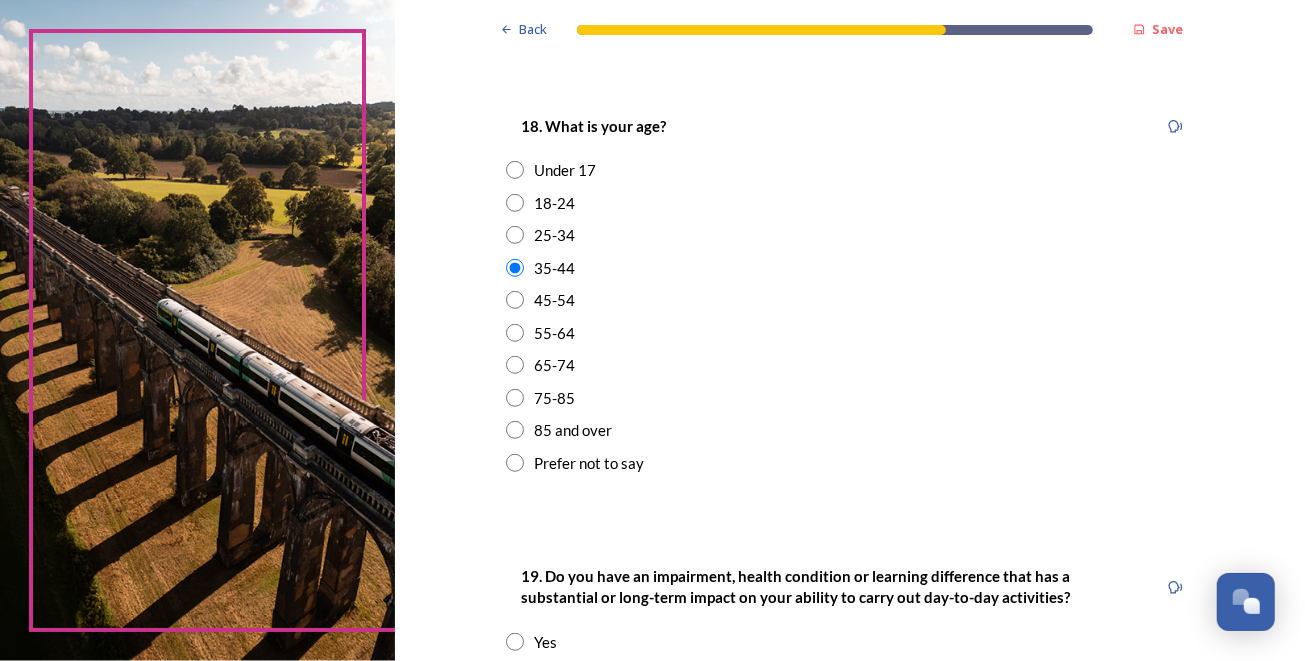 scroll, scrollTop: 700, scrollLeft: 0, axis: vertical 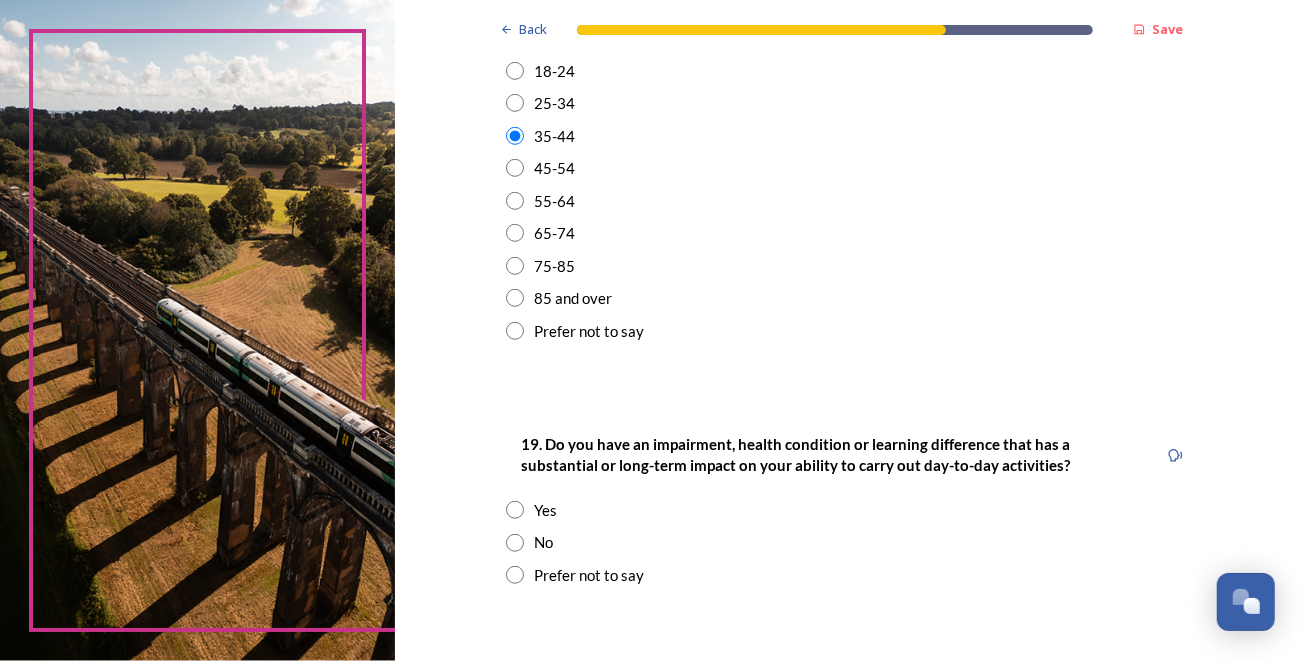 click at bounding box center [515, 510] 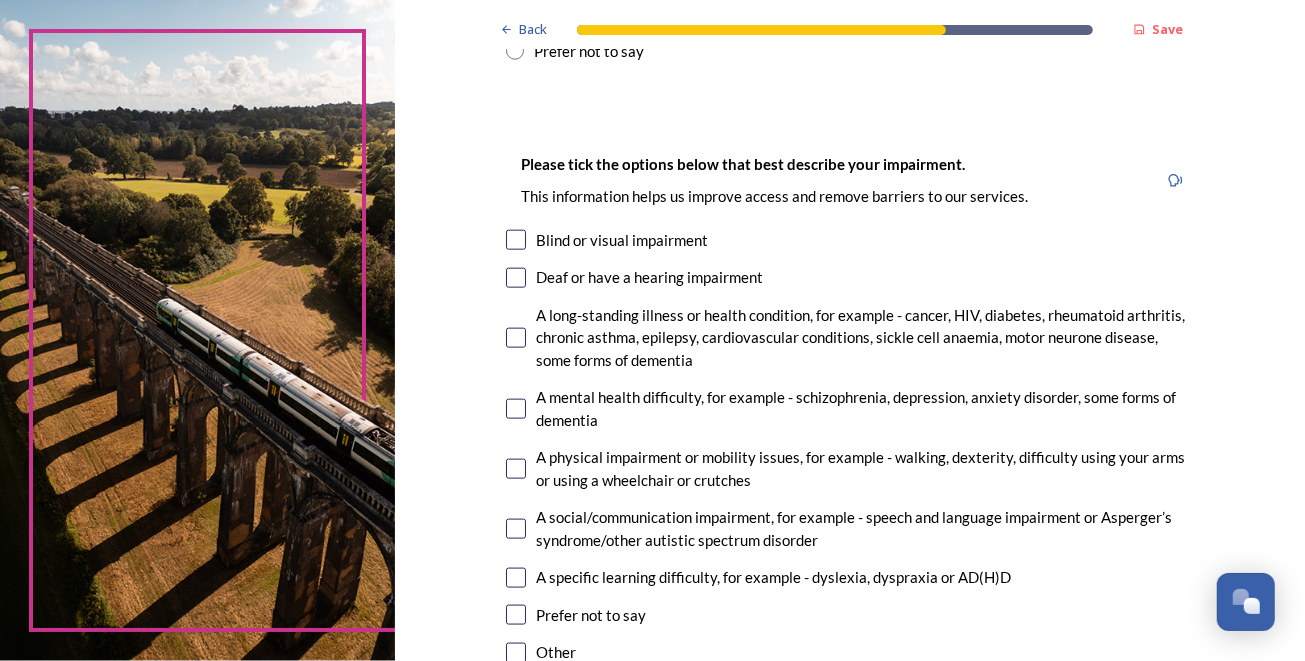 scroll, scrollTop: 1299, scrollLeft: 0, axis: vertical 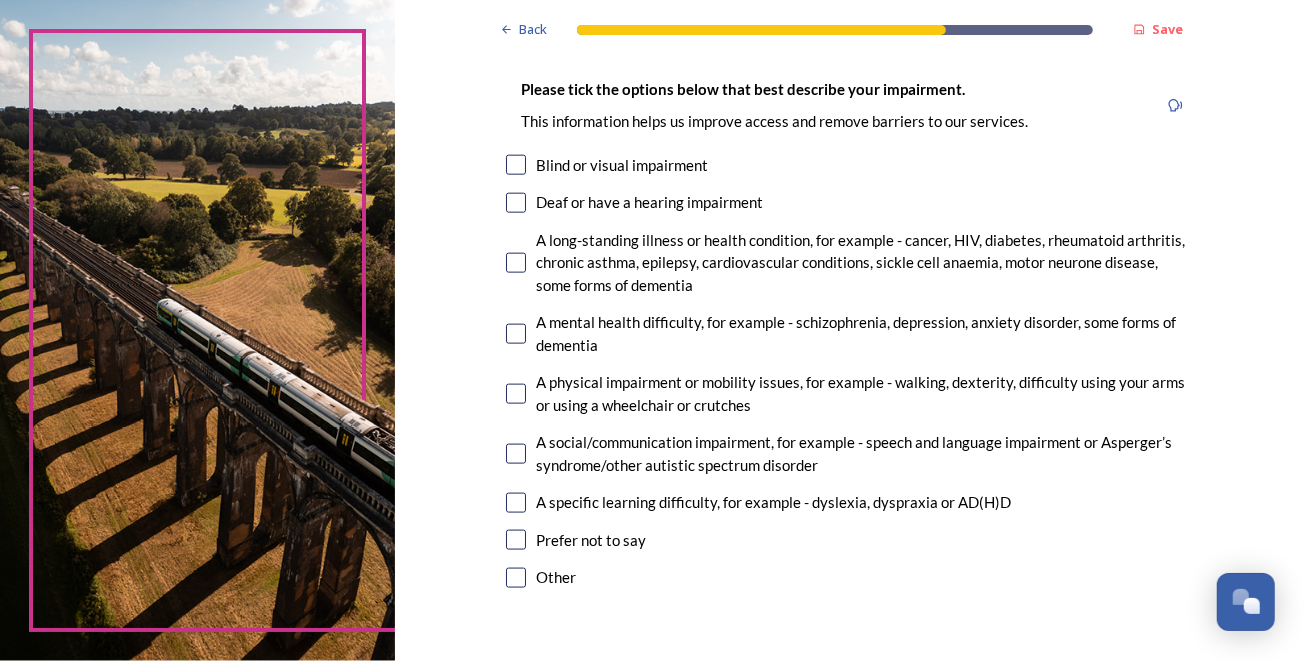 click at bounding box center [516, 540] 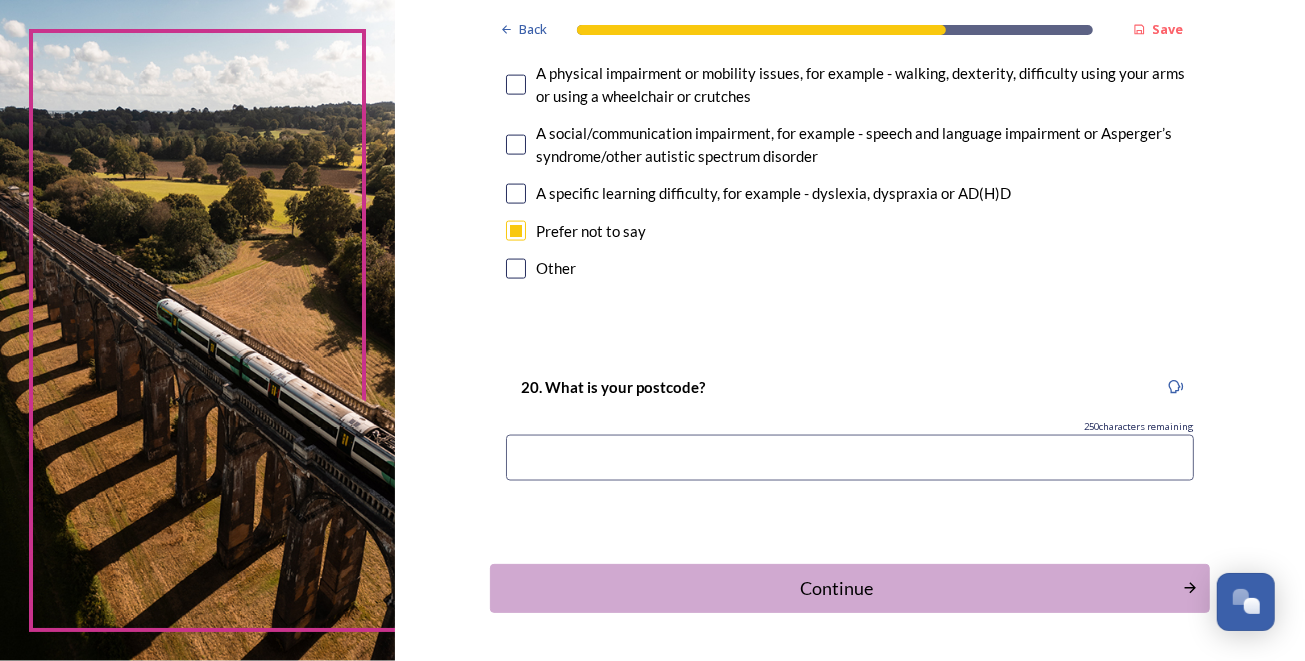 scroll, scrollTop: 1674, scrollLeft: 0, axis: vertical 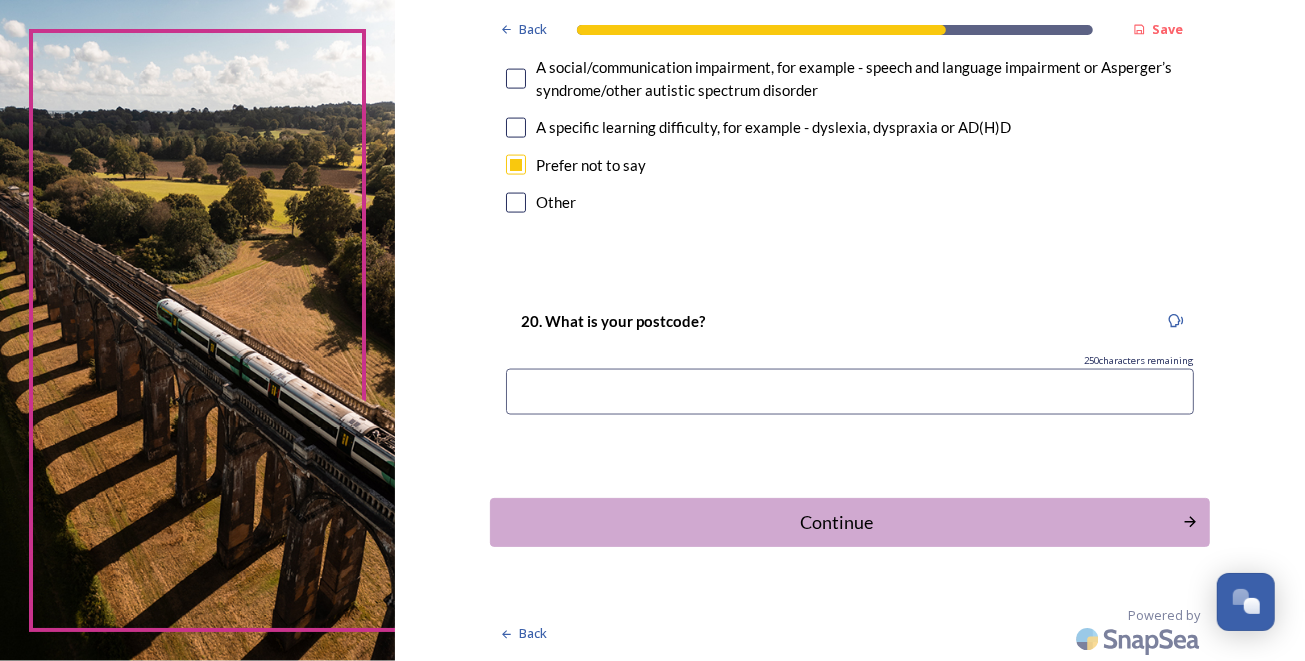 click at bounding box center (850, 392) 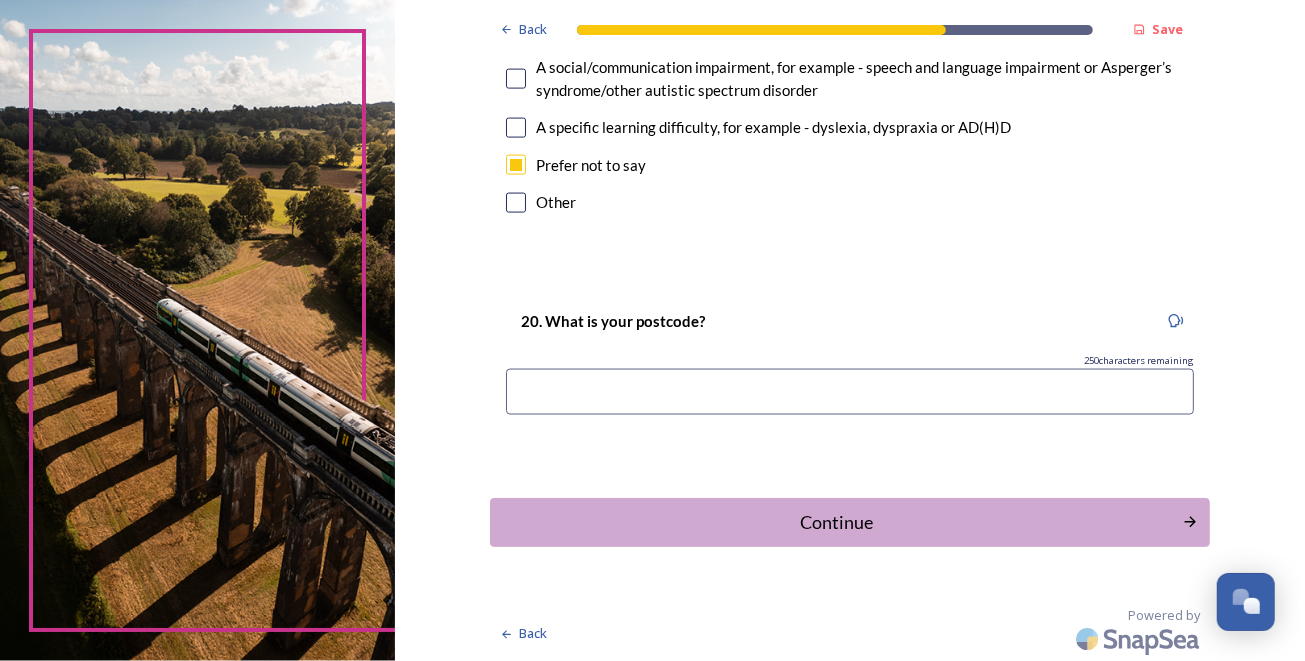 type on "[POSTCODE]" 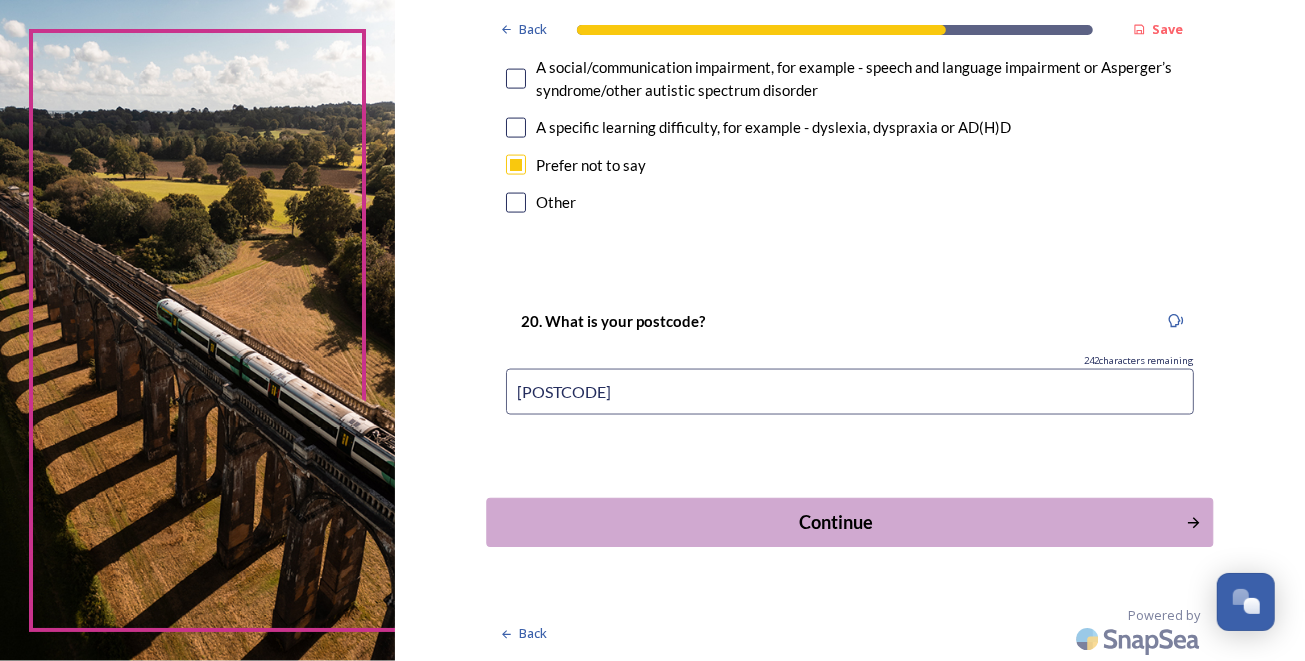 click on "Continue" at bounding box center (835, 522) 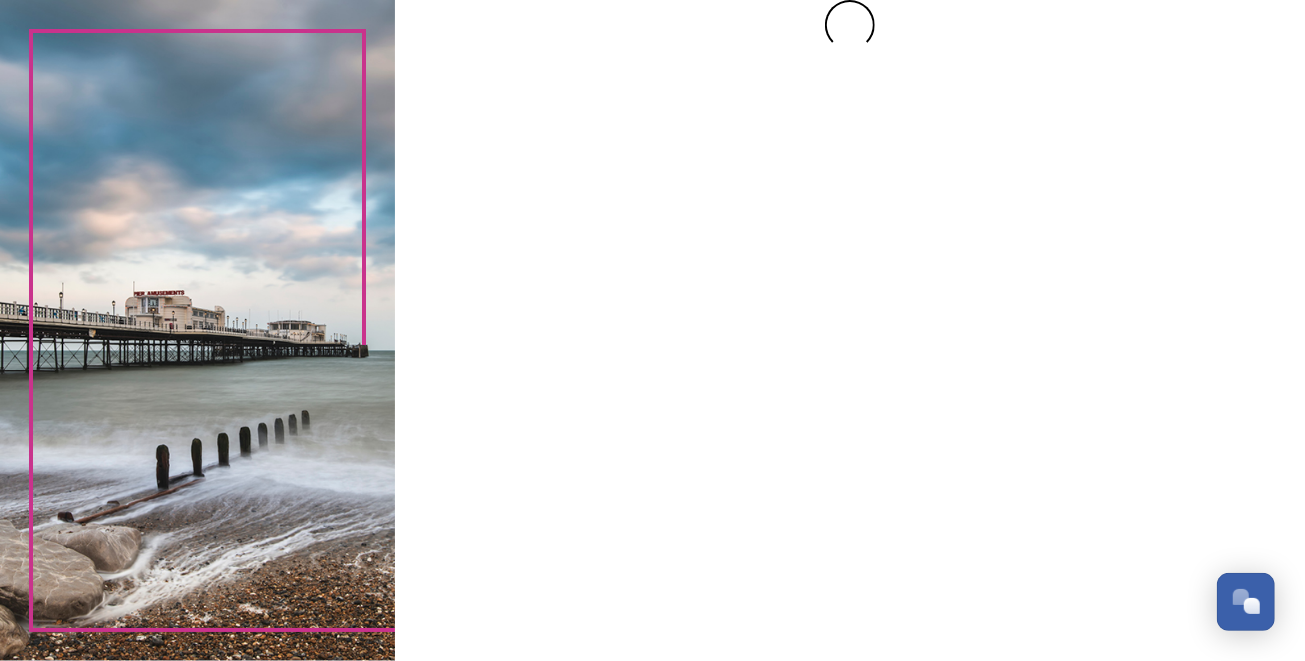 scroll, scrollTop: 0, scrollLeft: 0, axis: both 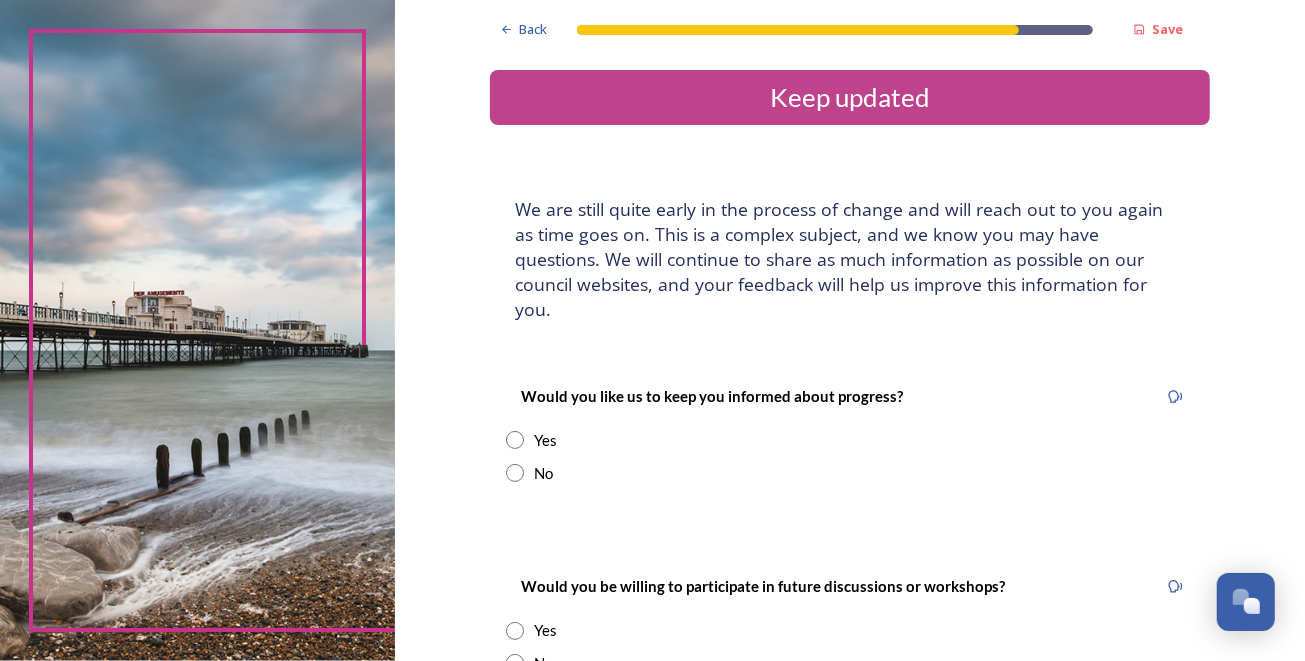 click at bounding box center (515, 473) 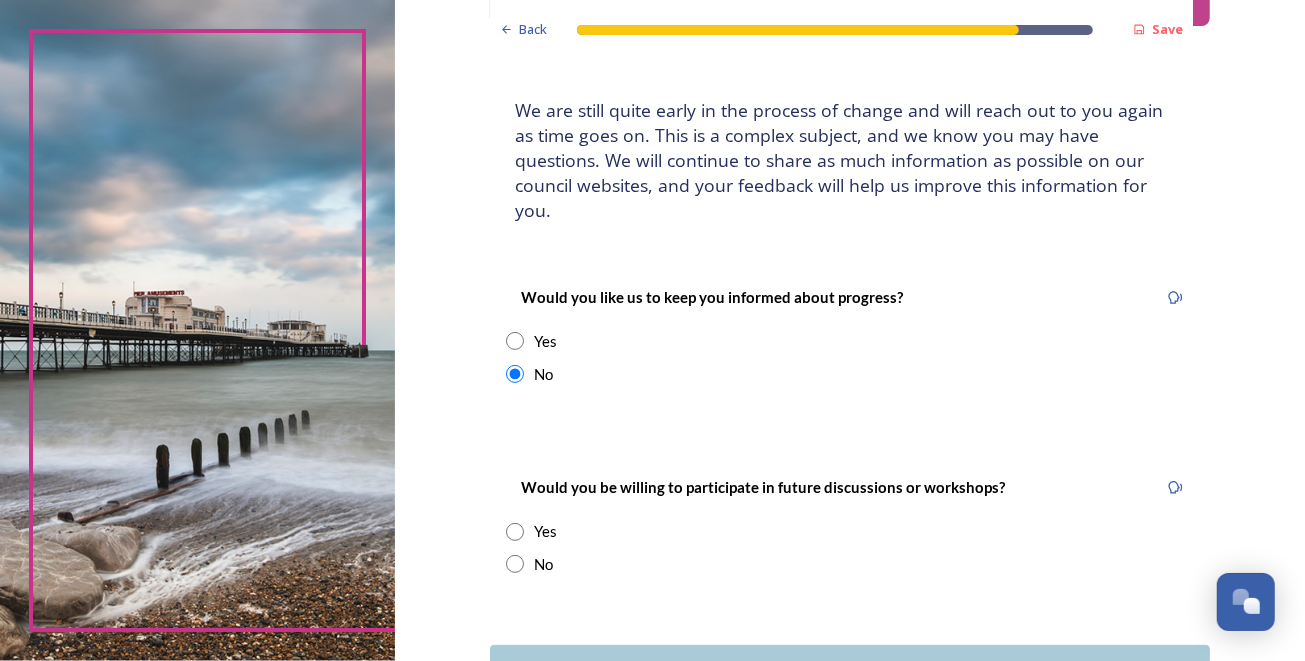 scroll, scrollTop: 200, scrollLeft: 0, axis: vertical 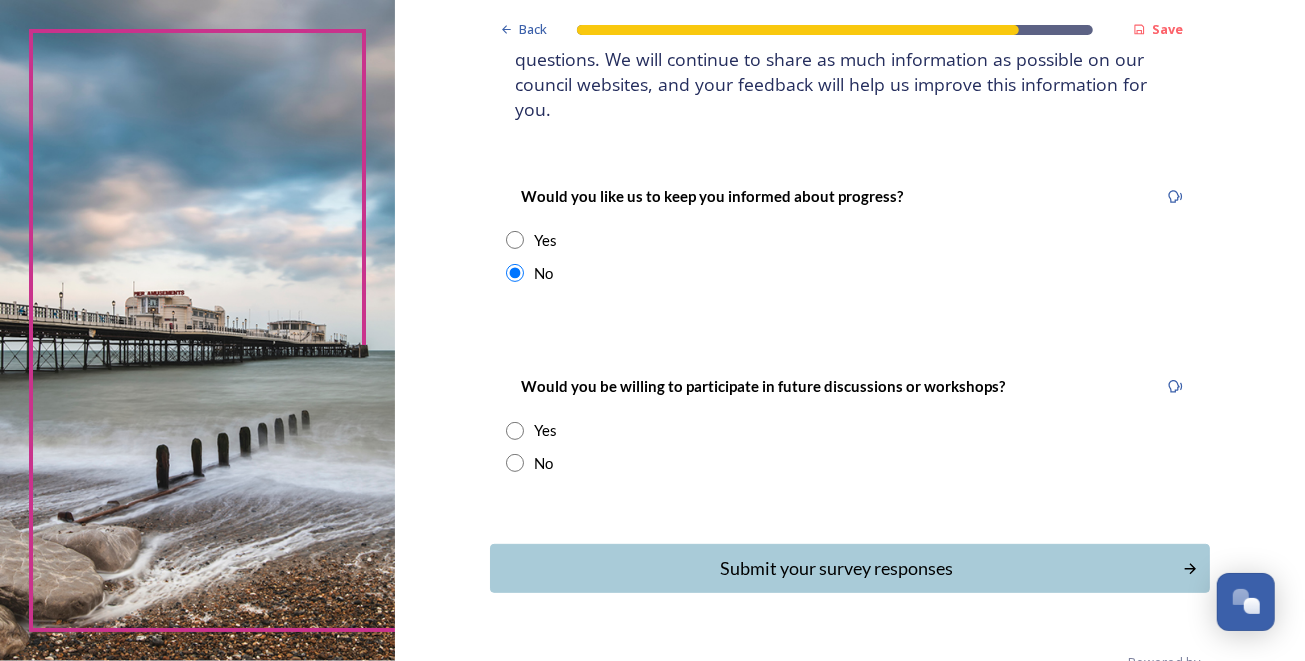 click at bounding box center (515, 463) 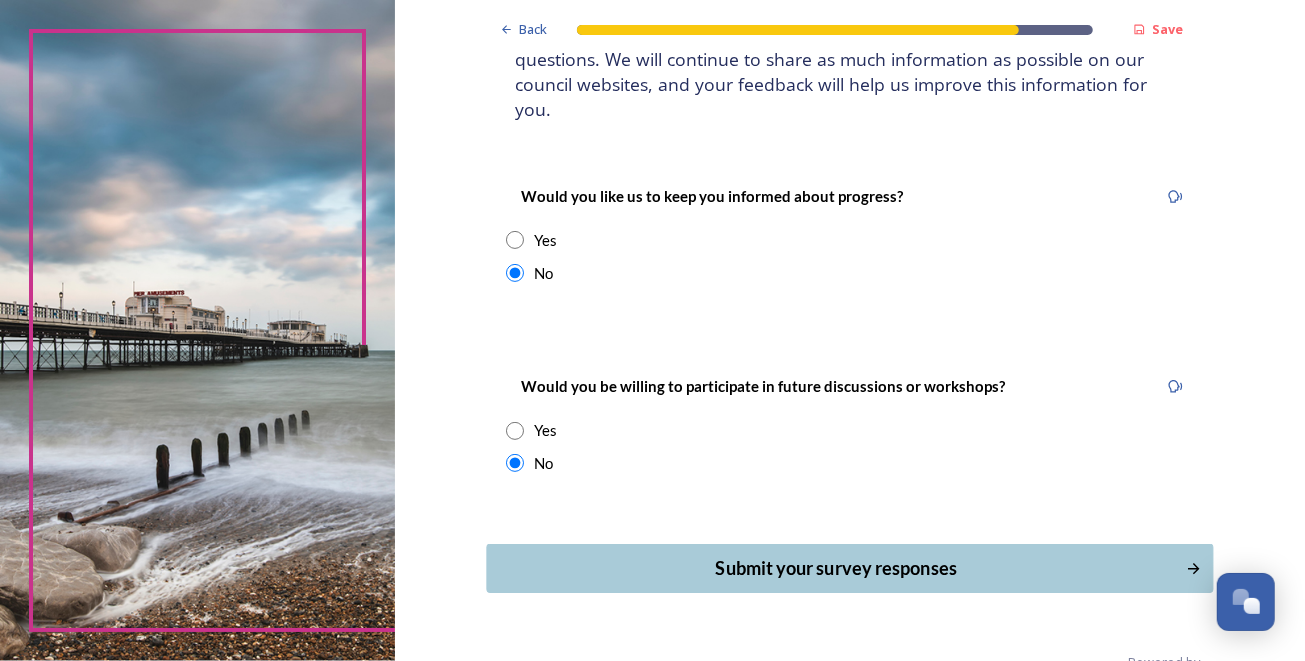 click on "Submit your survey responses" at bounding box center (835, 568) 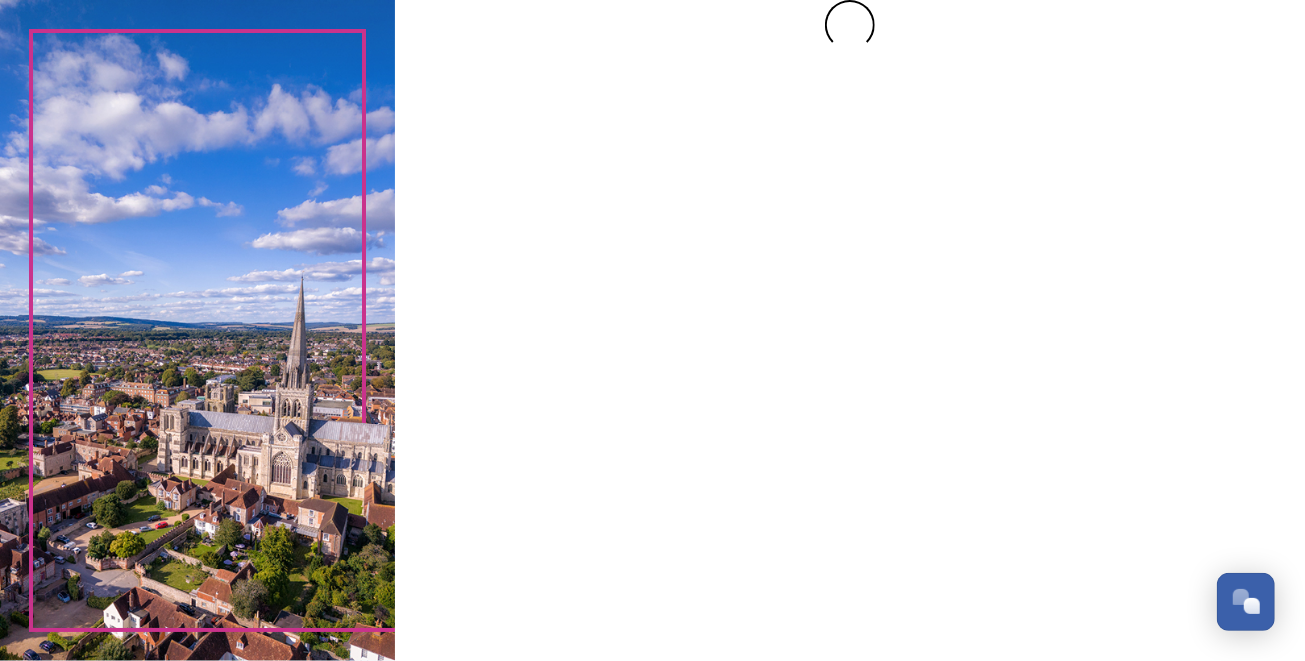 scroll, scrollTop: 0, scrollLeft: 0, axis: both 